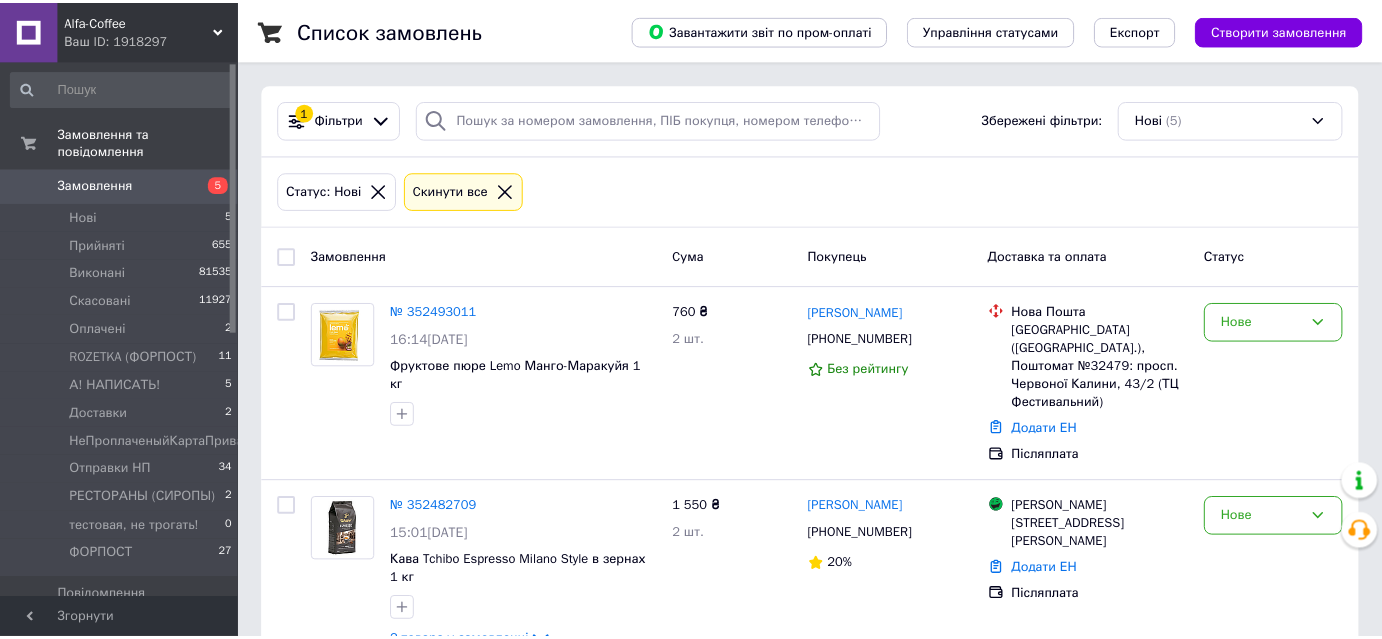 scroll, scrollTop: 0, scrollLeft: 0, axis: both 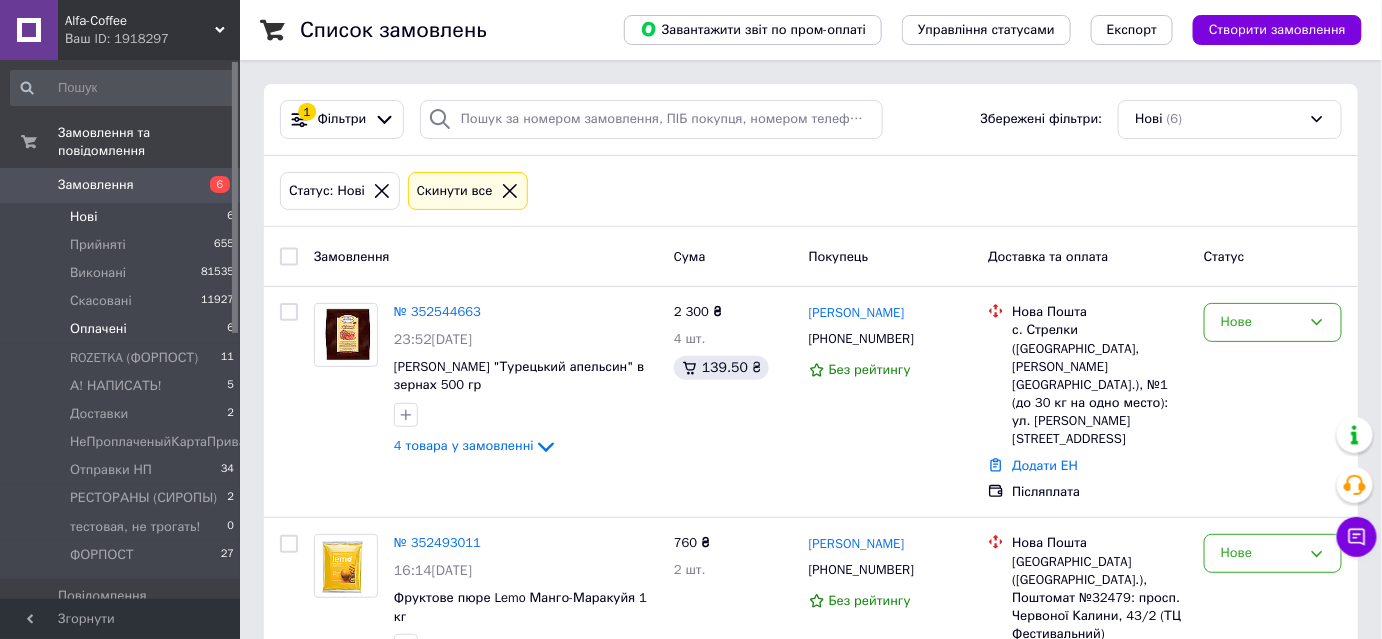 click on "Оплачені" at bounding box center [98, 329] 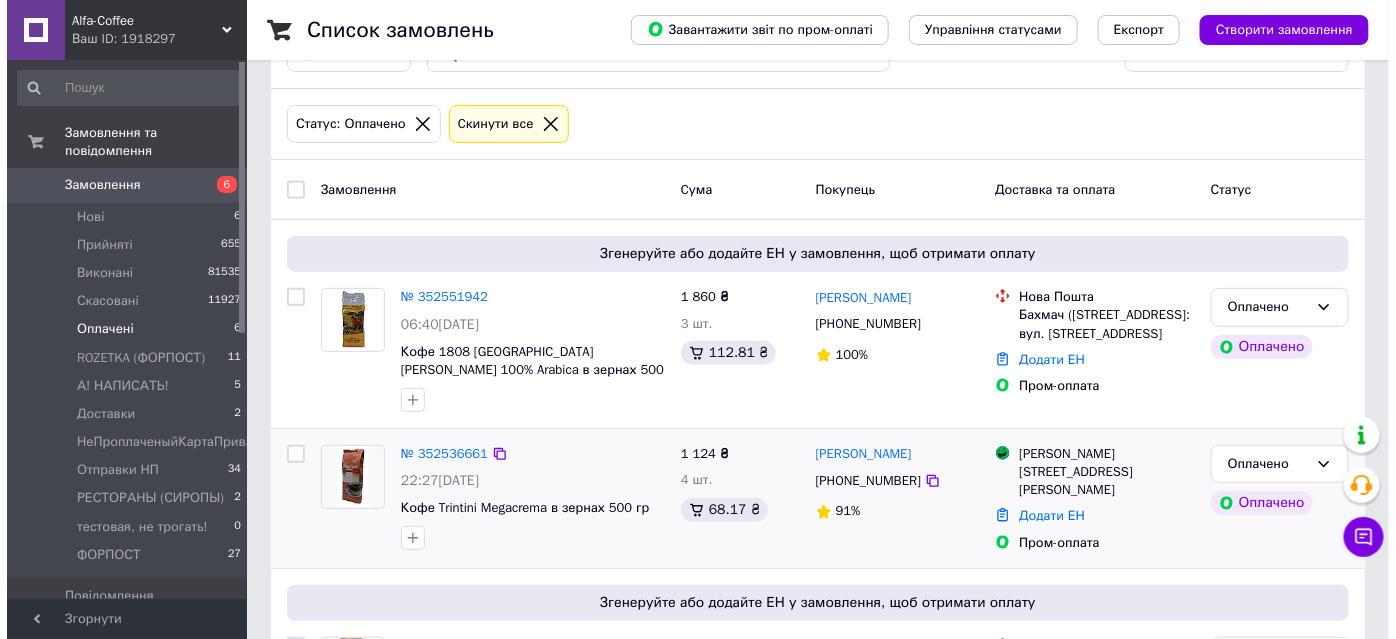 scroll, scrollTop: 181, scrollLeft: 0, axis: vertical 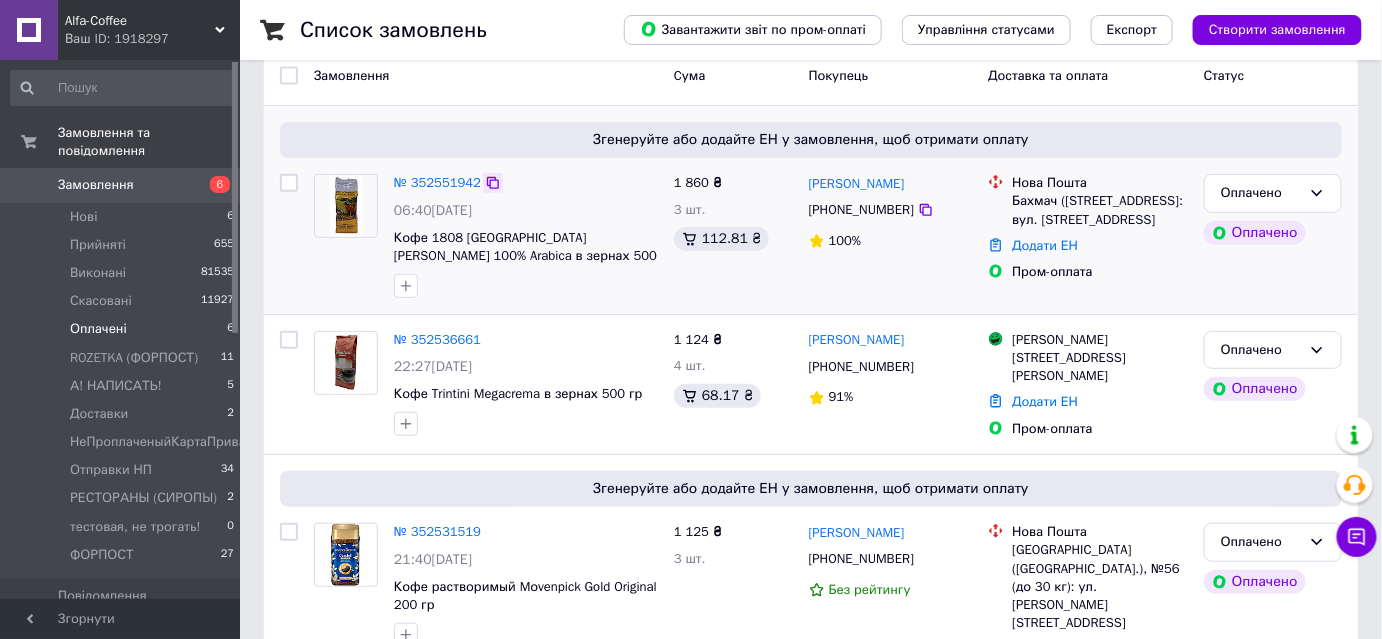 click 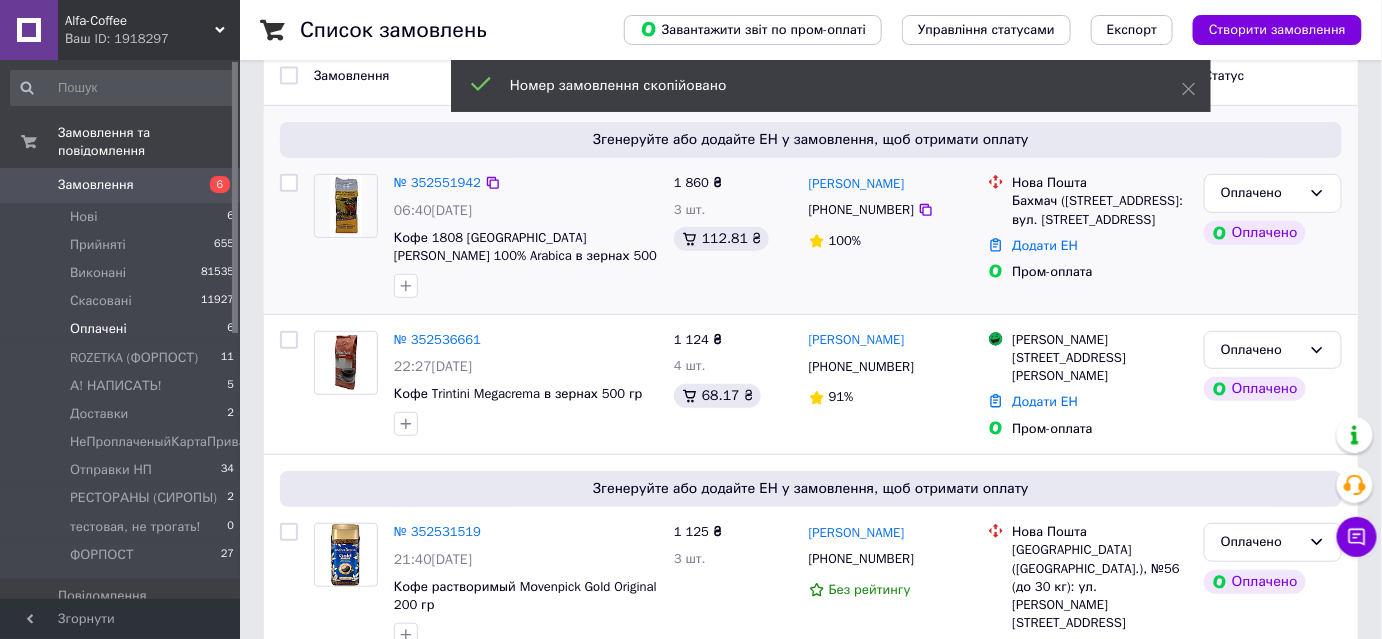 click on "+380675381402" at bounding box center [861, 209] 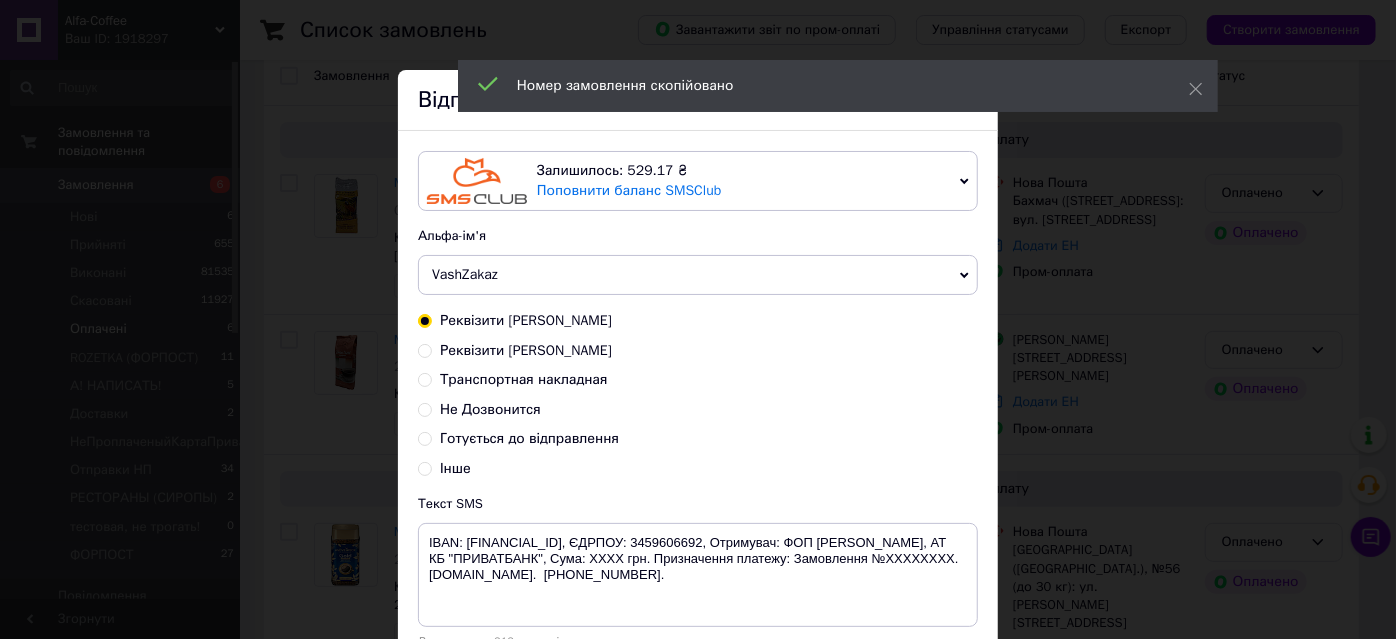 click on "Готується до відправлення" at bounding box center [529, 438] 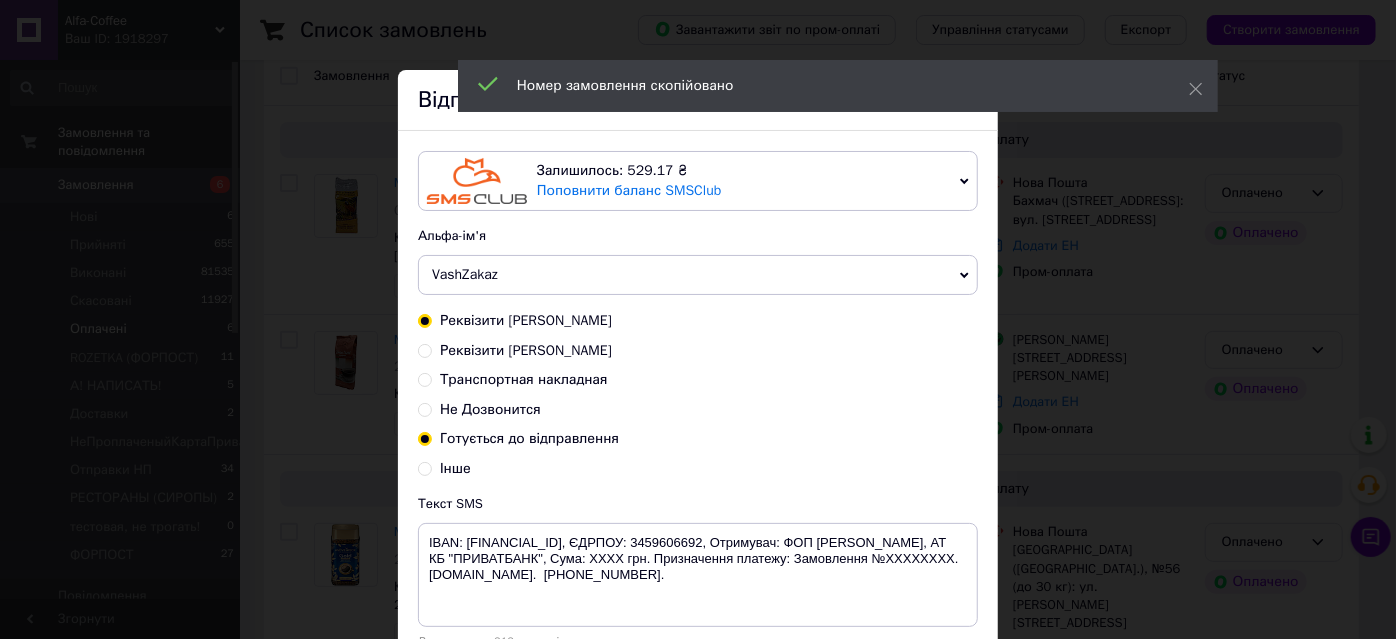 radio on "true" 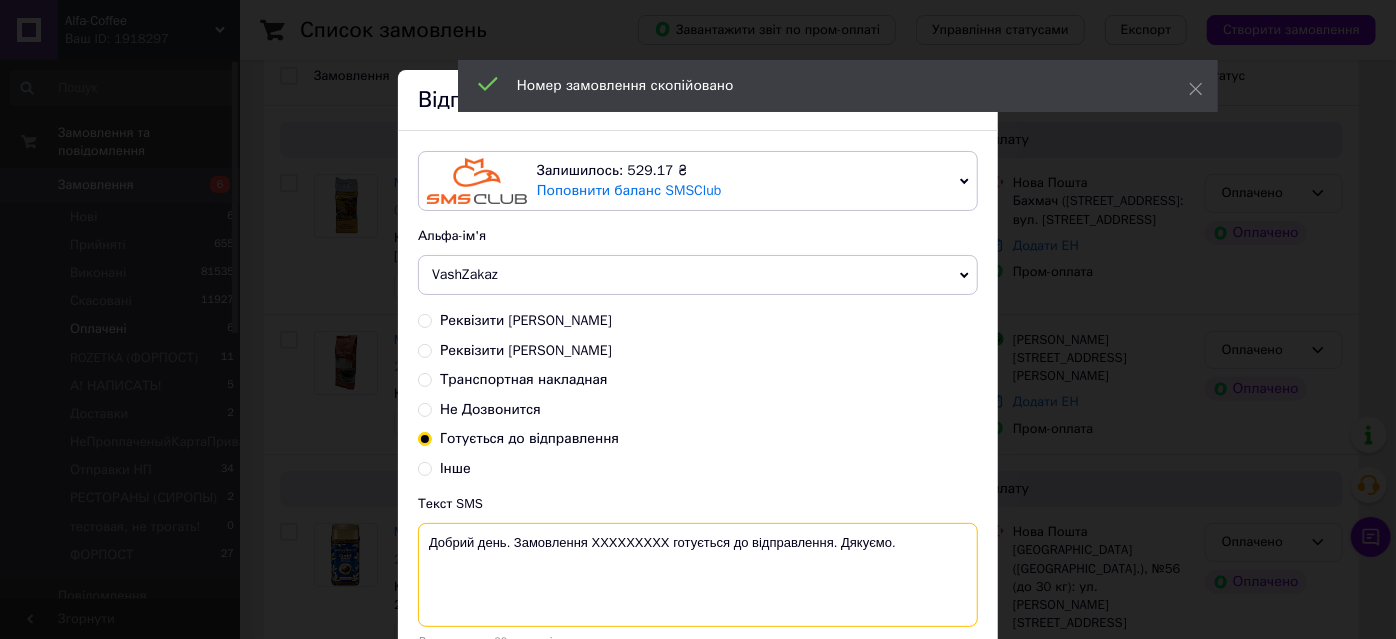 click on "Добрий день. Замовлення ХХХХХХХХХ готується до відправлення. Дякуємо." at bounding box center (698, 575) 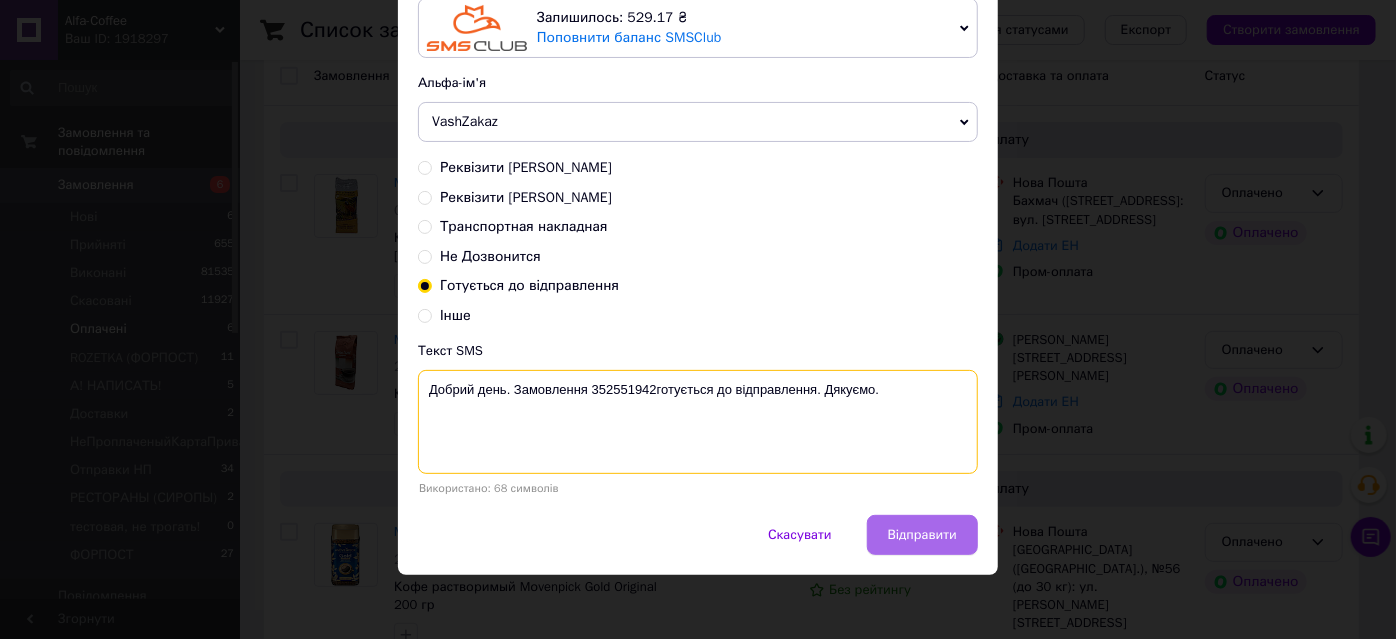 scroll, scrollTop: 154, scrollLeft: 0, axis: vertical 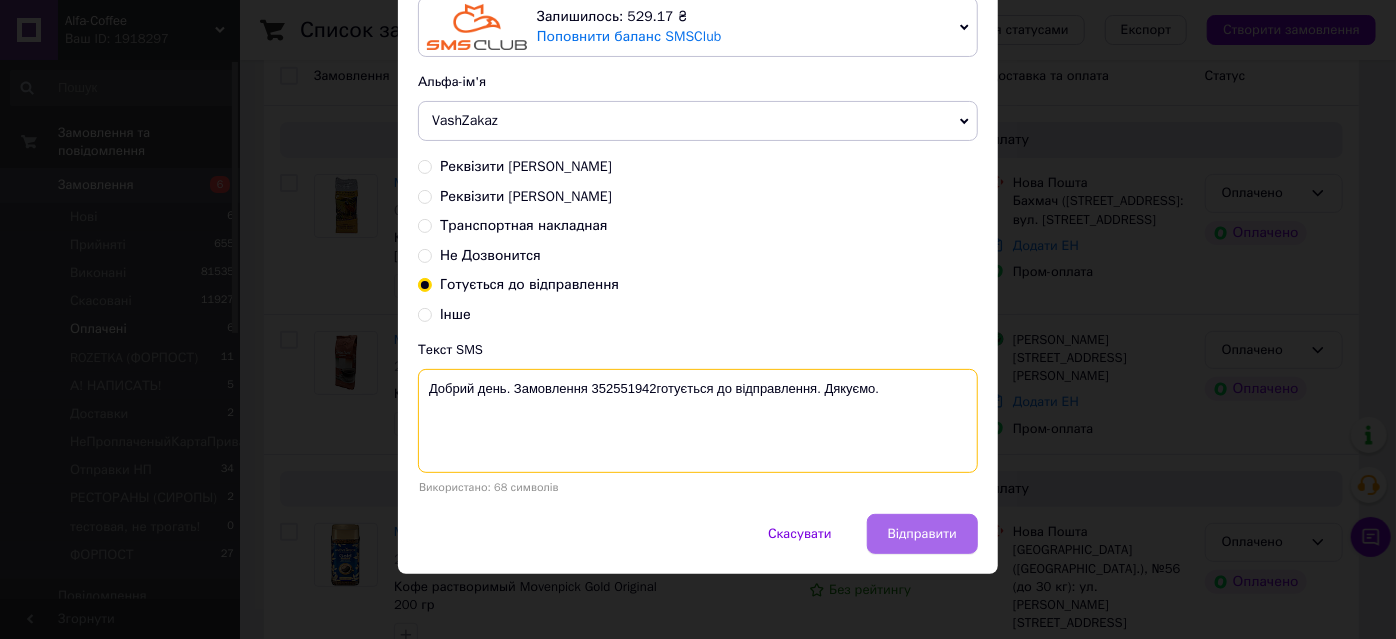 type on "Добрий день. Замовлення 352551942готується до відправлення. Дякуємо." 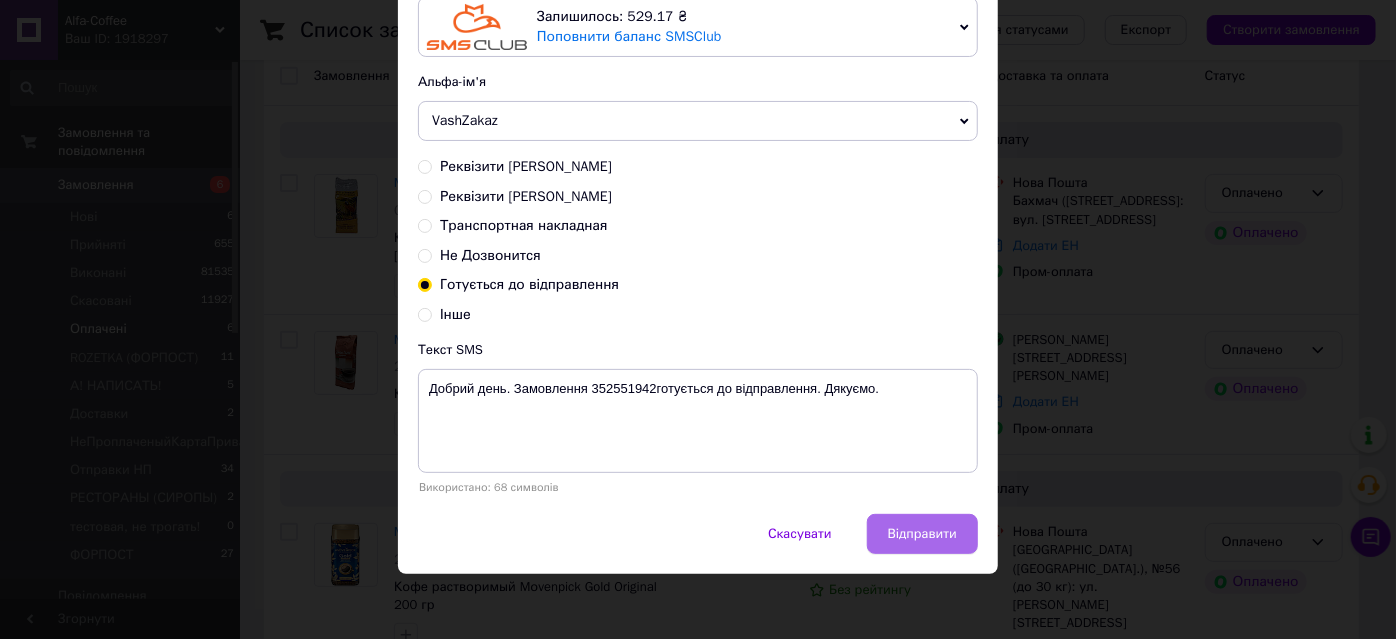 click on "Відправити" at bounding box center (922, 534) 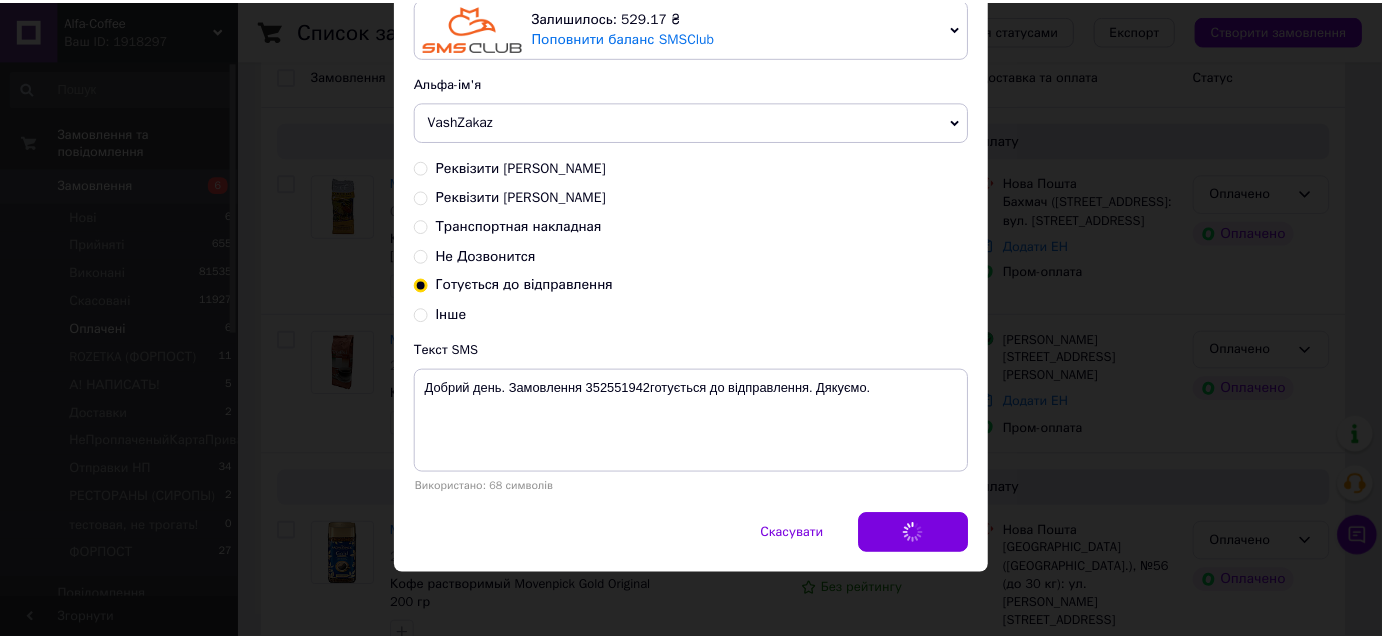scroll, scrollTop: 0, scrollLeft: 0, axis: both 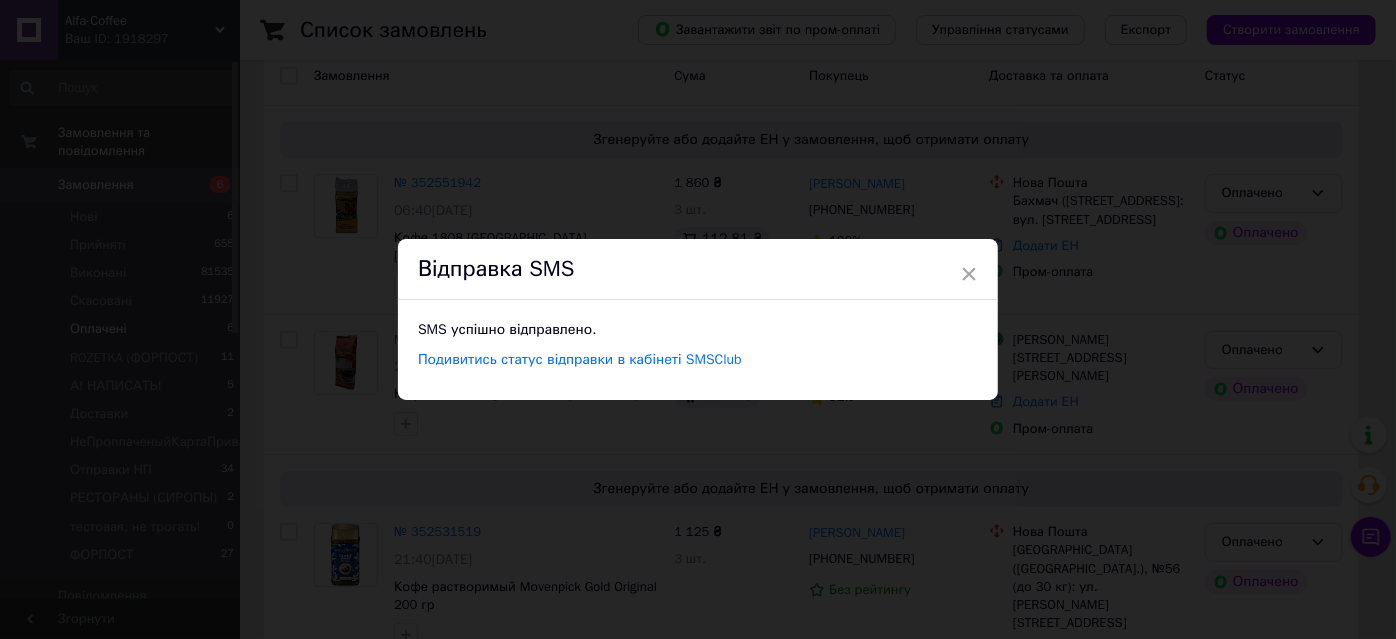 click on "× Відправка SMS SMS успішно відправлено. Подивитись статус відправки в кабінеті SMSClub" at bounding box center [698, 319] 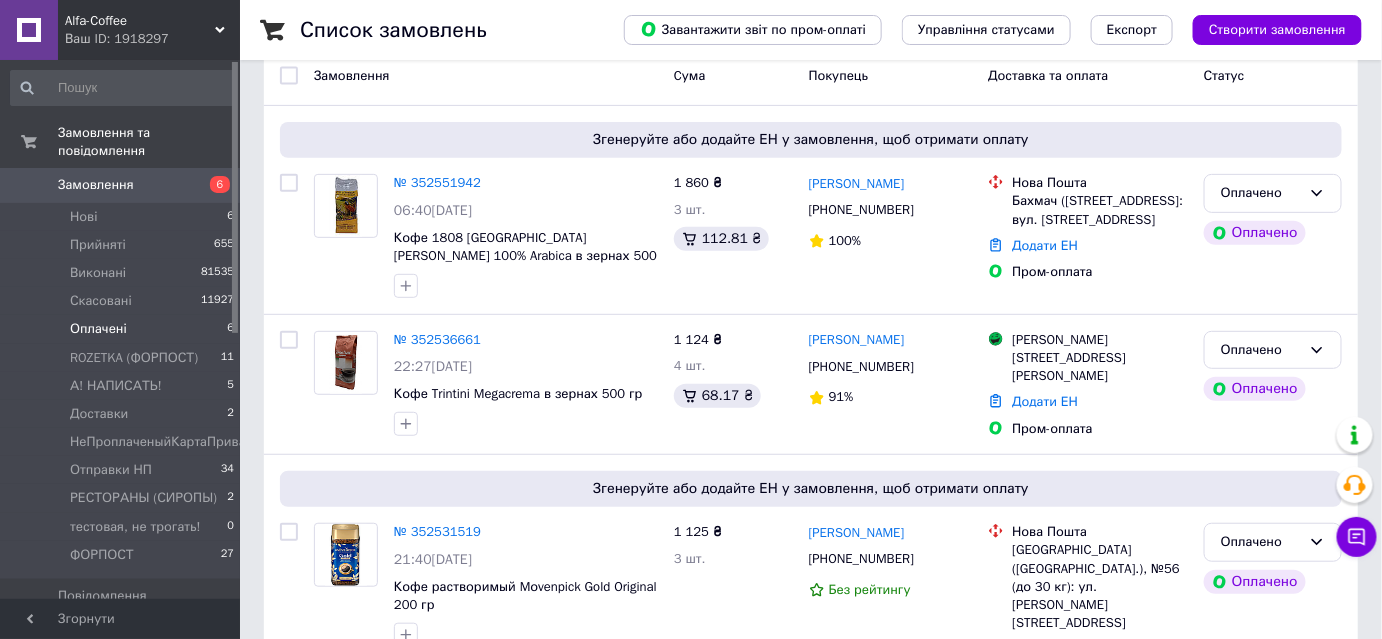 click on "Оплачено" at bounding box center (1261, 193) 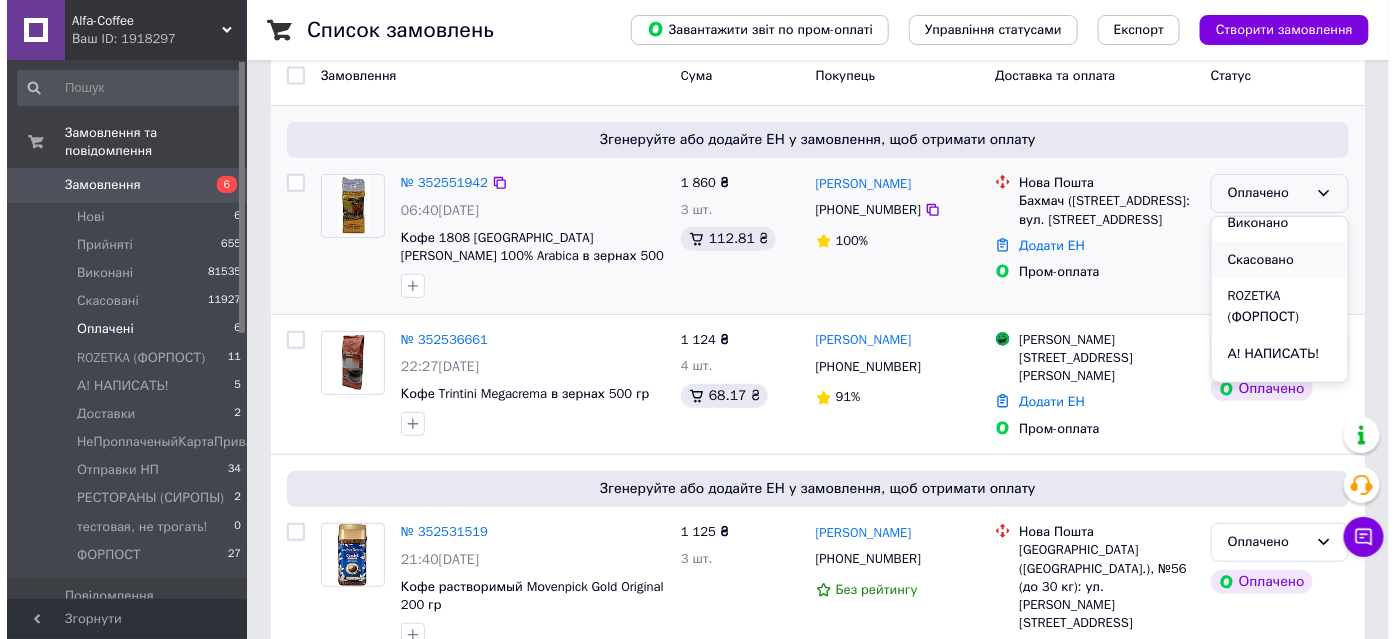 scroll, scrollTop: 181, scrollLeft: 0, axis: vertical 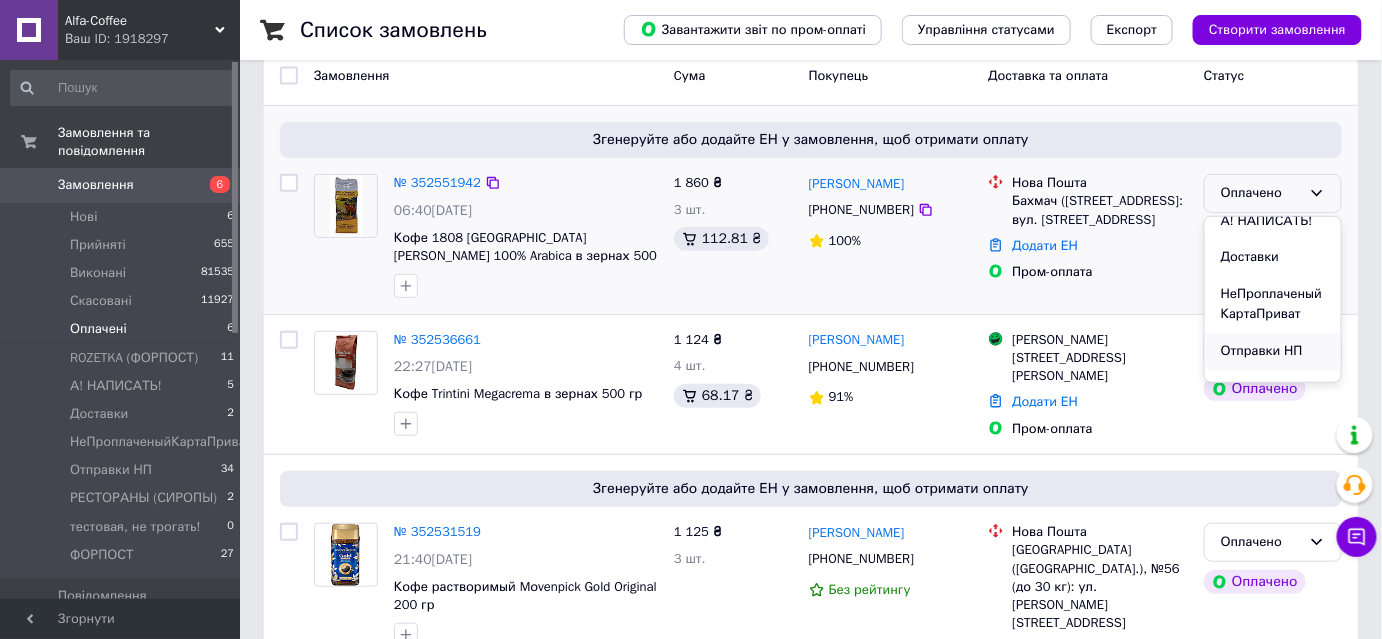 click on "Отправки НП" at bounding box center (1273, 351) 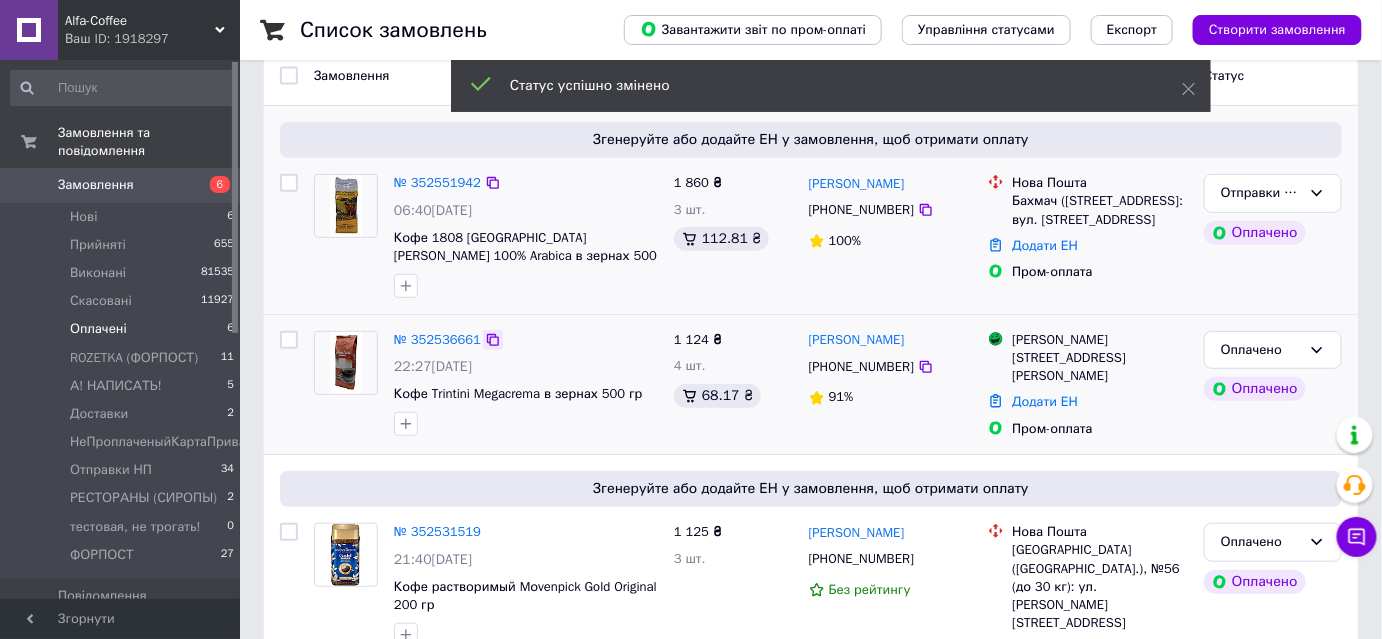 click 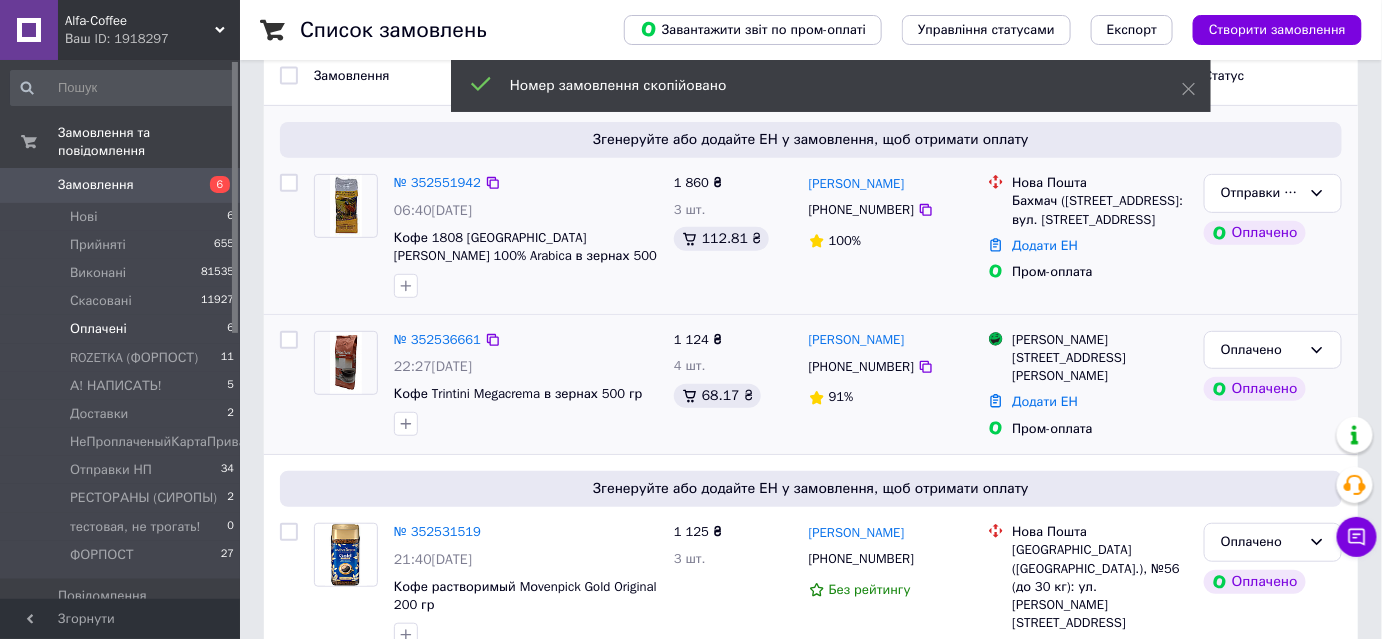 click on "[PHONE_NUMBER]" at bounding box center (861, 366) 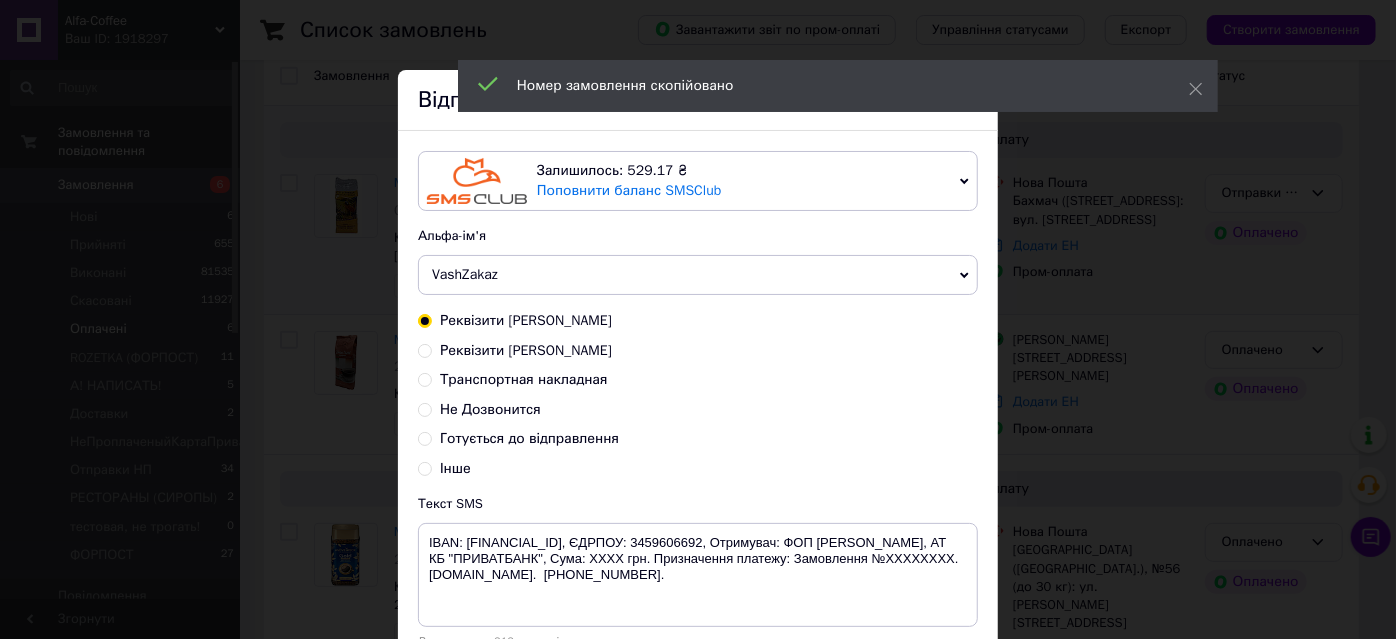 click on "Готується до відправлення" at bounding box center [529, 438] 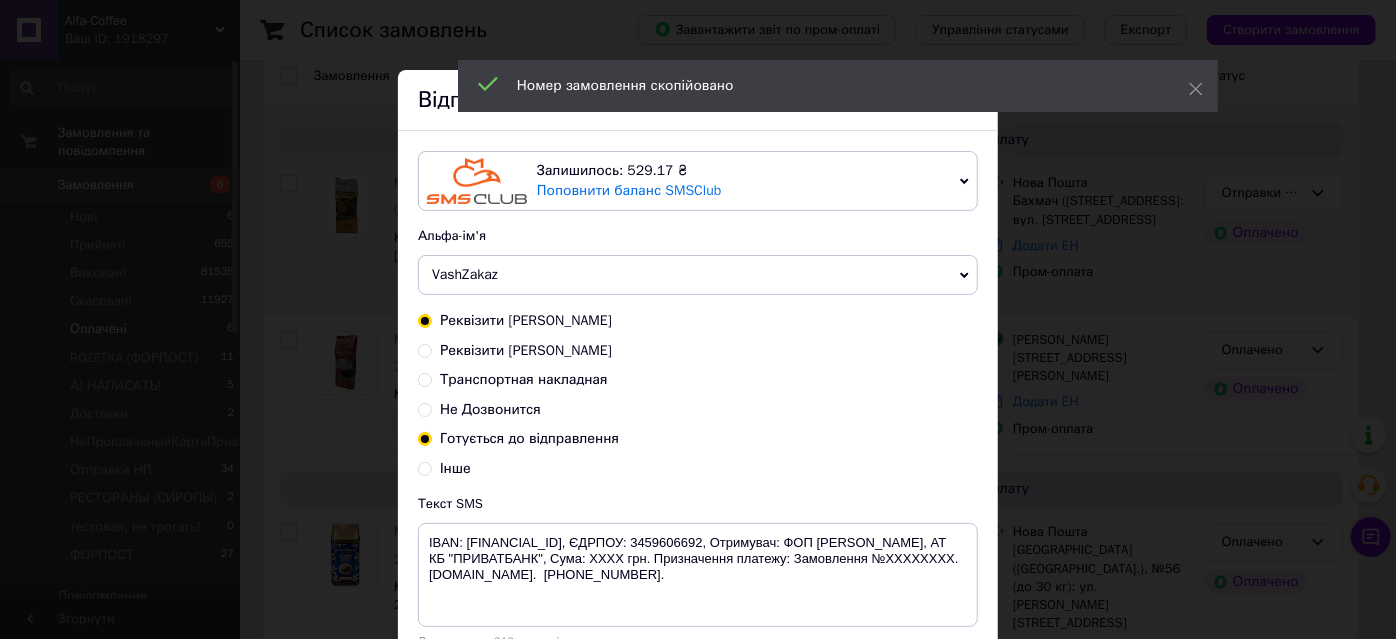 radio on "true" 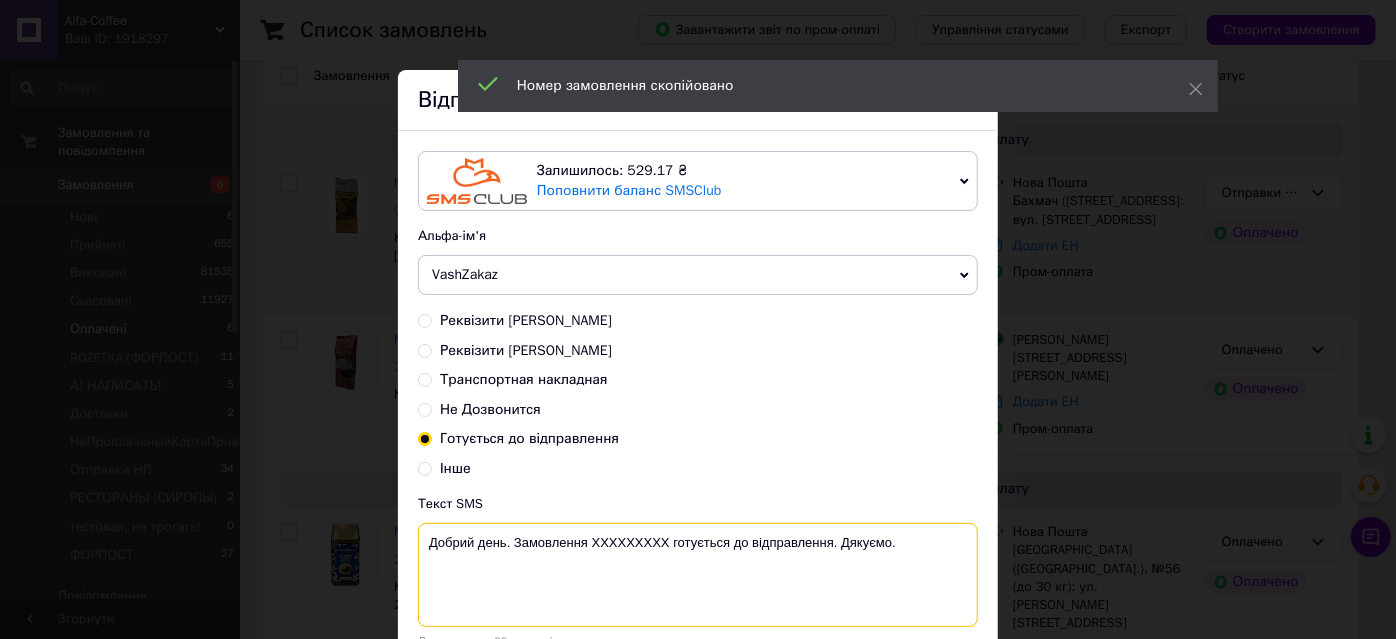click on "Добрий день. Замовлення ХХХХХХХХХ готується до відправлення. Дякуємо." at bounding box center [698, 575] 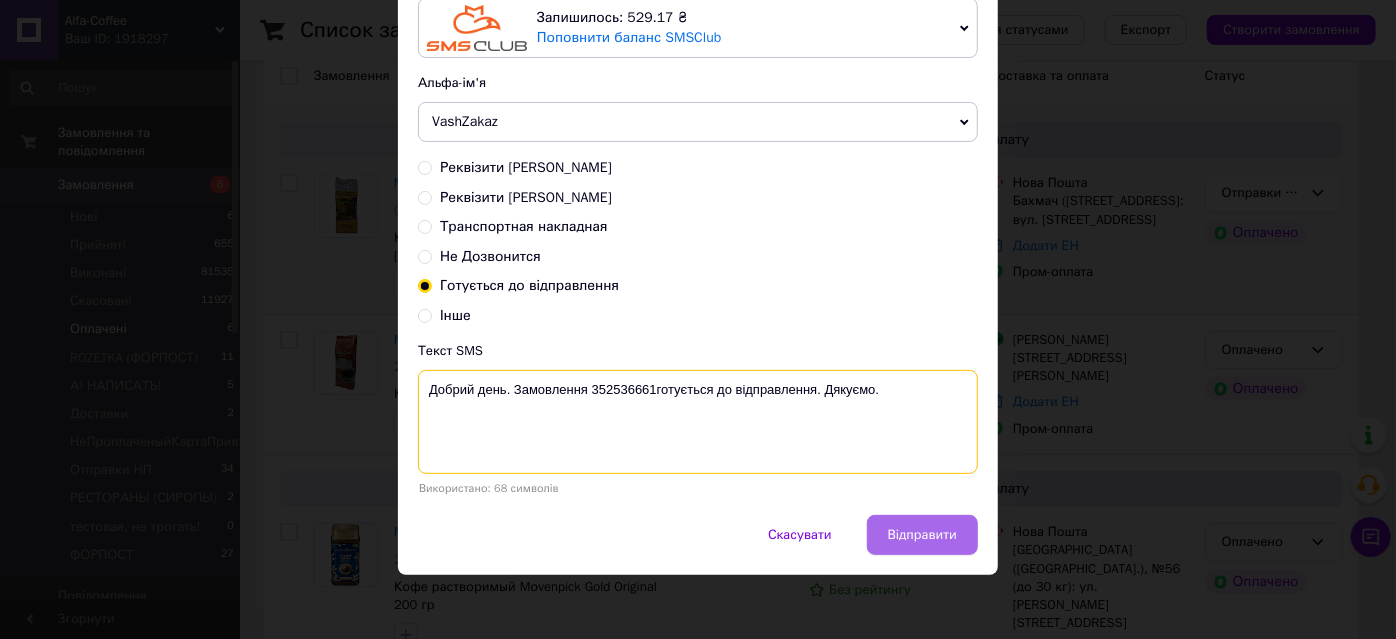 scroll, scrollTop: 154, scrollLeft: 0, axis: vertical 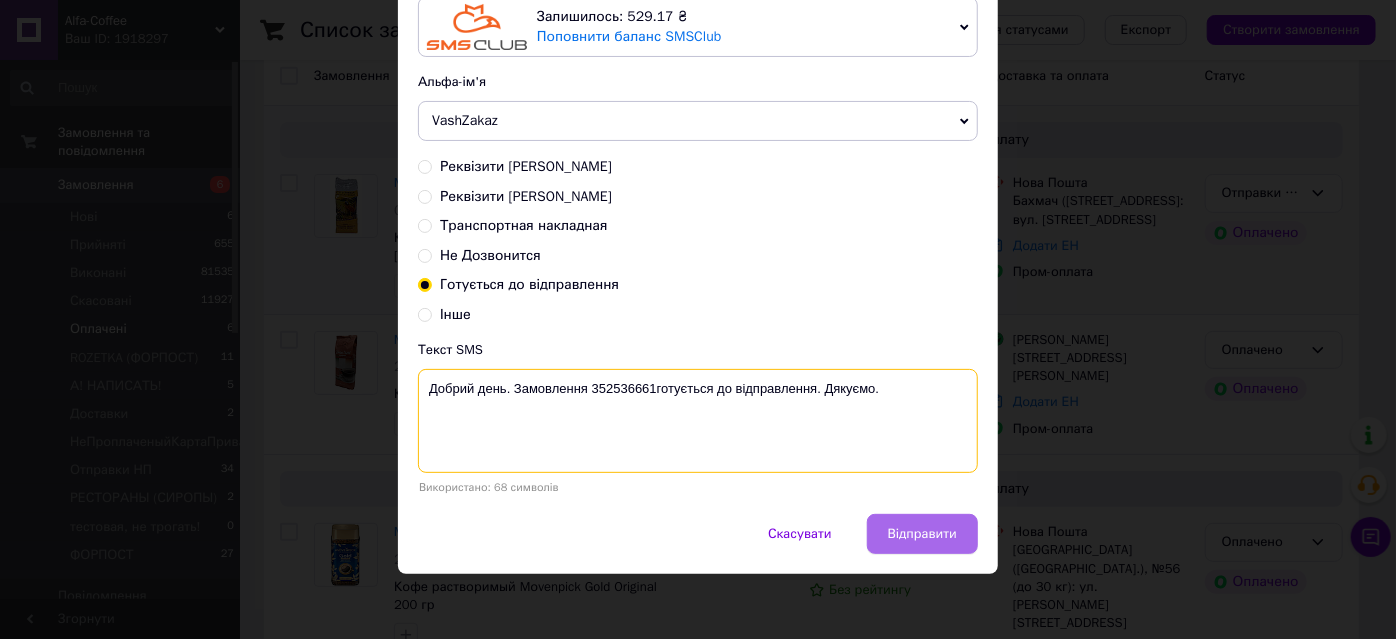 type on "Добрий день. Замовлення 352536661готується до відправлення. Дякуємо." 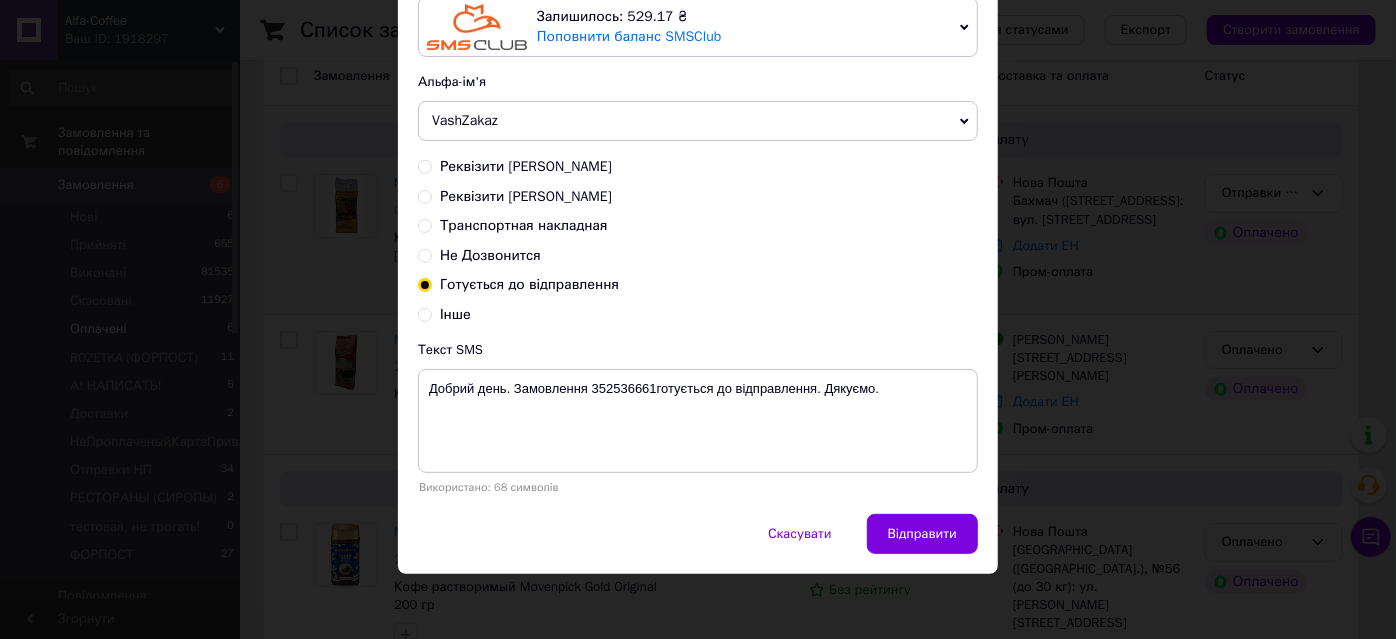 drag, startPoint x: 885, startPoint y: 523, endPoint x: 904, endPoint y: 523, distance: 19 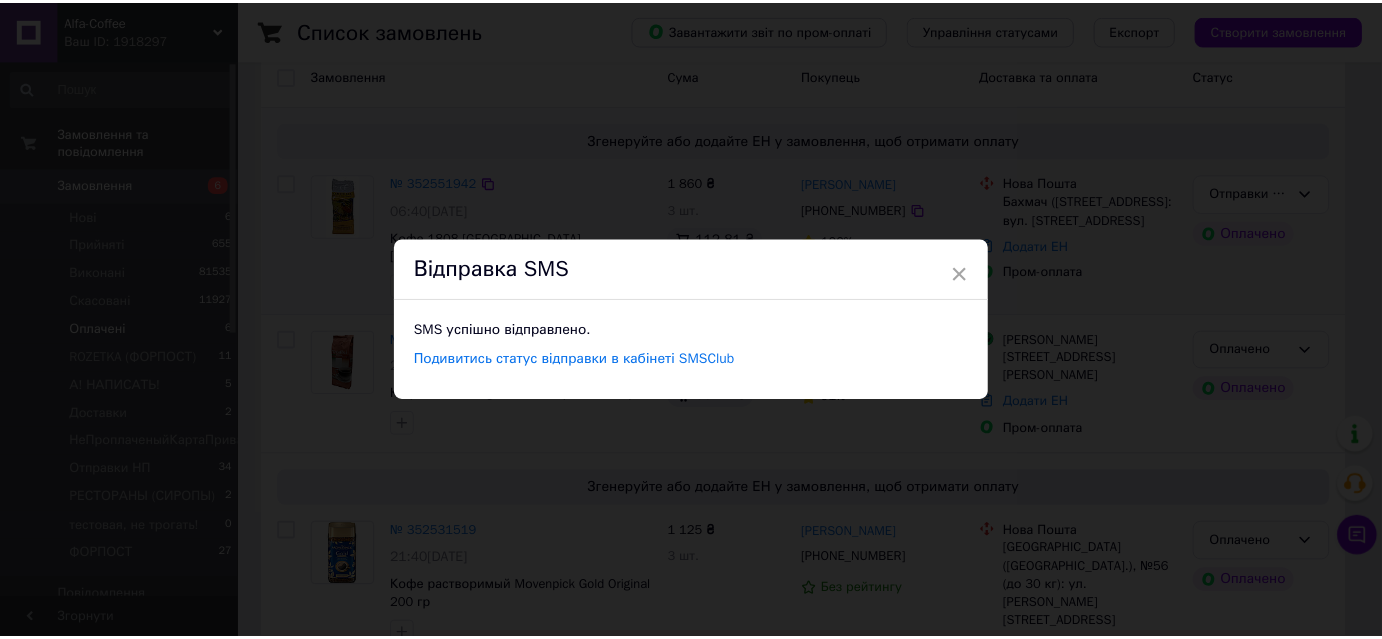 scroll, scrollTop: 0, scrollLeft: 0, axis: both 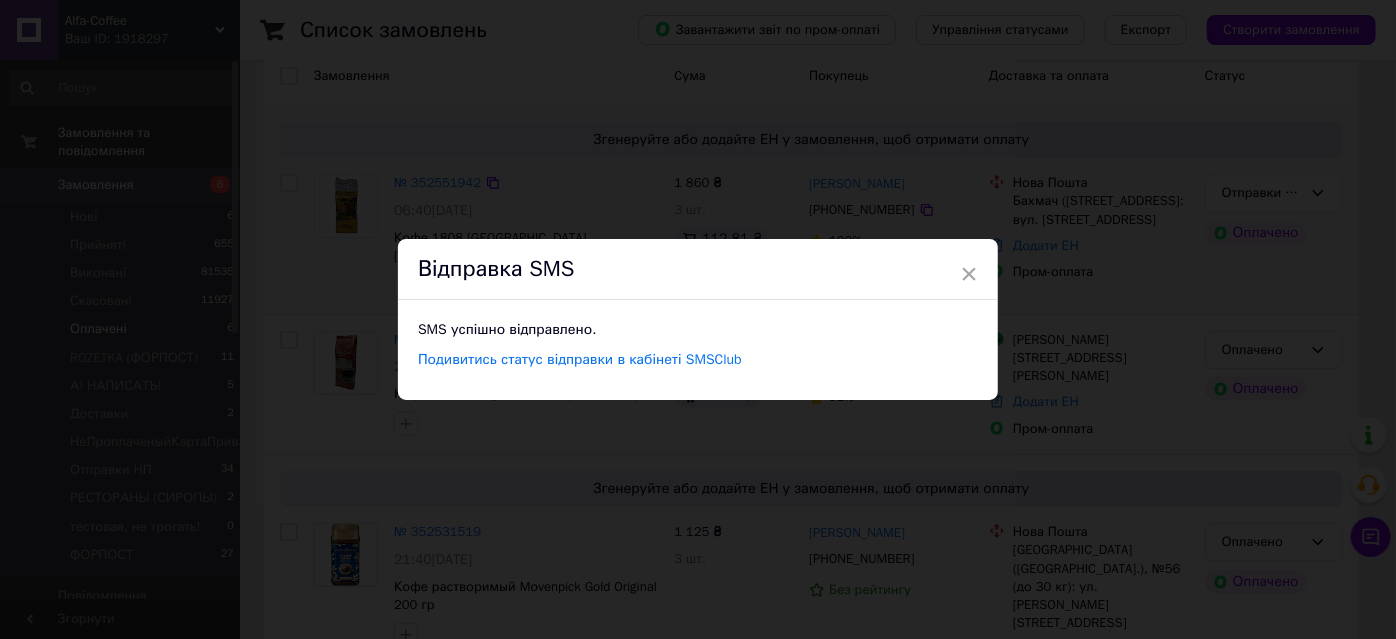 click on "× Відправка SMS SMS успішно відправлено. Подивитись статус відправки в кабінеті SMSClub" at bounding box center (698, 319) 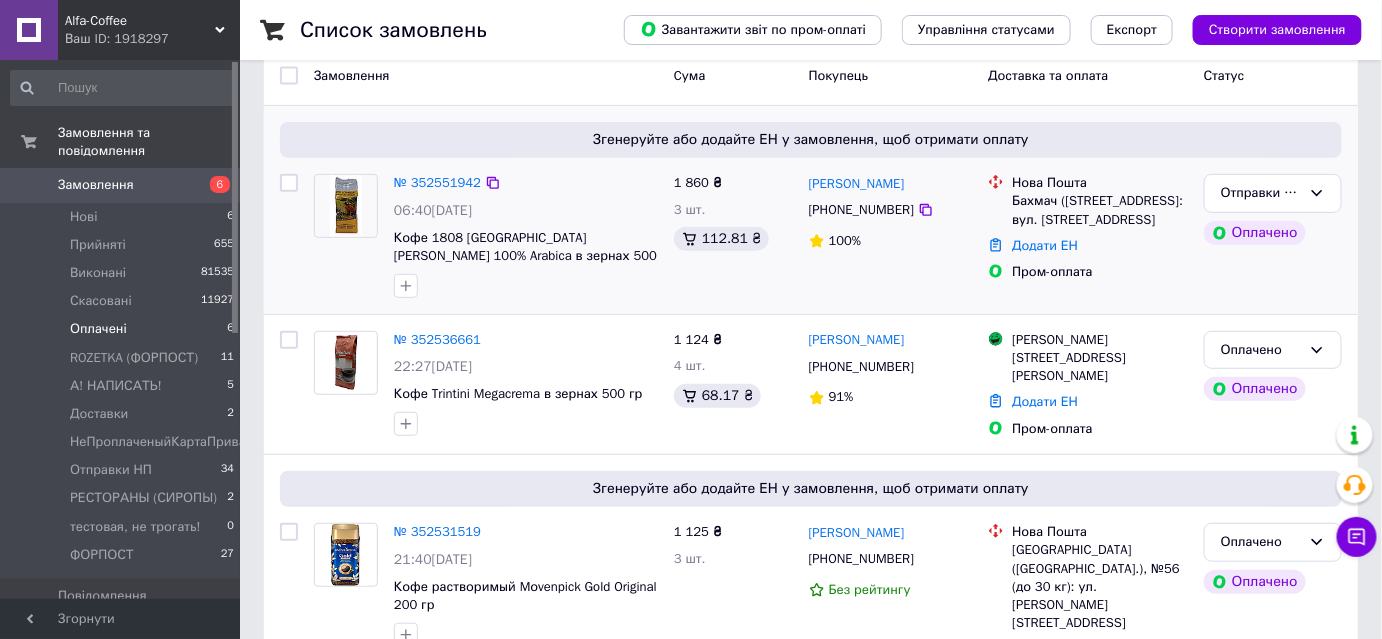 click on "Оплачено" at bounding box center [1261, 350] 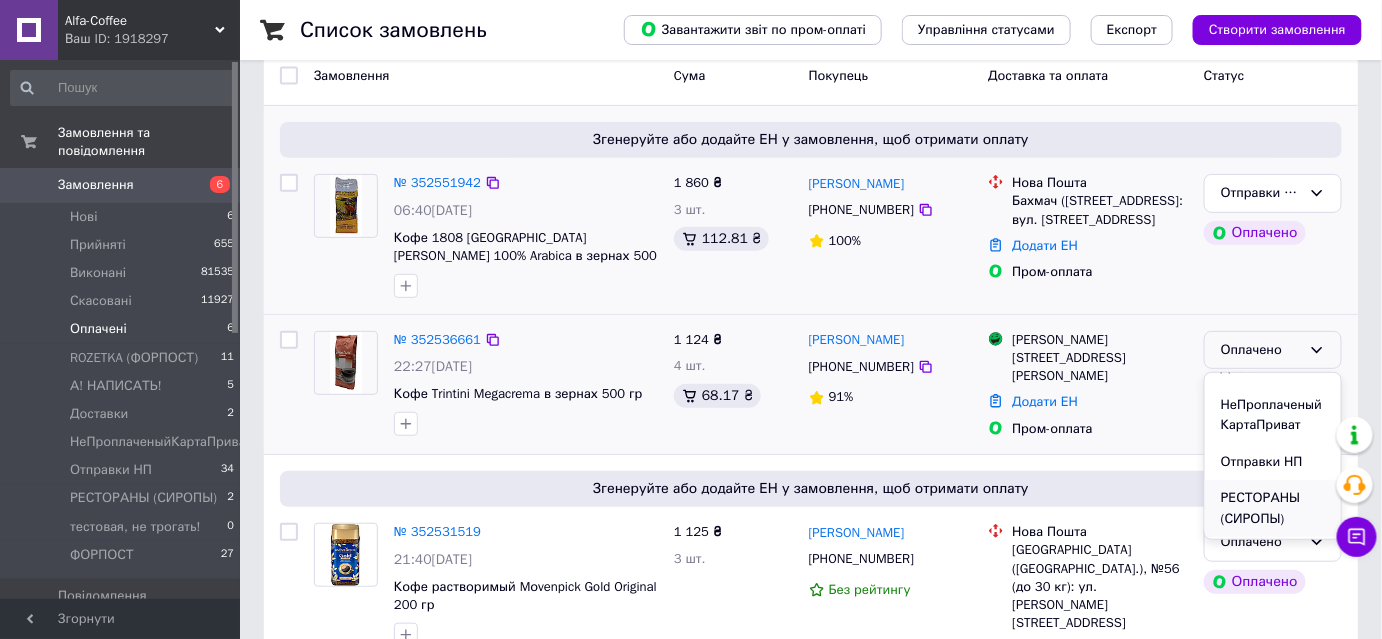 scroll, scrollTop: 272, scrollLeft: 0, axis: vertical 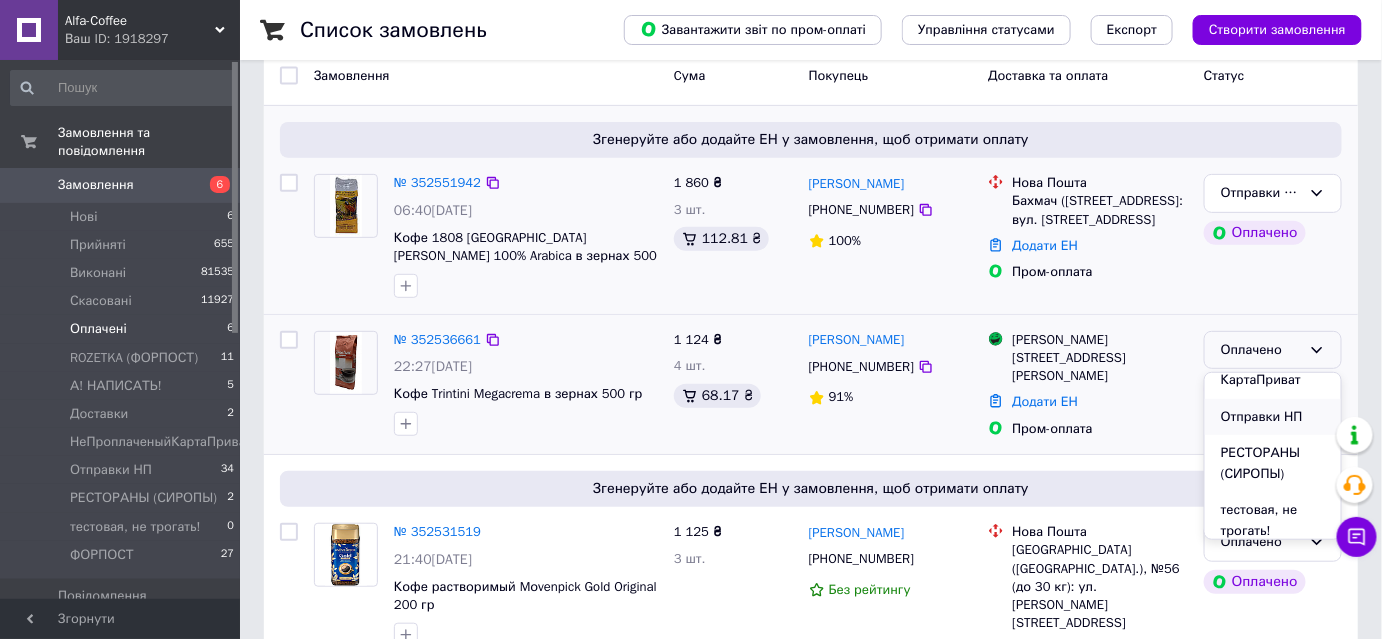 click on "Отправки НП" at bounding box center [1273, 417] 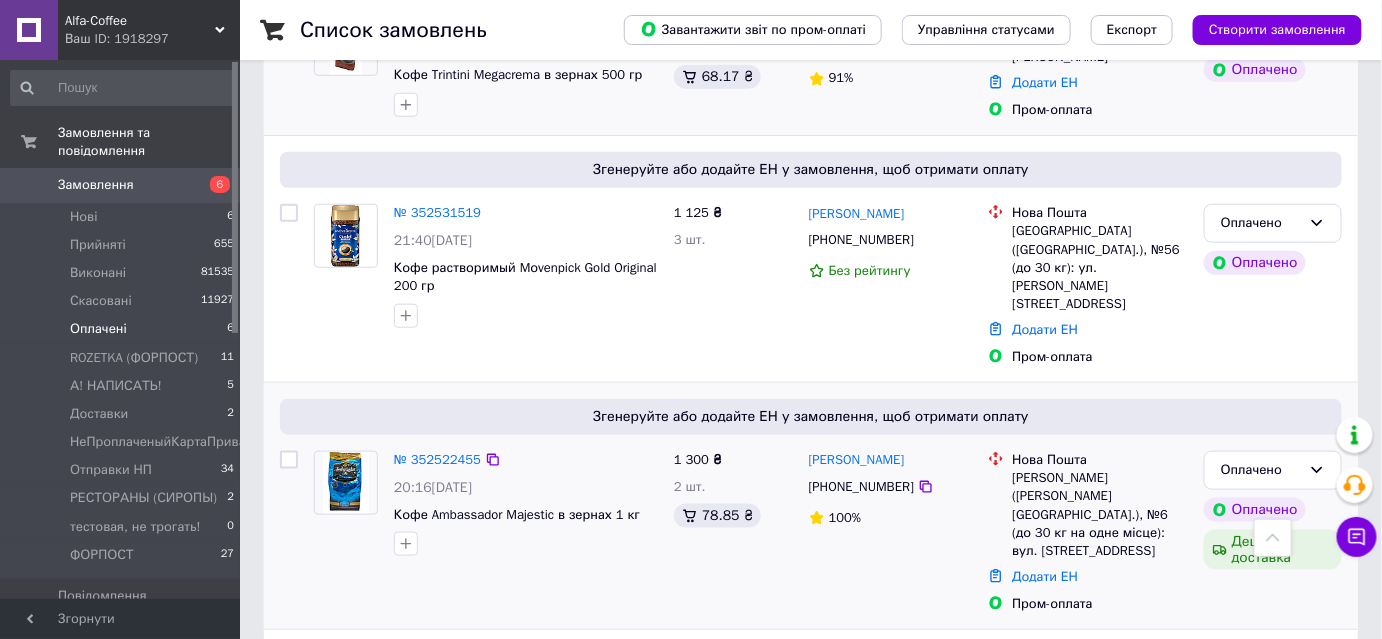 scroll, scrollTop: 545, scrollLeft: 0, axis: vertical 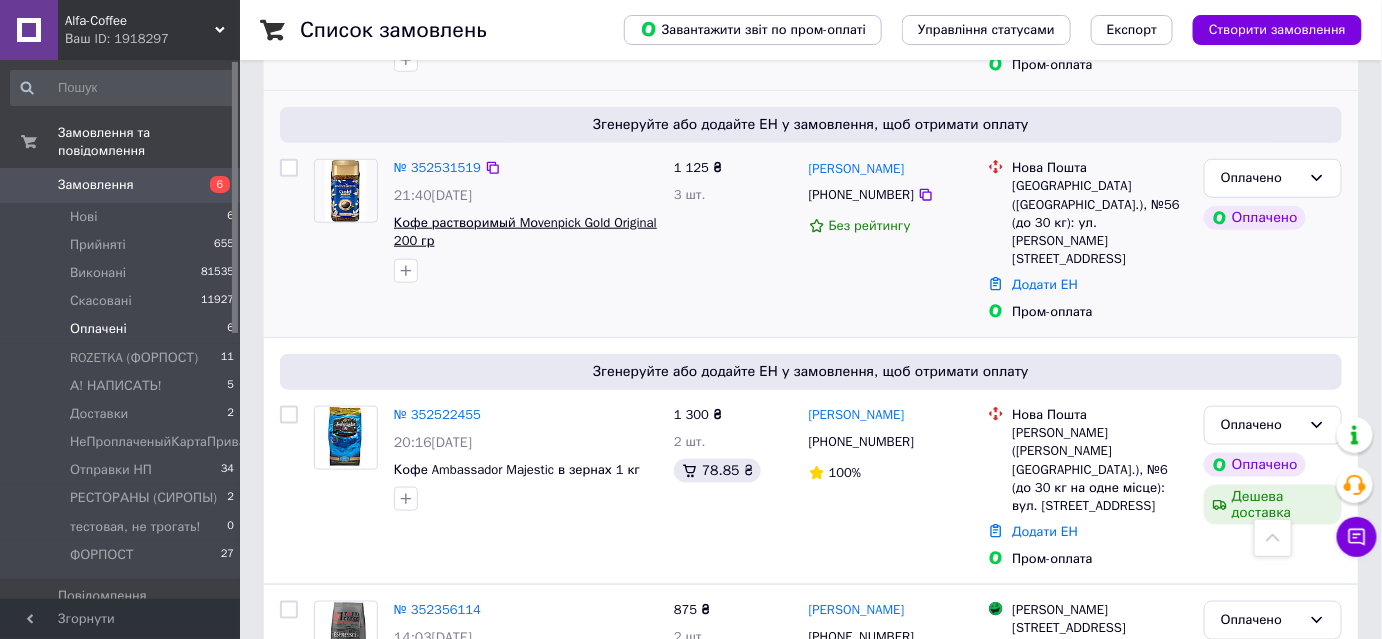 drag, startPoint x: 512, startPoint y: 204, endPoint x: 655, endPoint y: 222, distance: 144.12842 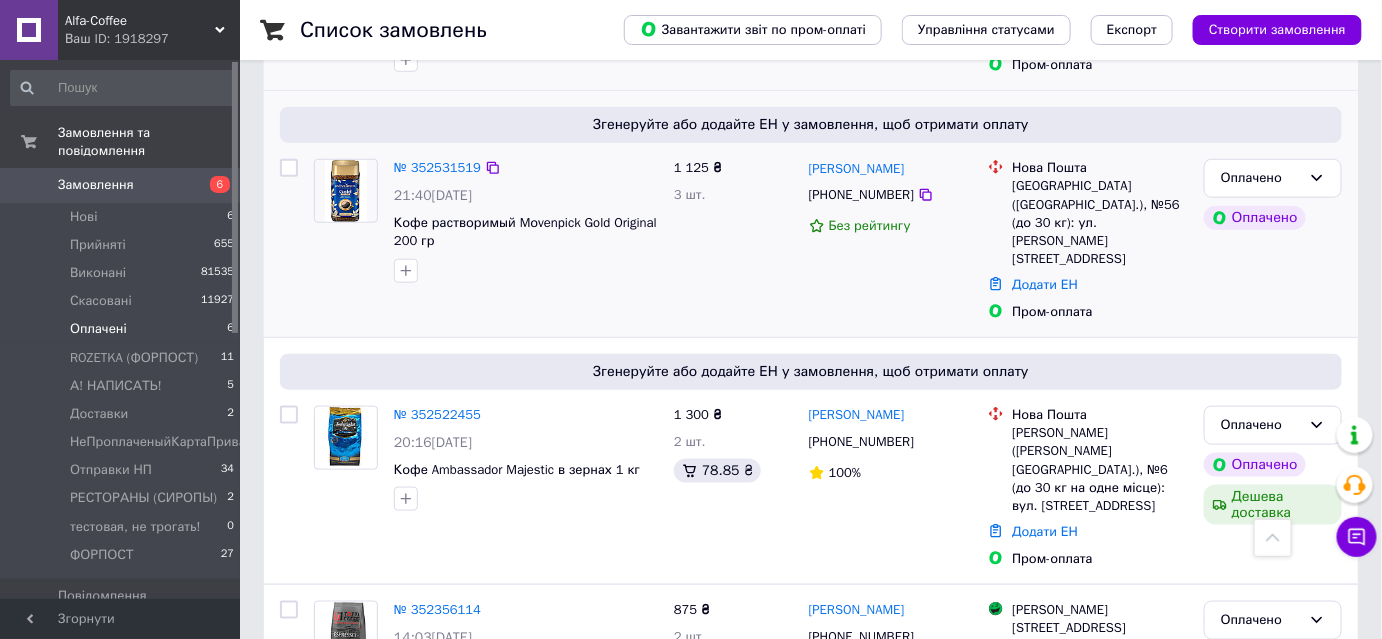 click on "№ 352531519 21:40, 13.07.2025 Кофе растворимый Mоvenpick Gold Original 200 гр" at bounding box center (526, 221) 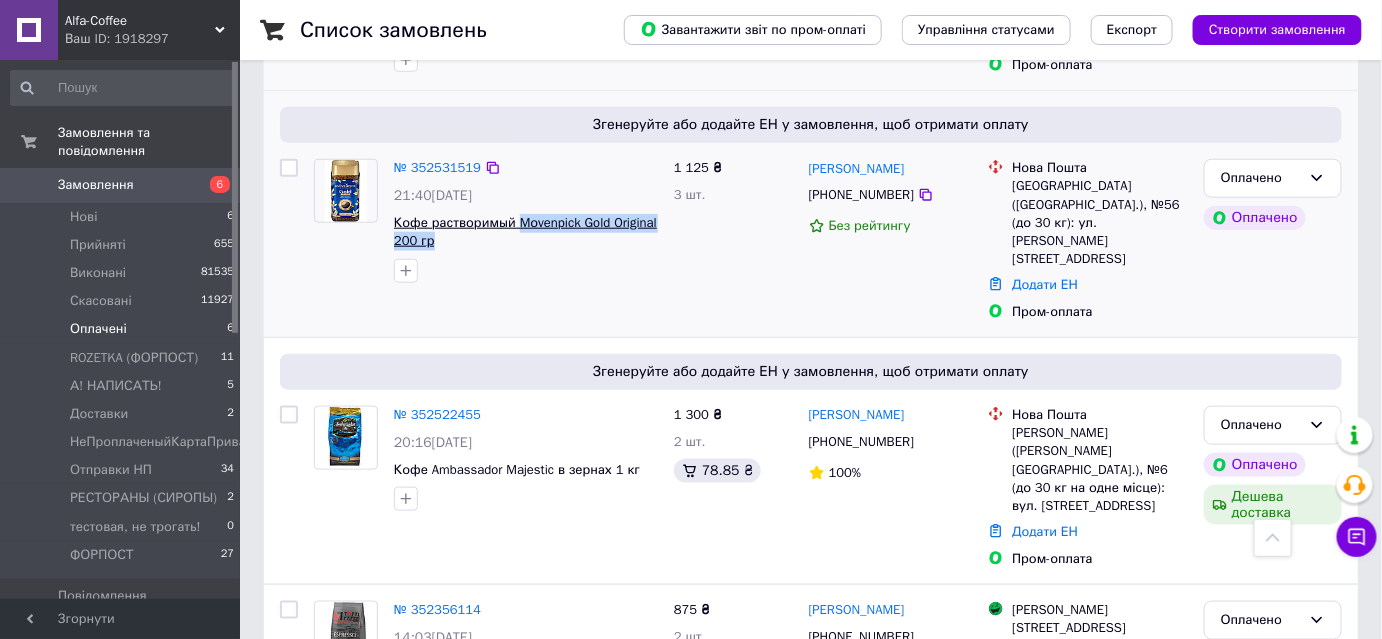 copy on "Mоvenpick Gold Original 200 гр" 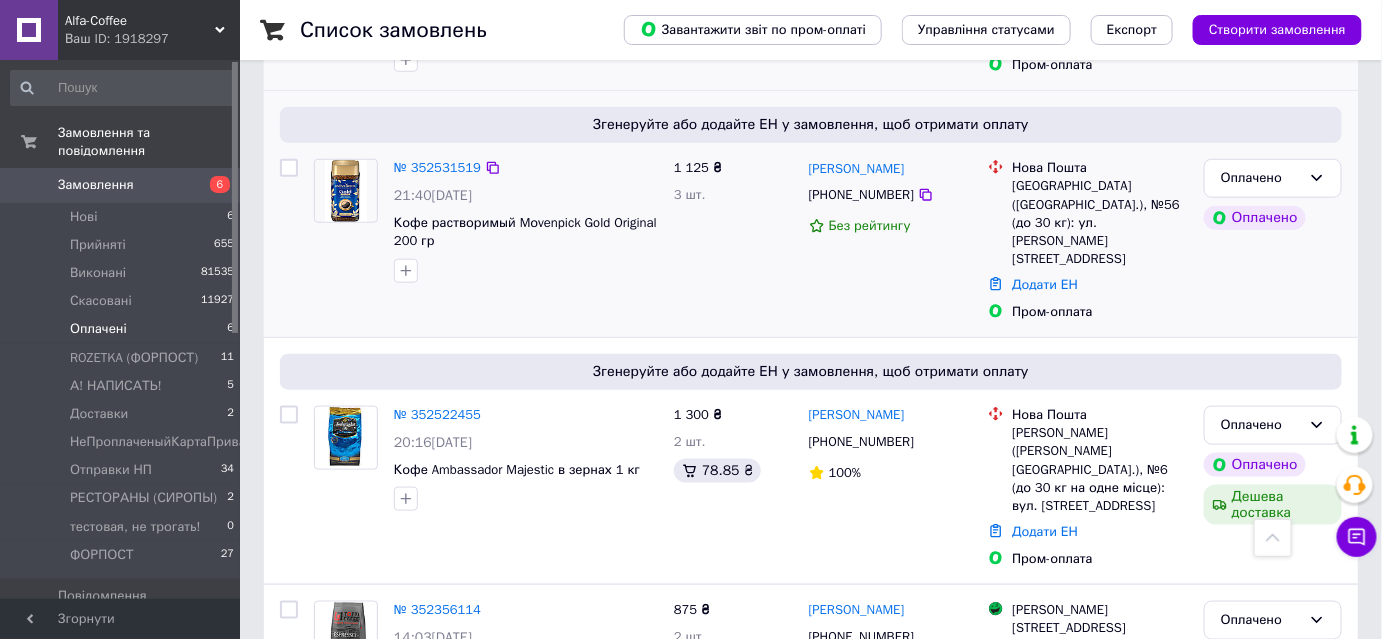 click at bounding box center [346, 221] 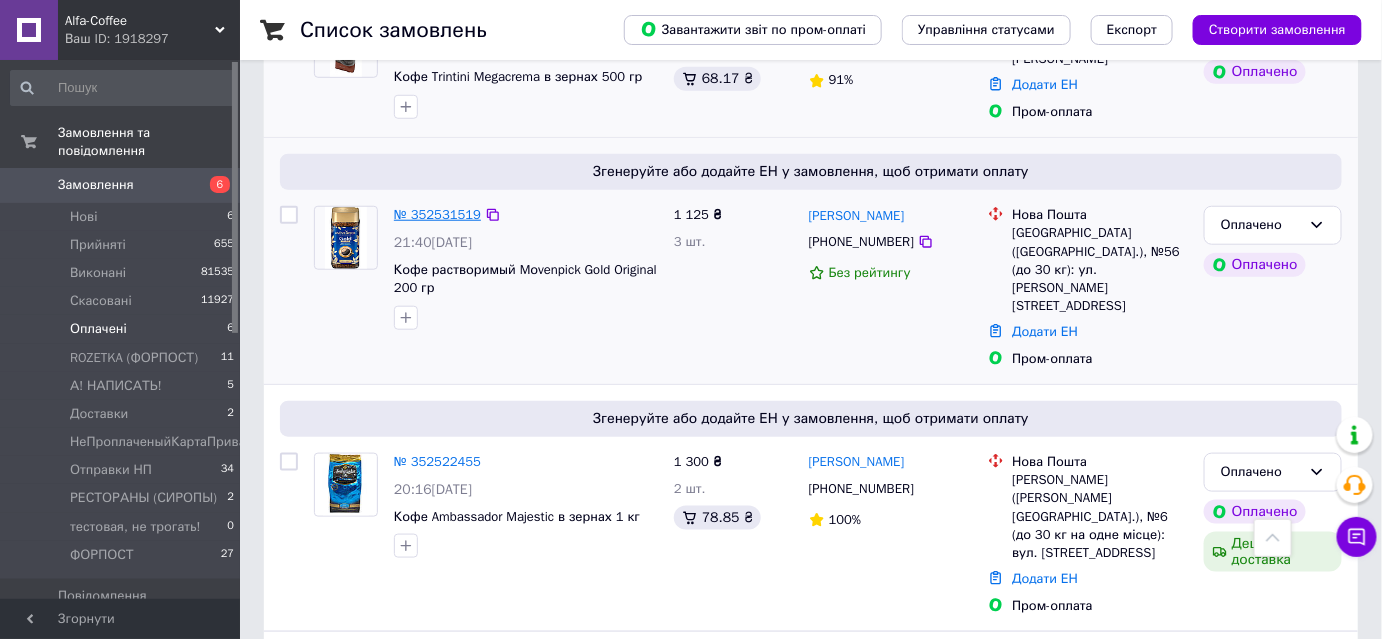 scroll, scrollTop: 454, scrollLeft: 0, axis: vertical 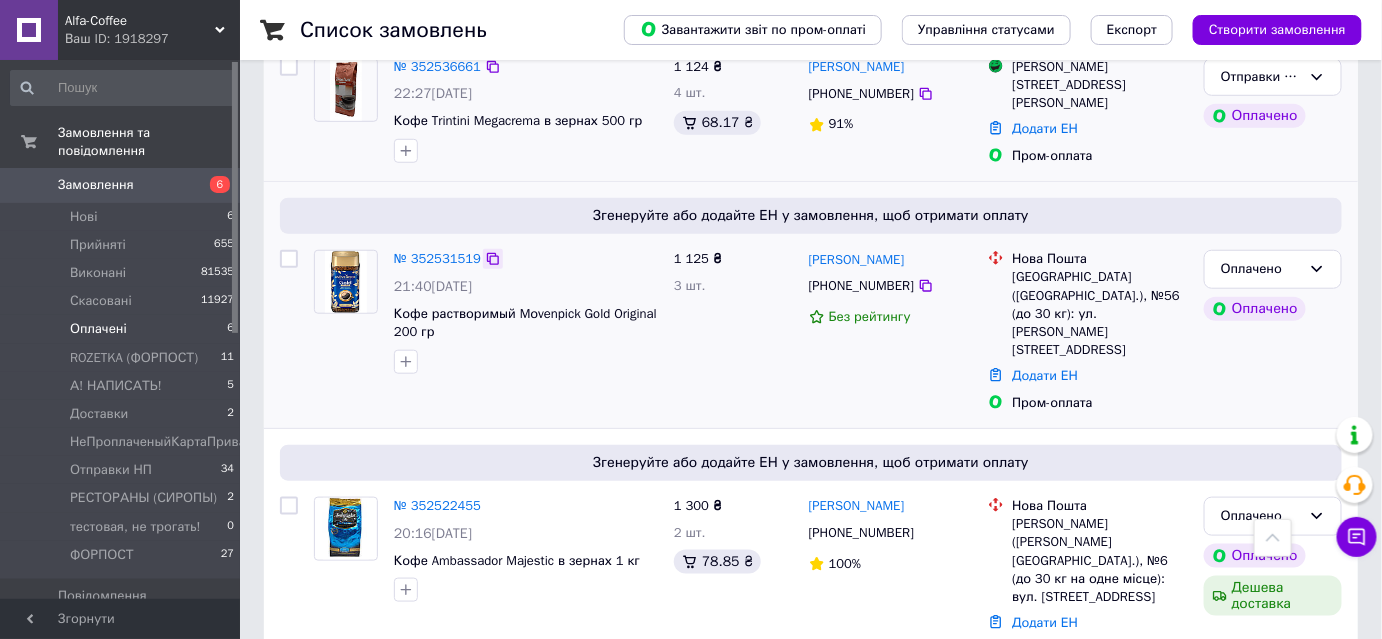 click 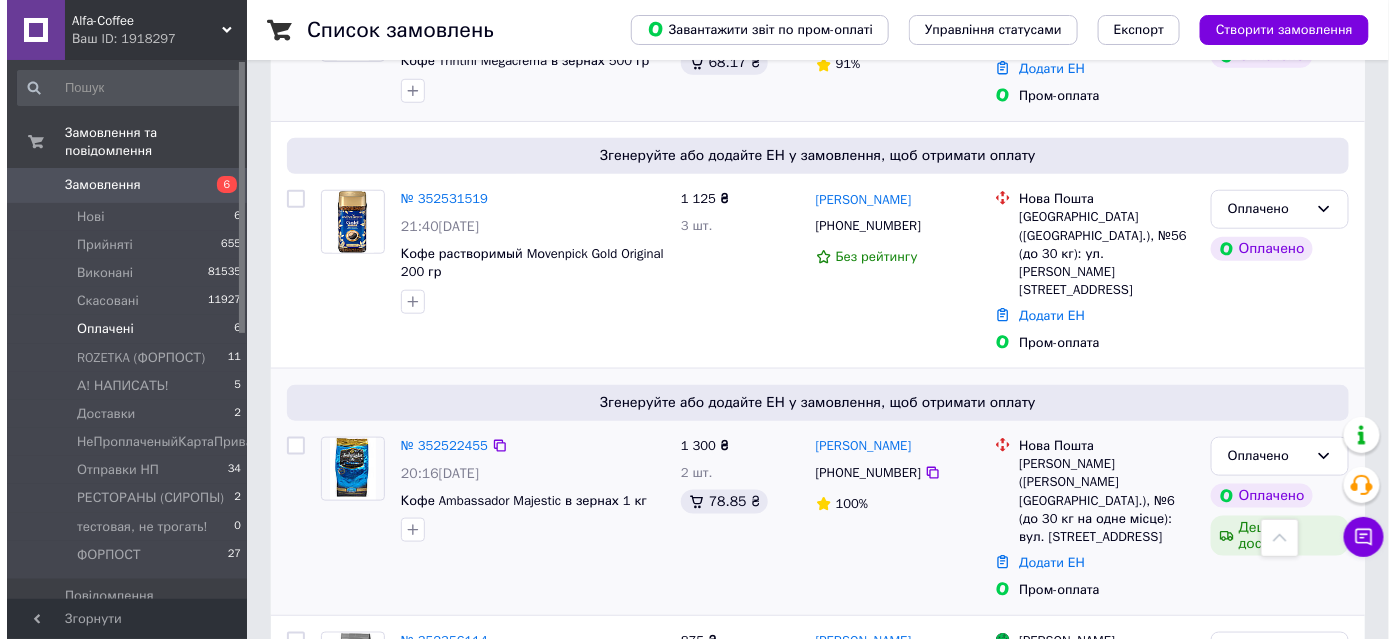 scroll, scrollTop: 545, scrollLeft: 0, axis: vertical 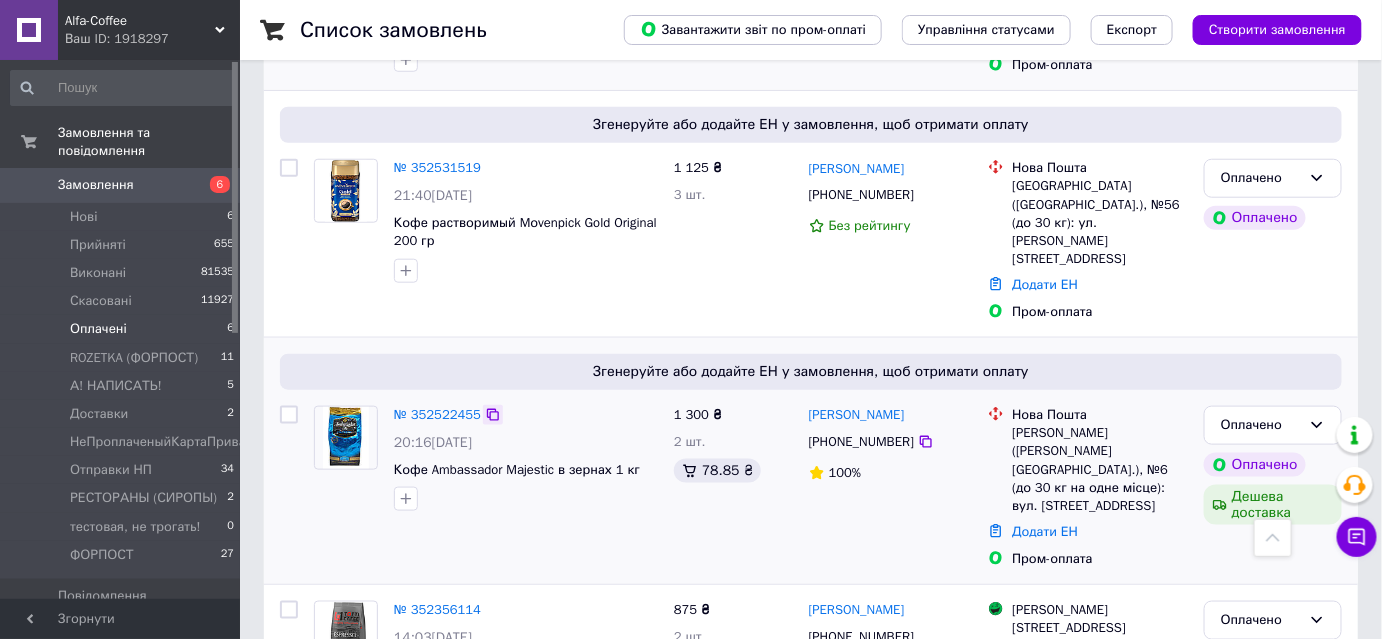 click 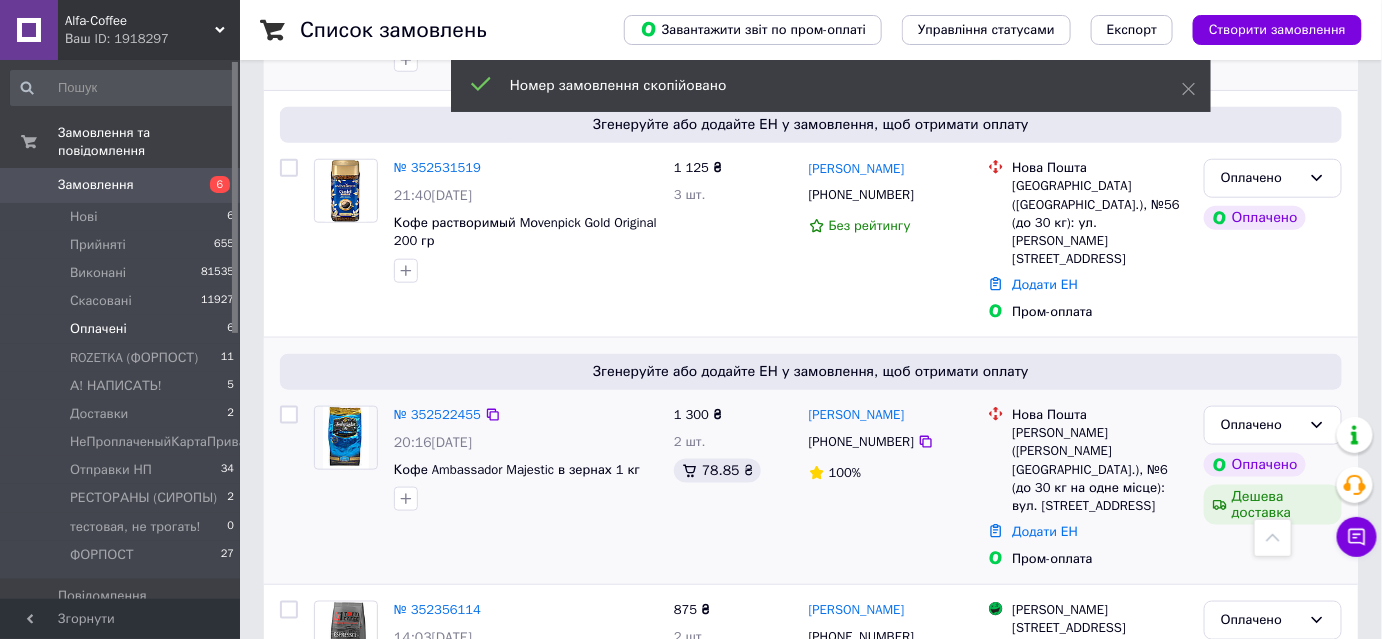 click on "[PHONE_NUMBER]" at bounding box center [861, 441] 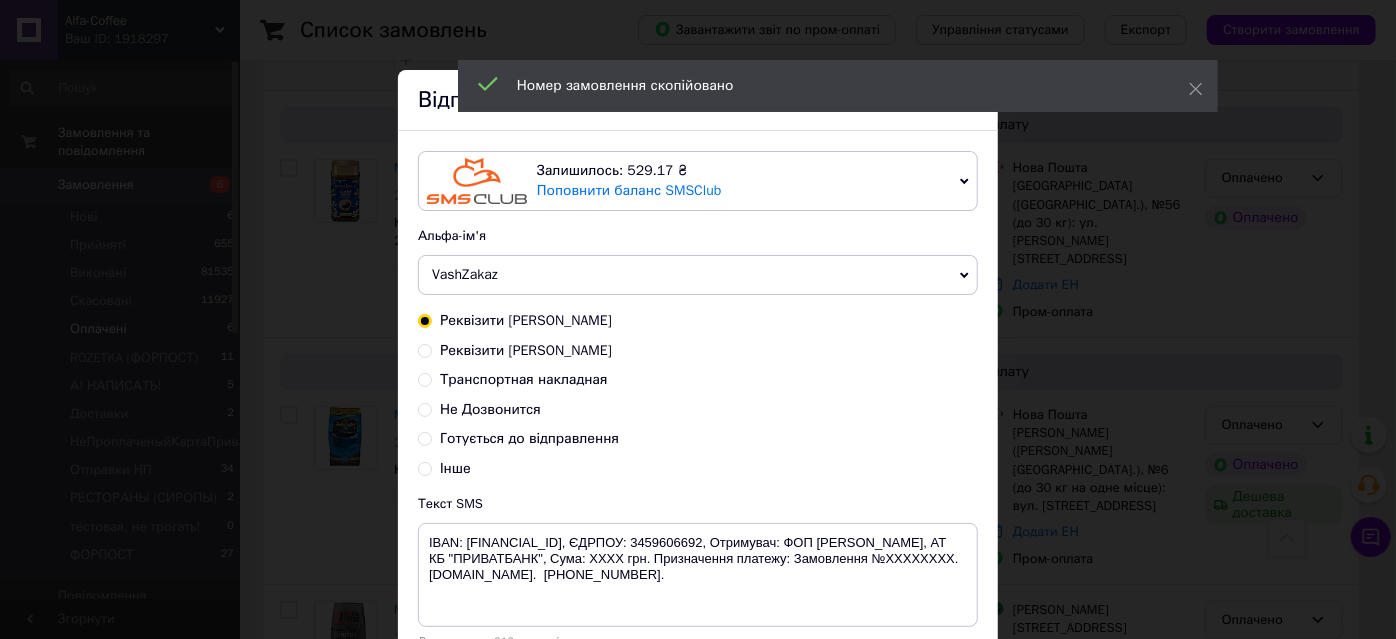 click on "Готується до відправлення" at bounding box center (529, 438) 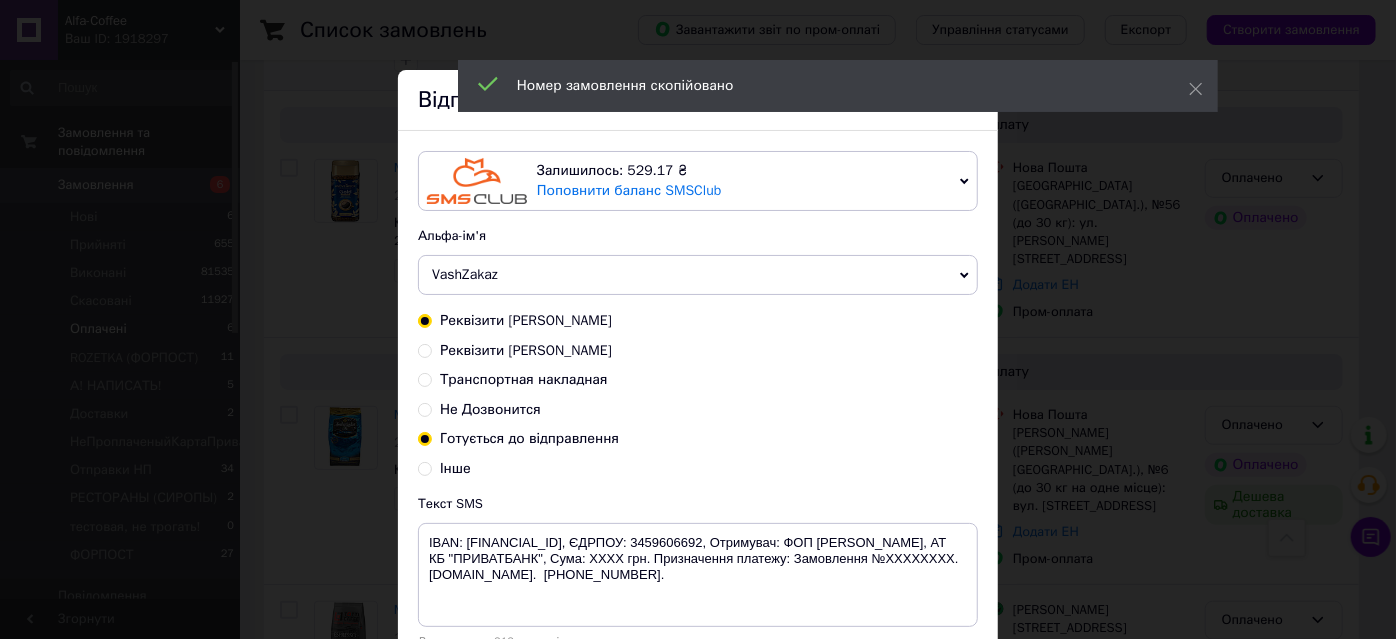 radio on "false" 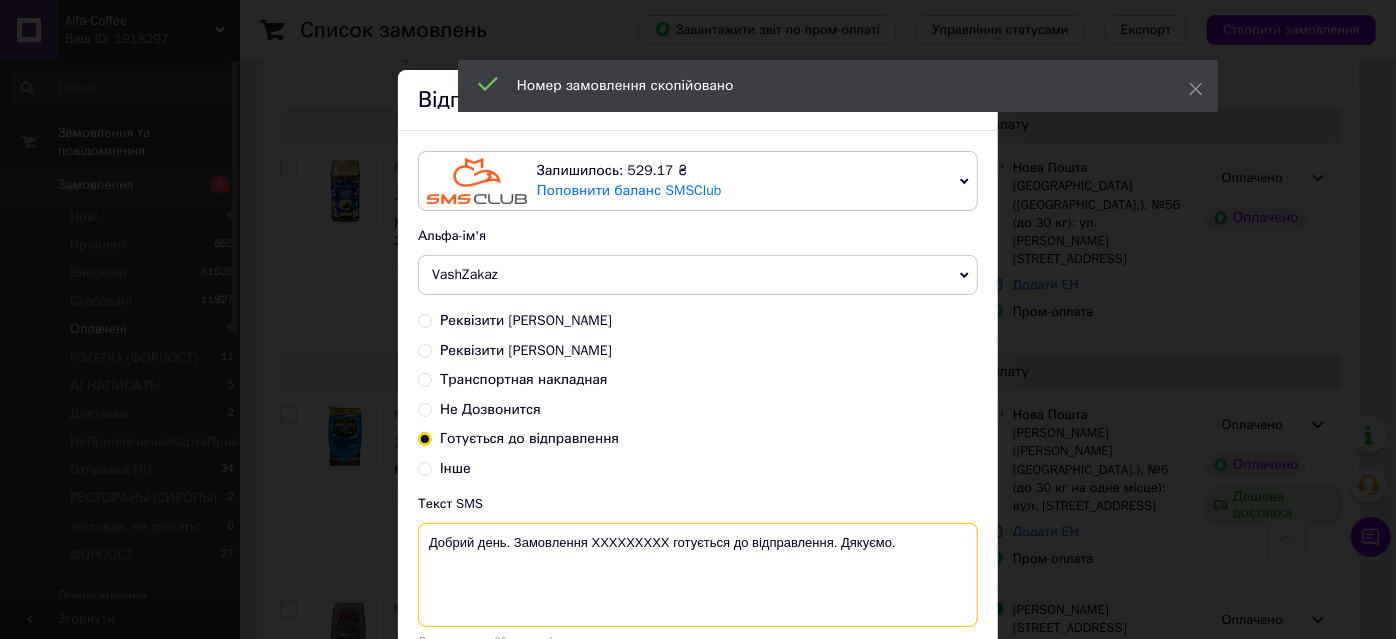 click on "Добрий день. Замовлення ХХХХХХХХХ готується до відправлення. Дякуємо." at bounding box center (698, 575) 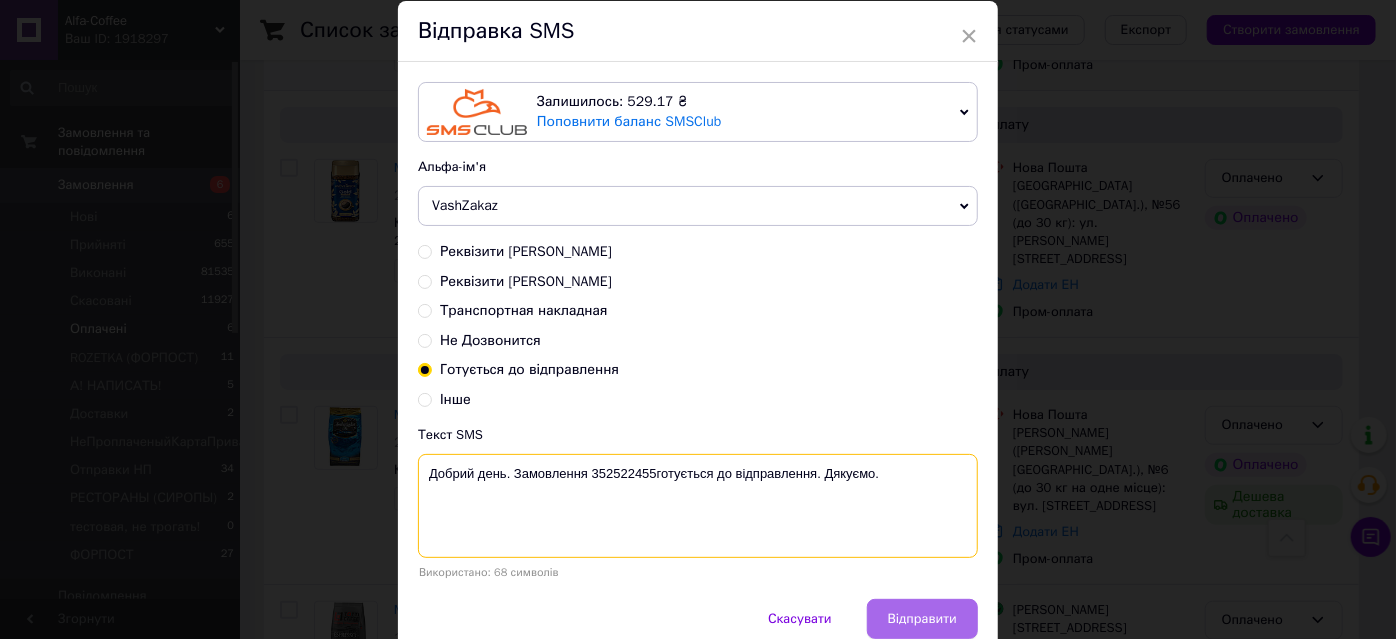 scroll, scrollTop: 154, scrollLeft: 0, axis: vertical 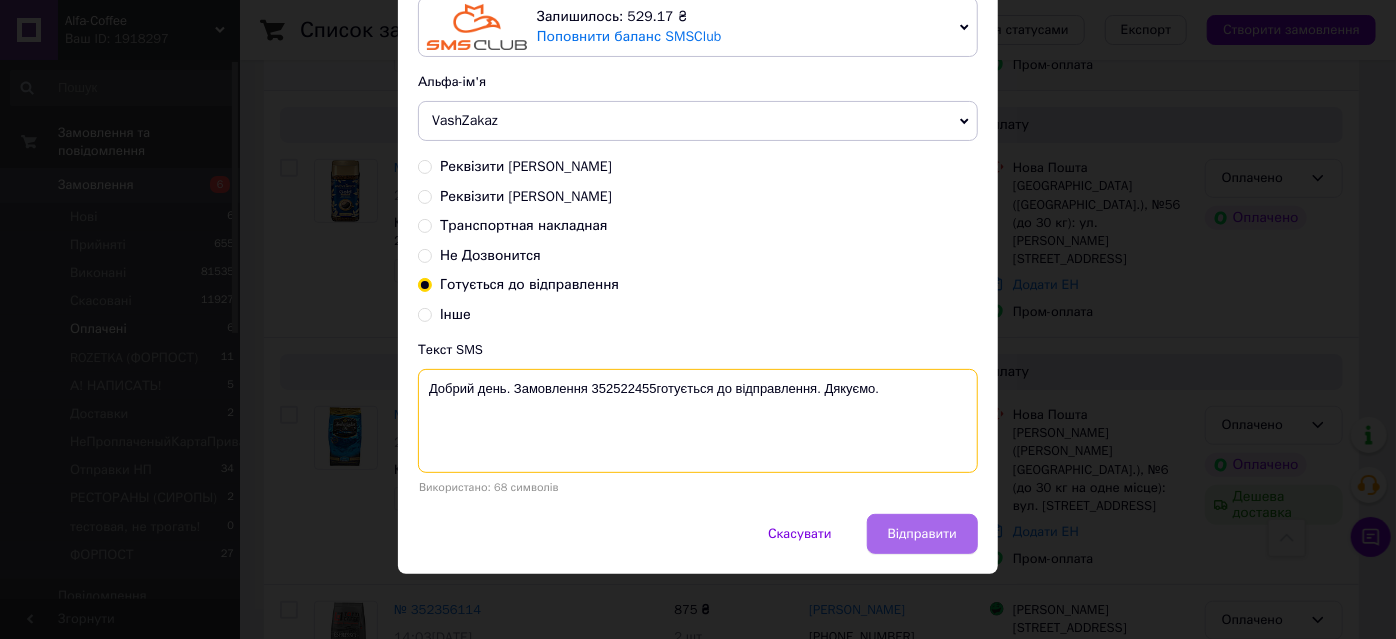 type on "Добрий день. Замовлення 352522455готується до відправлення. Дякуємо." 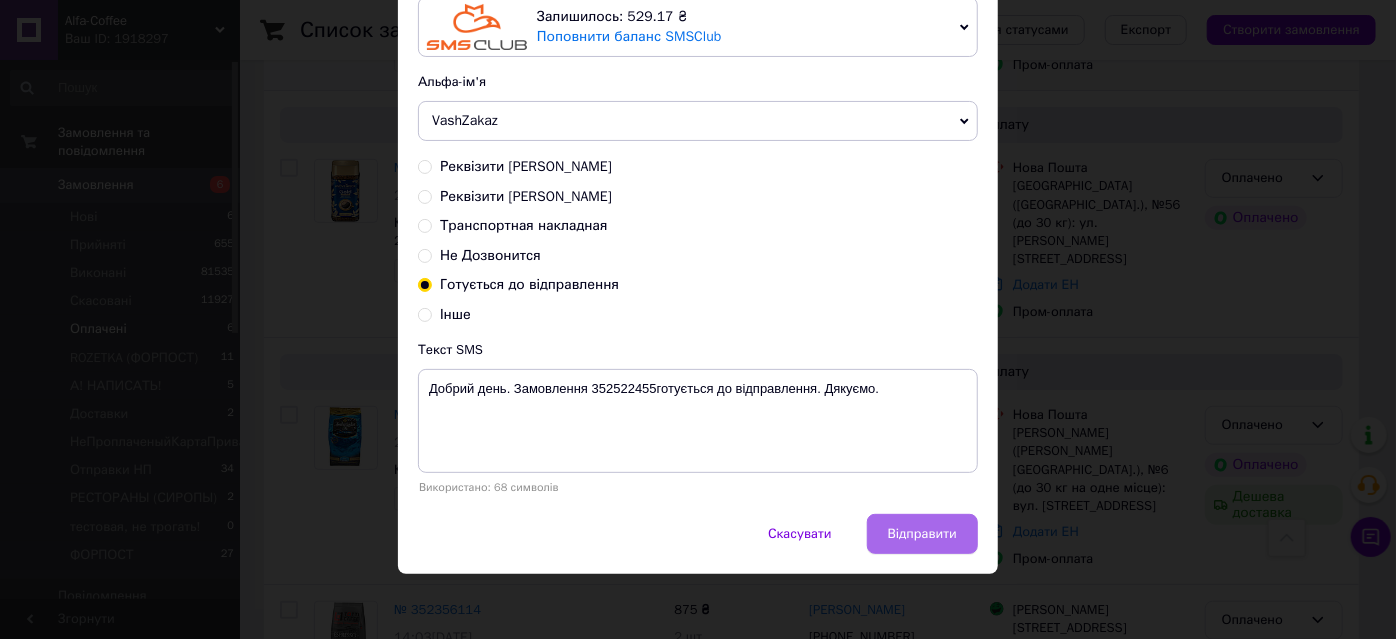 click on "Відправити" at bounding box center [922, 534] 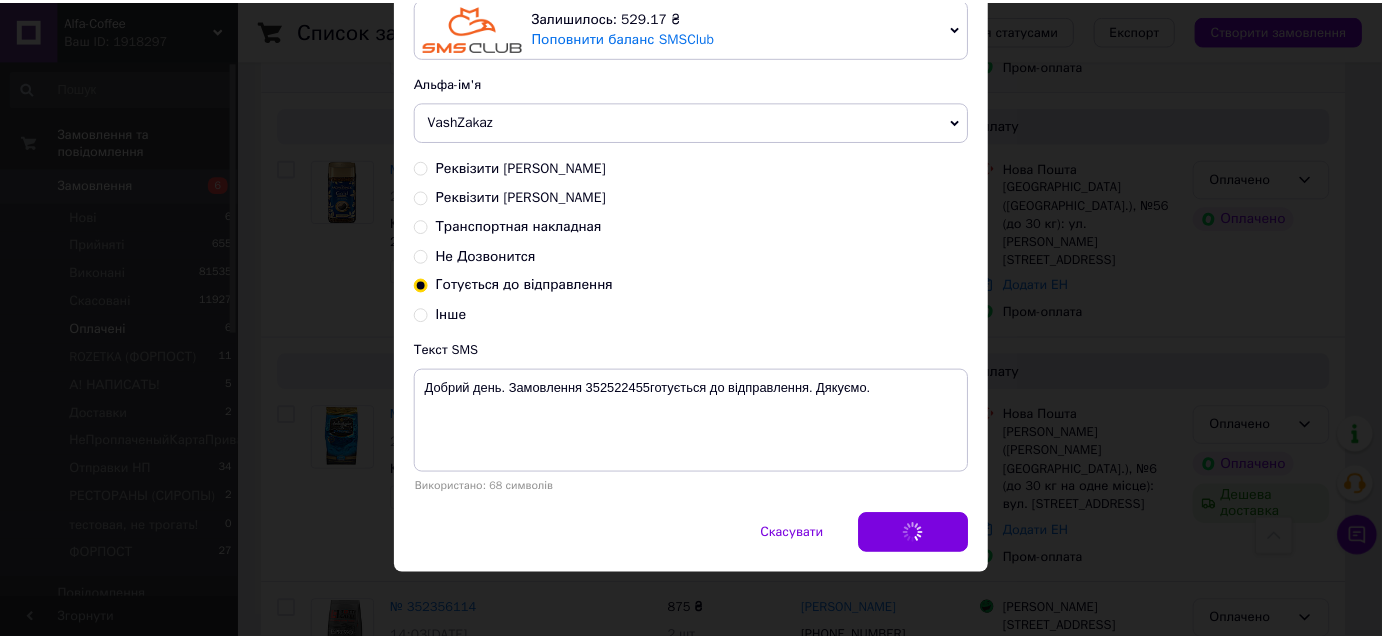 scroll, scrollTop: 0, scrollLeft: 0, axis: both 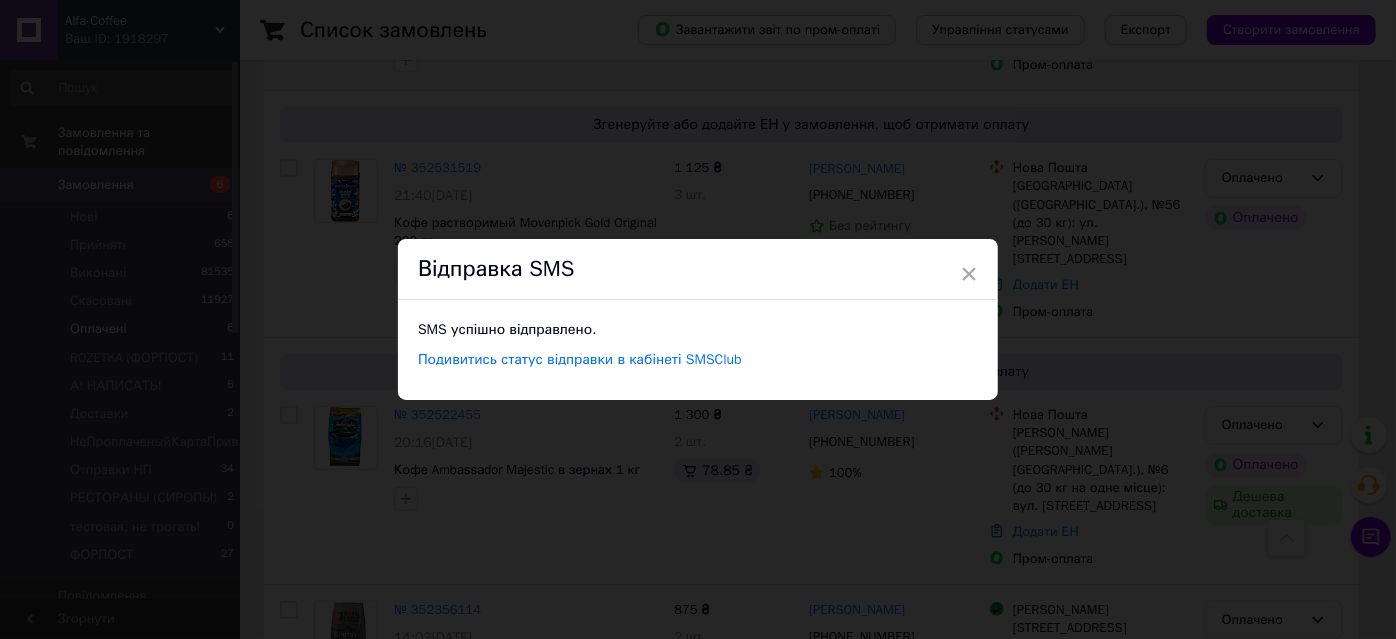 click on "× Відправка SMS SMS успішно відправлено. Подивитись статус відправки в кабінеті SMSClub" at bounding box center [698, 319] 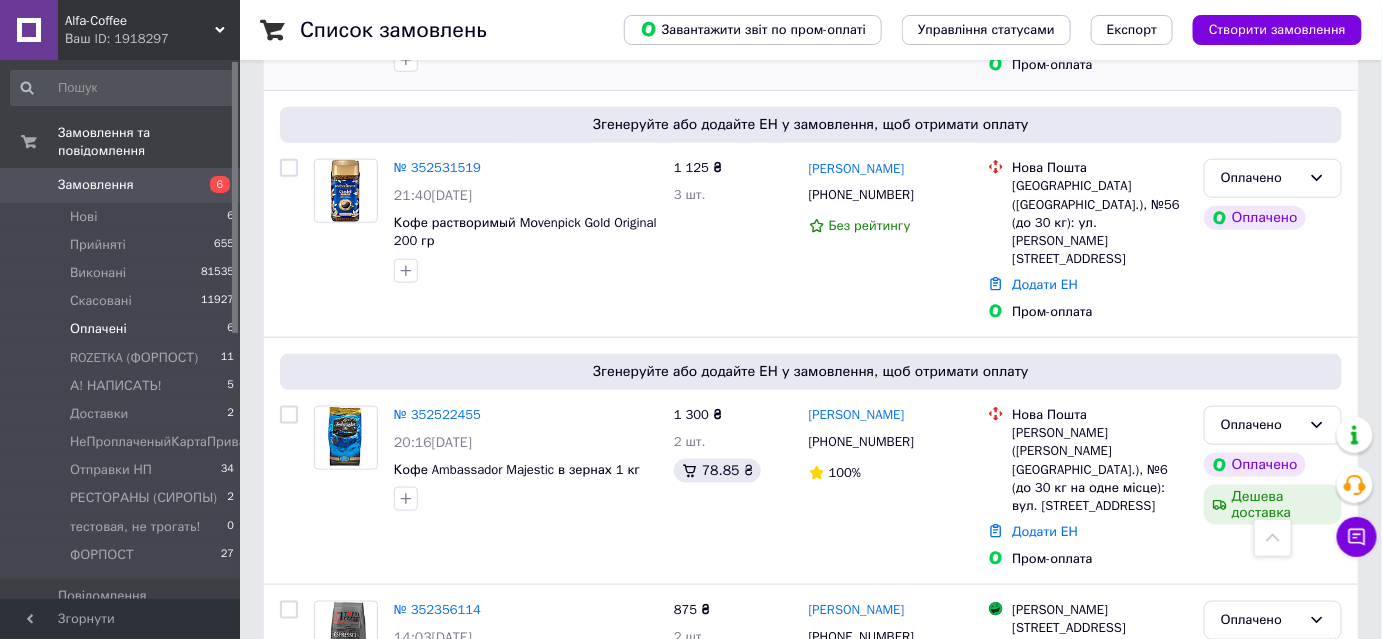 click on "Оплачено" at bounding box center [1261, 425] 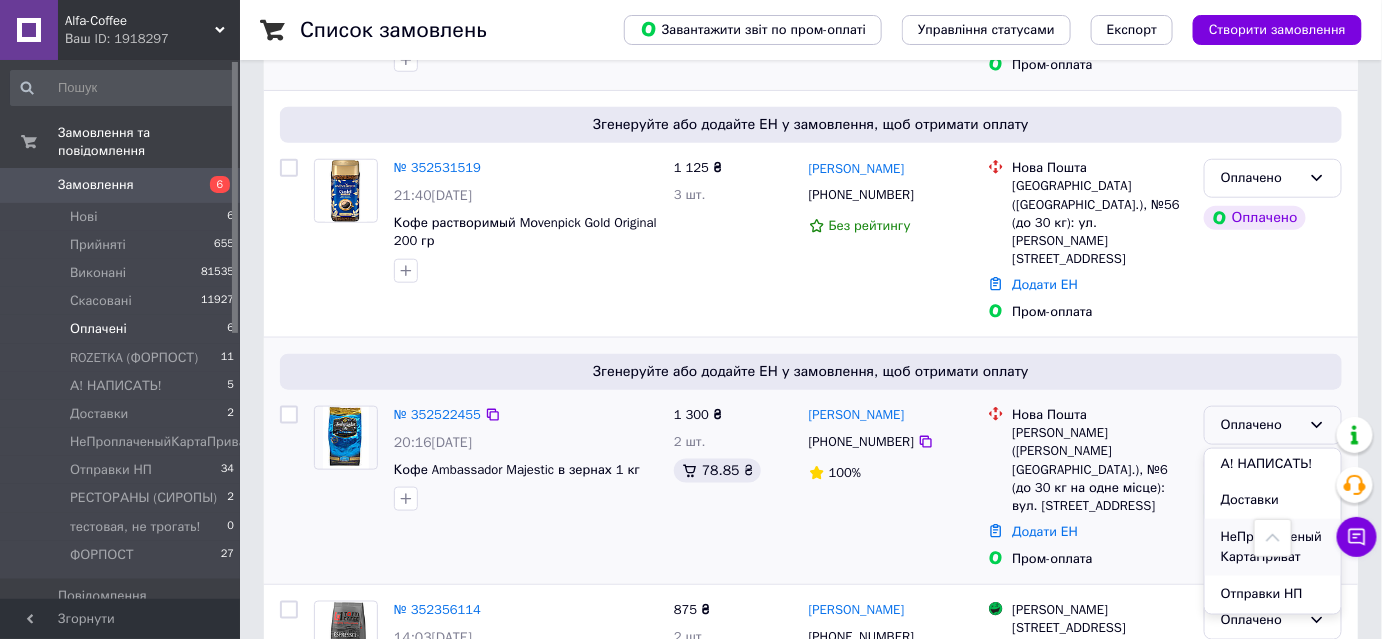 scroll, scrollTop: 181, scrollLeft: 0, axis: vertical 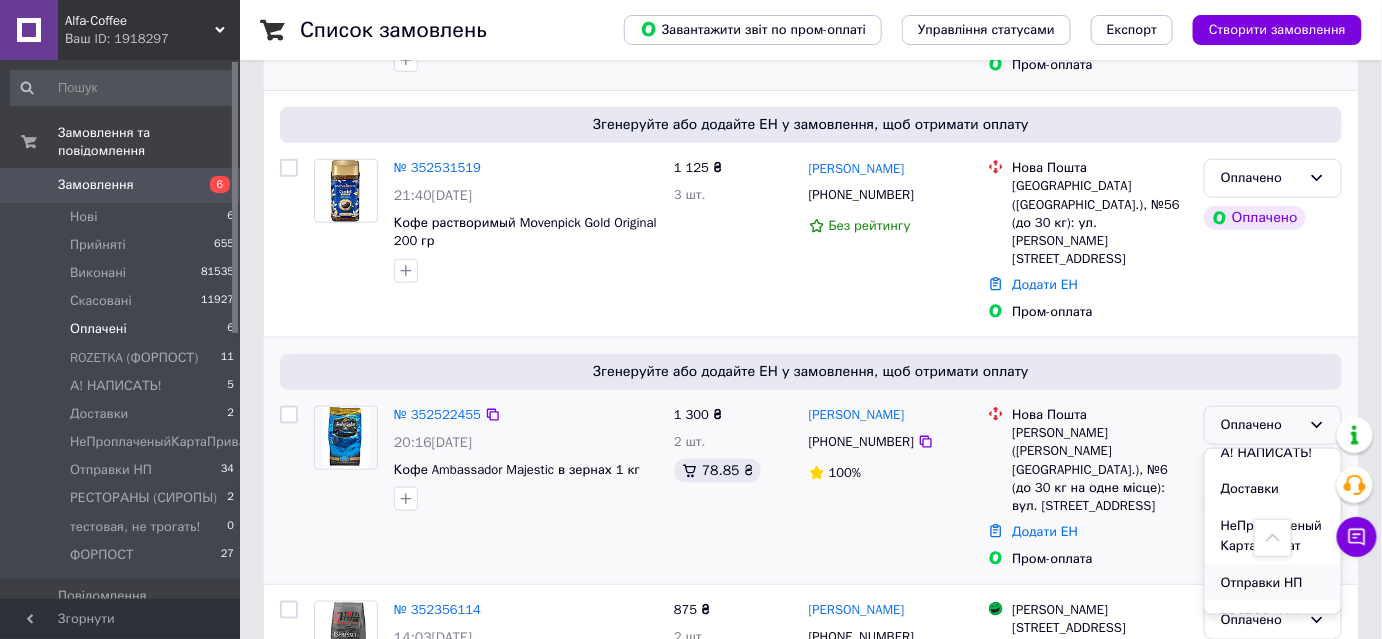click on "Отправки НП" at bounding box center (1273, 583) 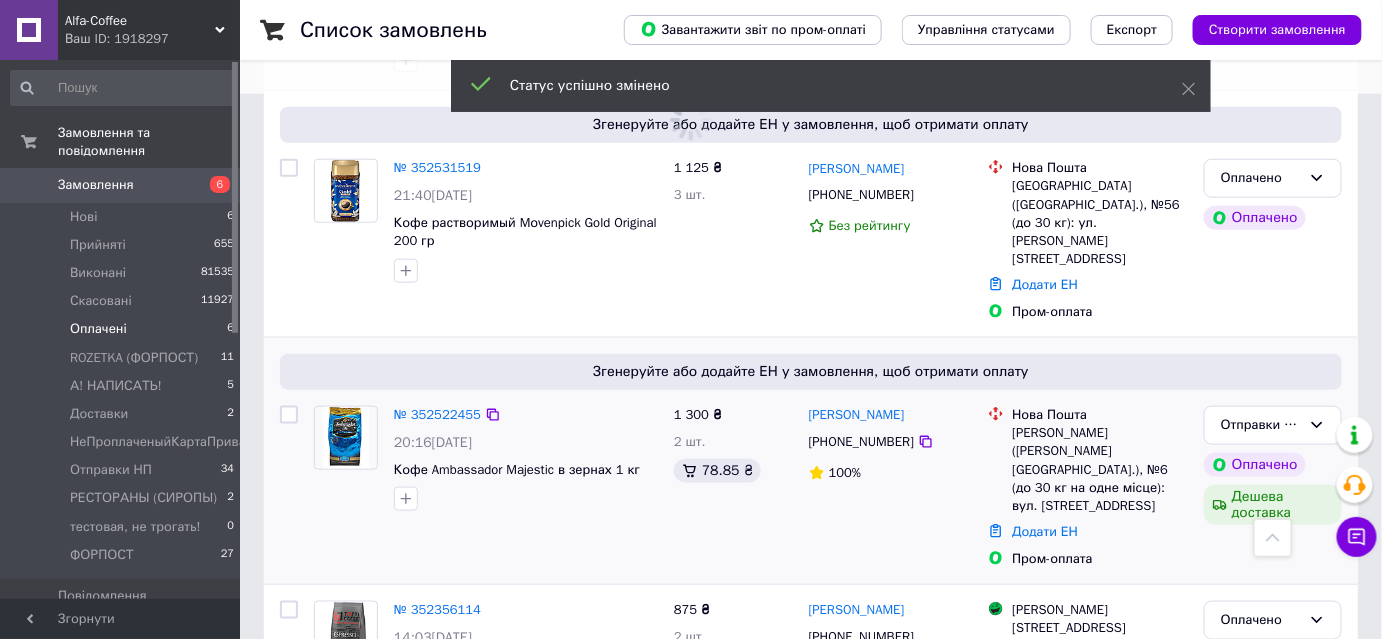 scroll, scrollTop: 195, scrollLeft: 0, axis: vertical 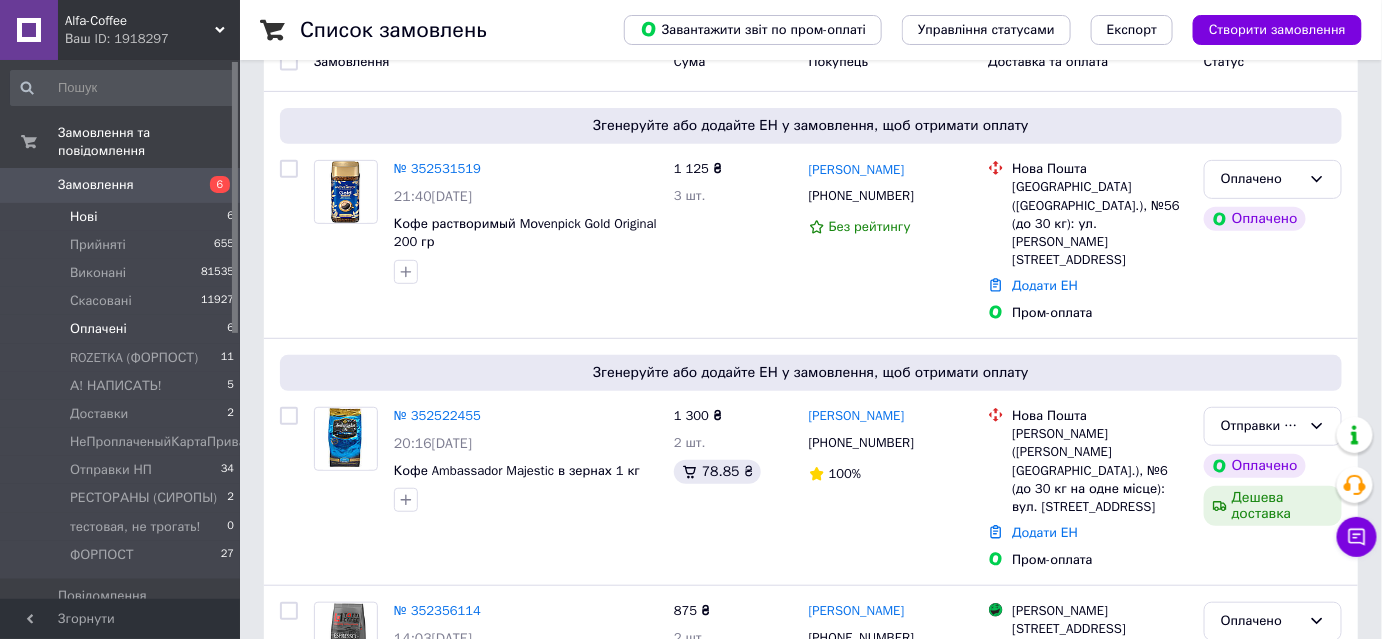 click on "Нові" at bounding box center (83, 217) 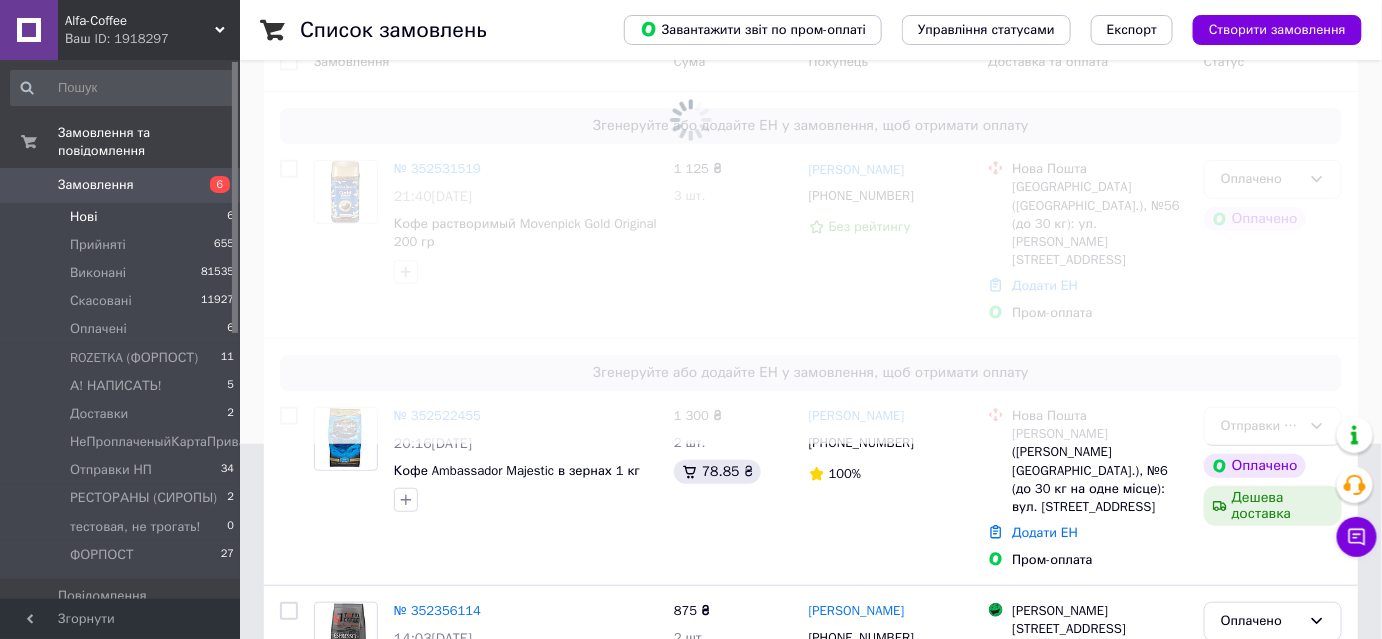 scroll, scrollTop: 0, scrollLeft: 0, axis: both 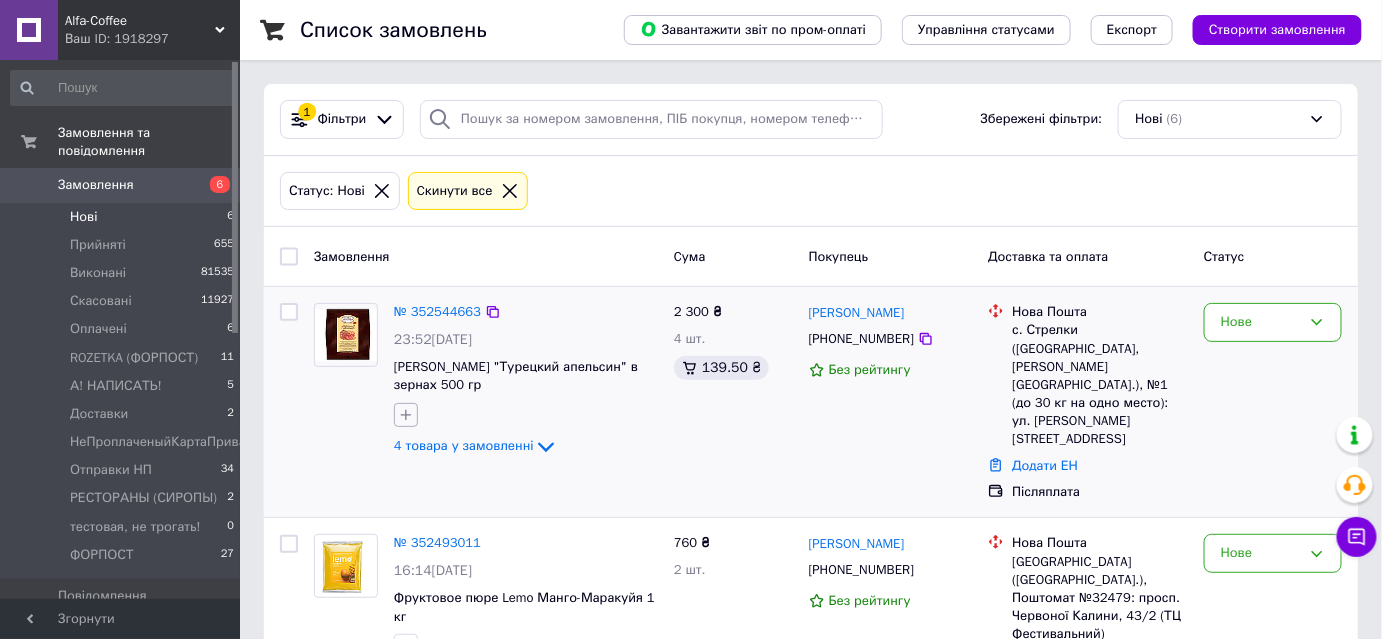 click 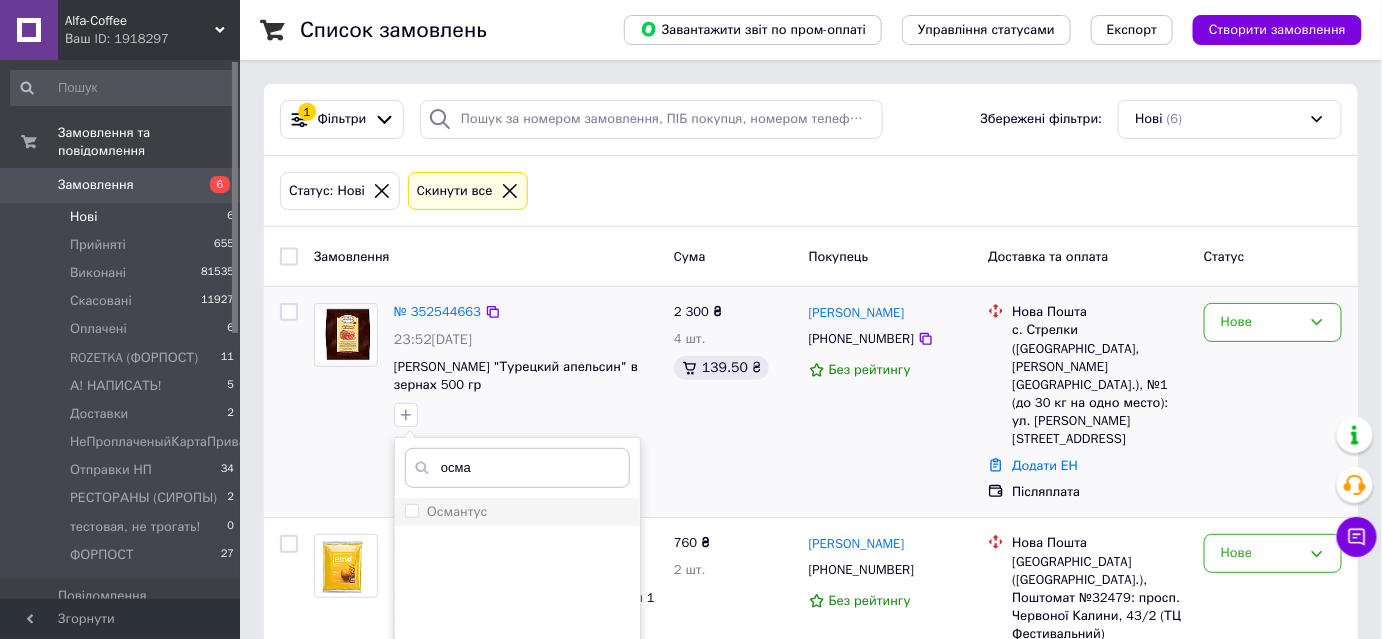 type on "осма" 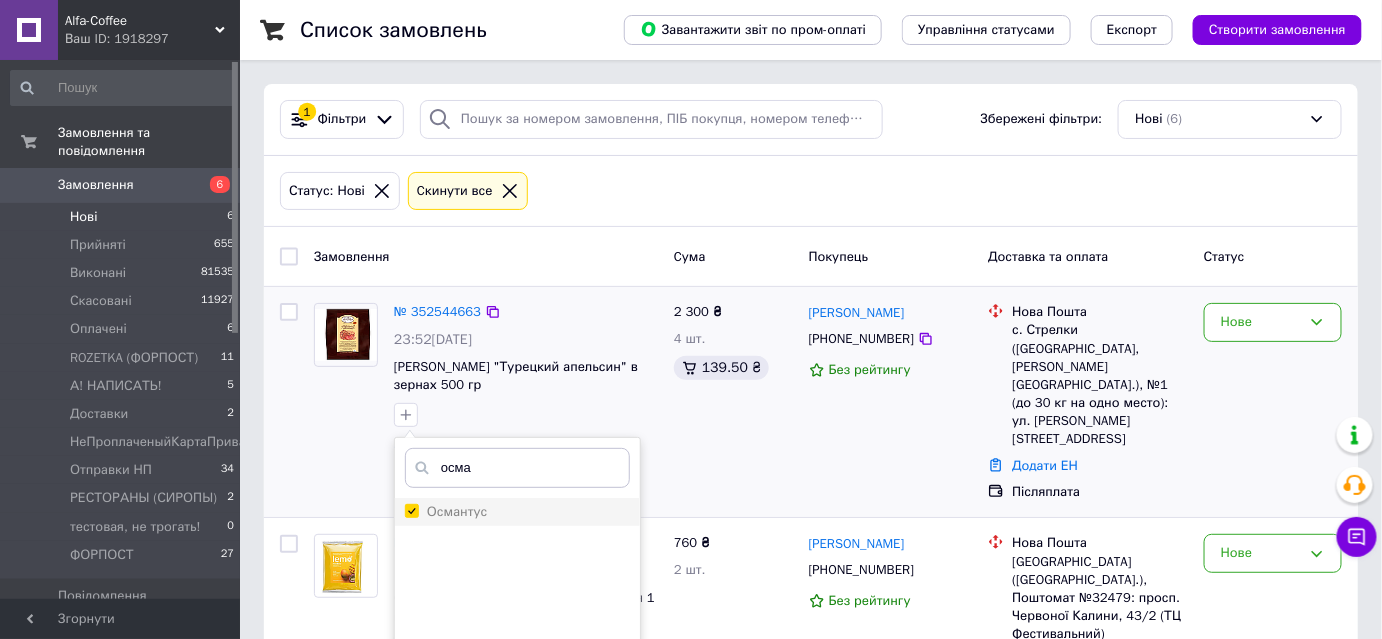 checkbox on "true" 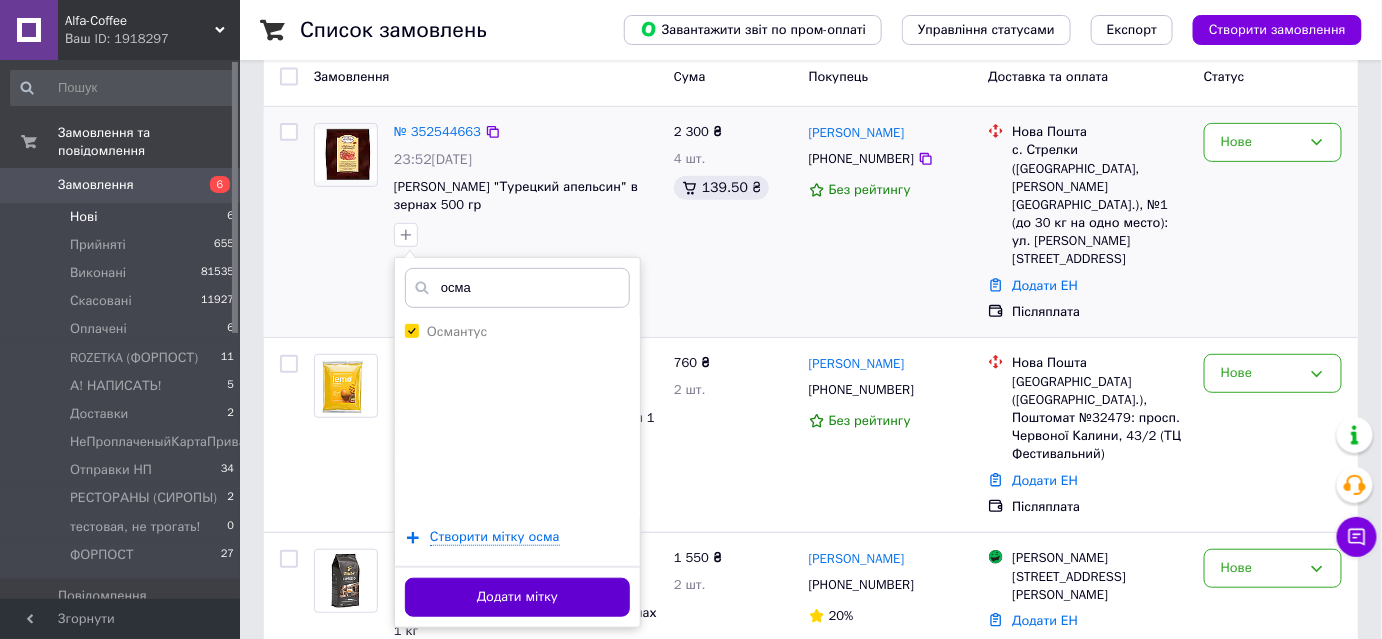 scroll, scrollTop: 181, scrollLeft: 0, axis: vertical 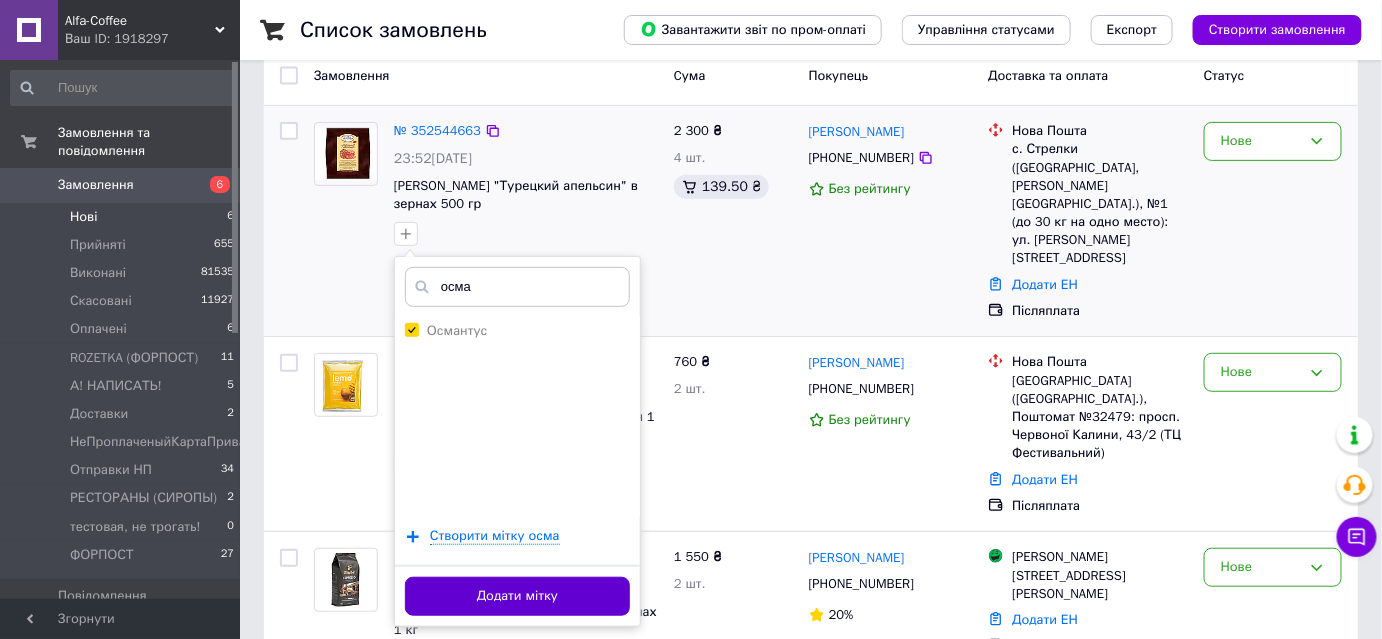 click on "Додати мітку" at bounding box center (517, 596) 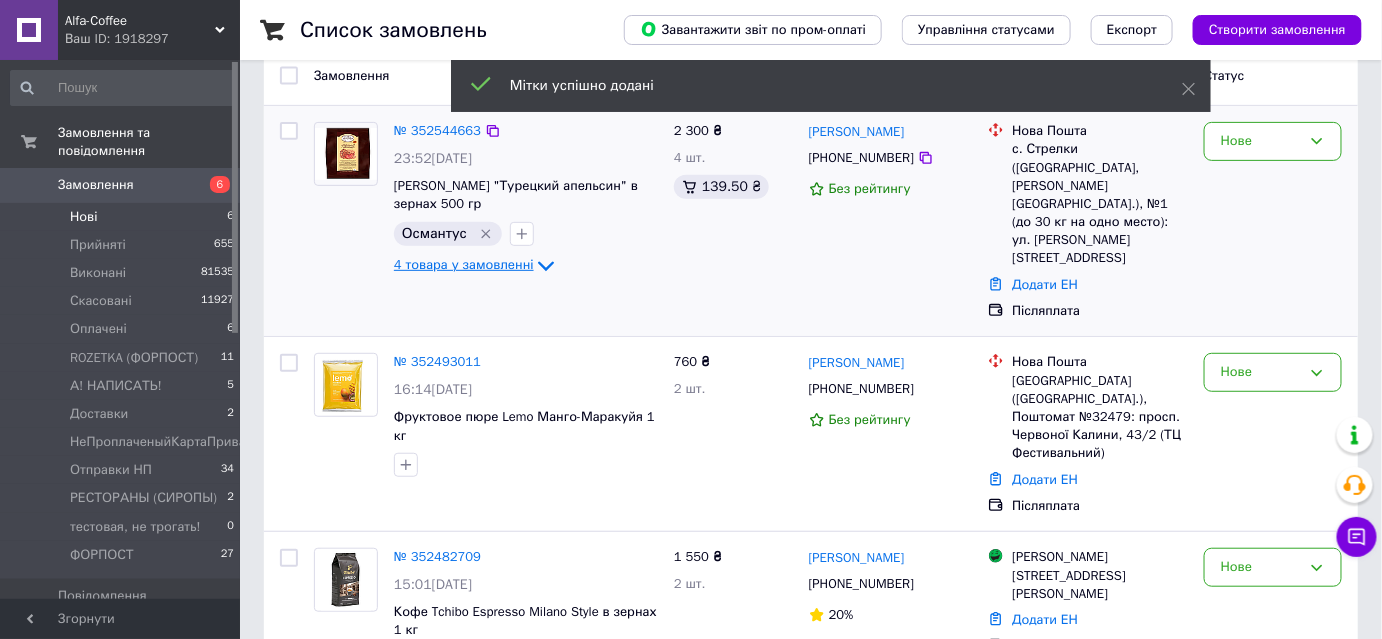 click on "4 товара у замовленні" at bounding box center (464, 265) 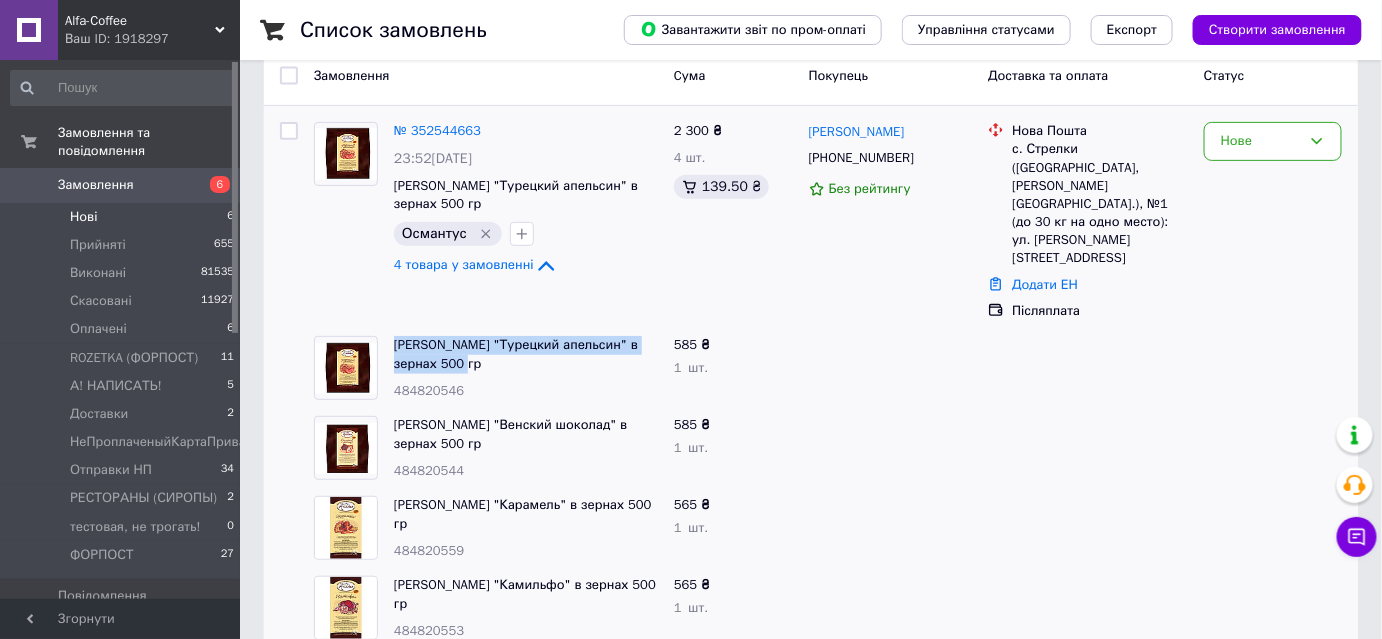 copy on "[PERSON_NAME] "Турецкий апельсин" в зернах 500 гр" 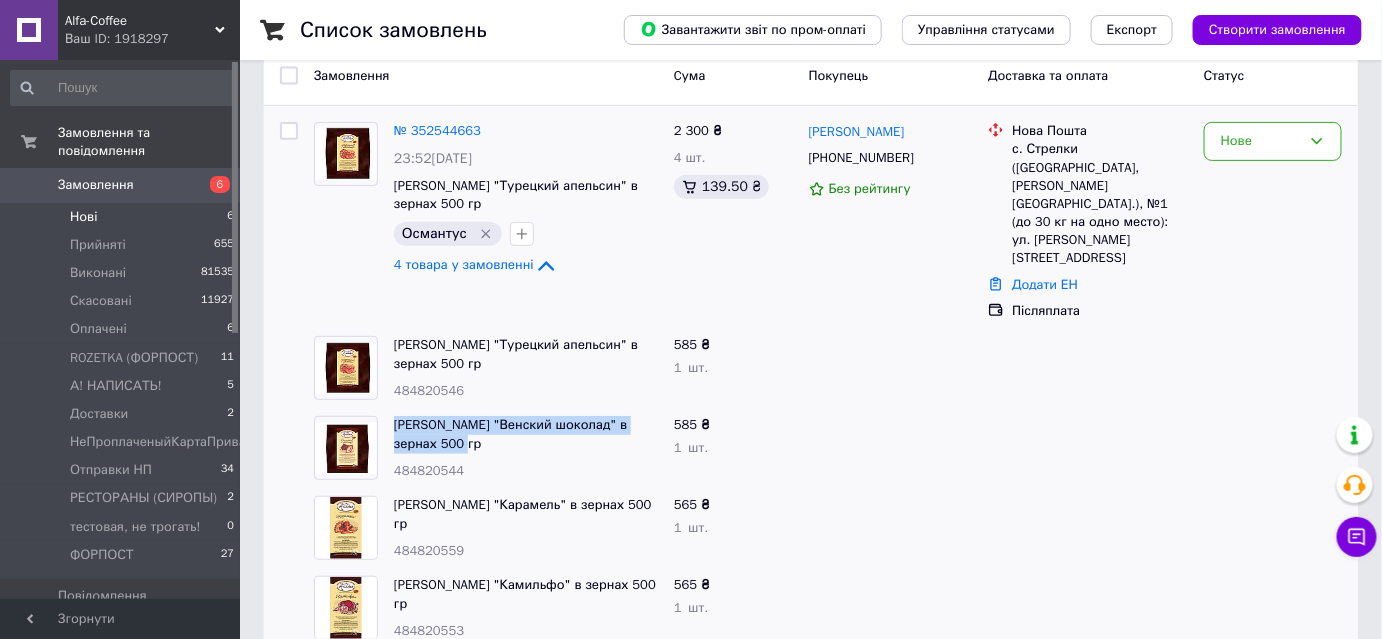 copy on "Кофе Amadeo "Венский шоколад" в зернах 500 гр" 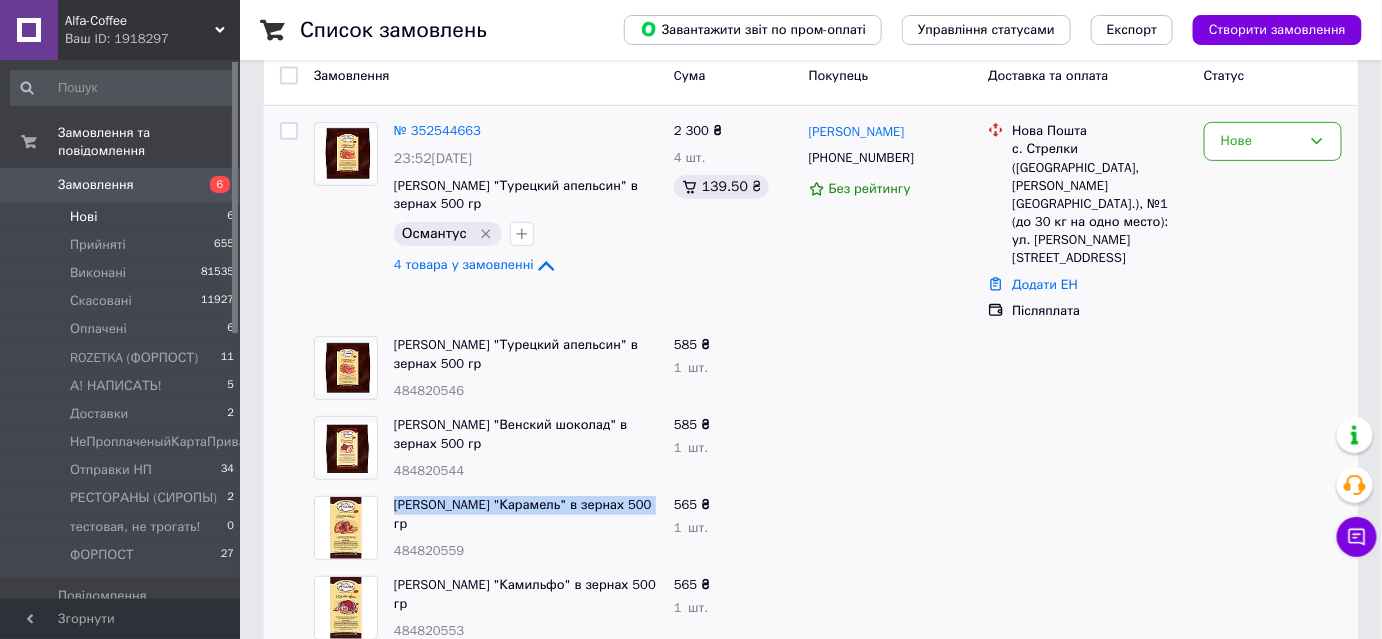 copy on "Кофе Amadeo "Карамель" в зернах 500 гр" 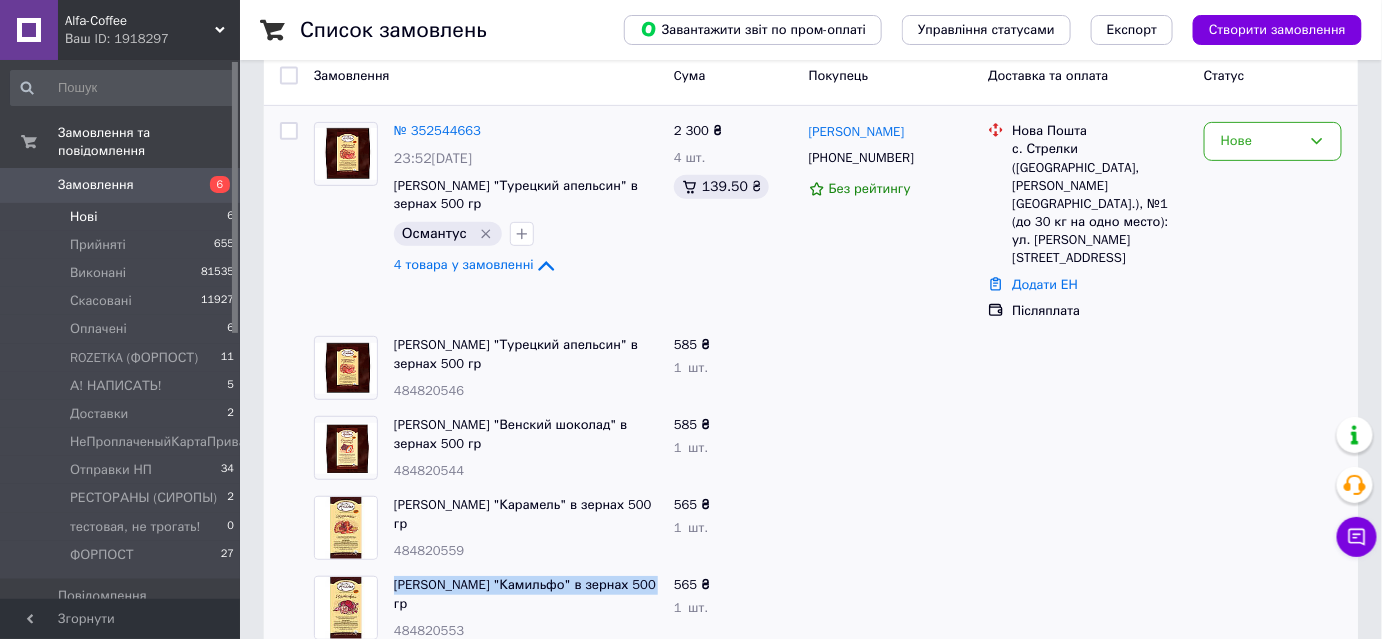 copy on "Кофе Amadeo "Камильфо" в зернах 500 гр" 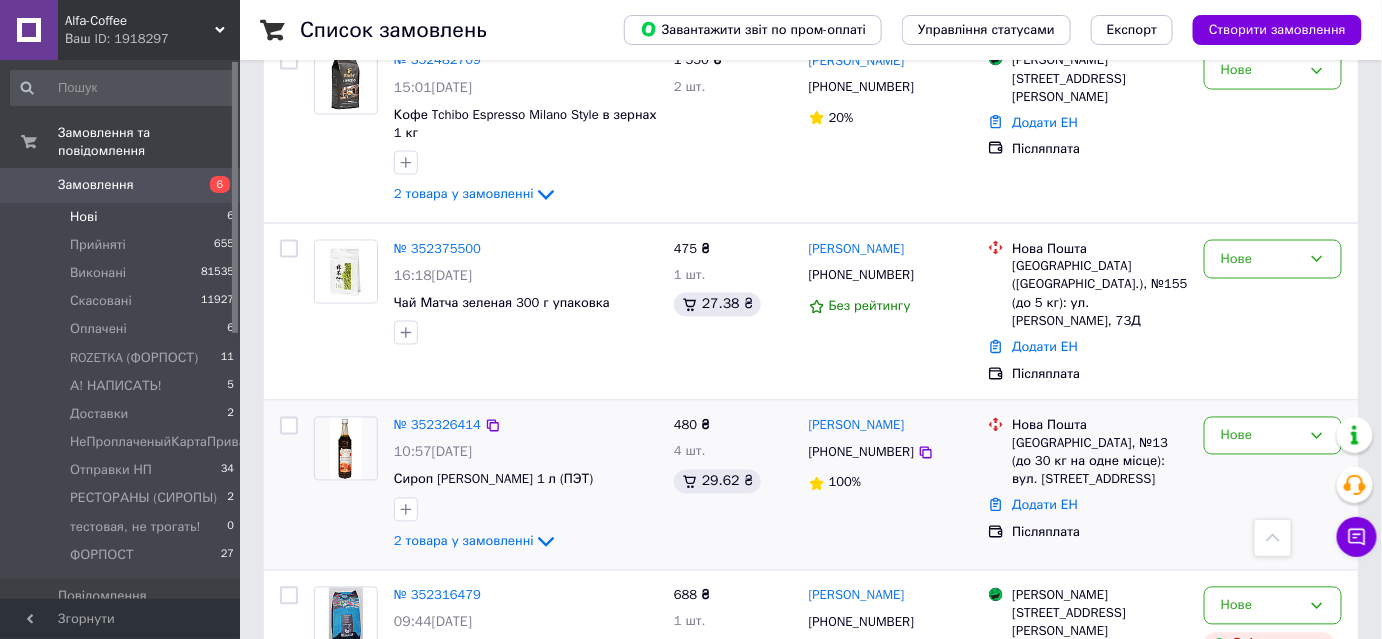 scroll, scrollTop: 1027, scrollLeft: 0, axis: vertical 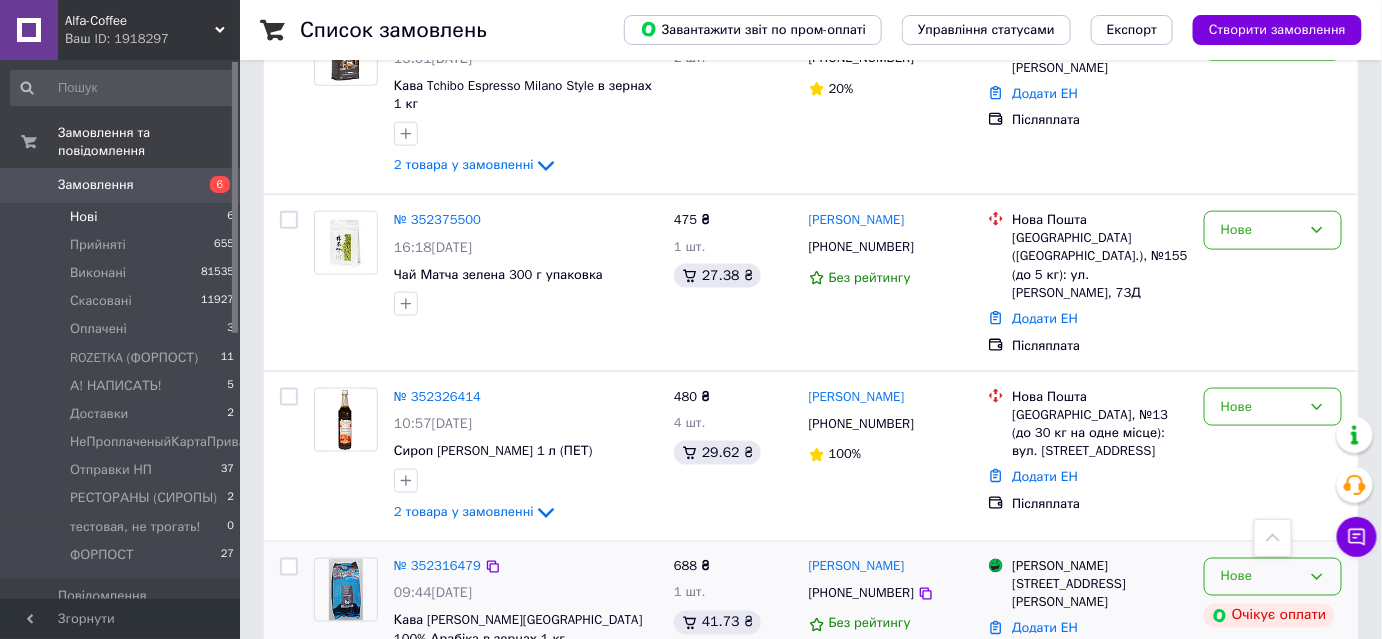 click on "Нове" at bounding box center [1261, 577] 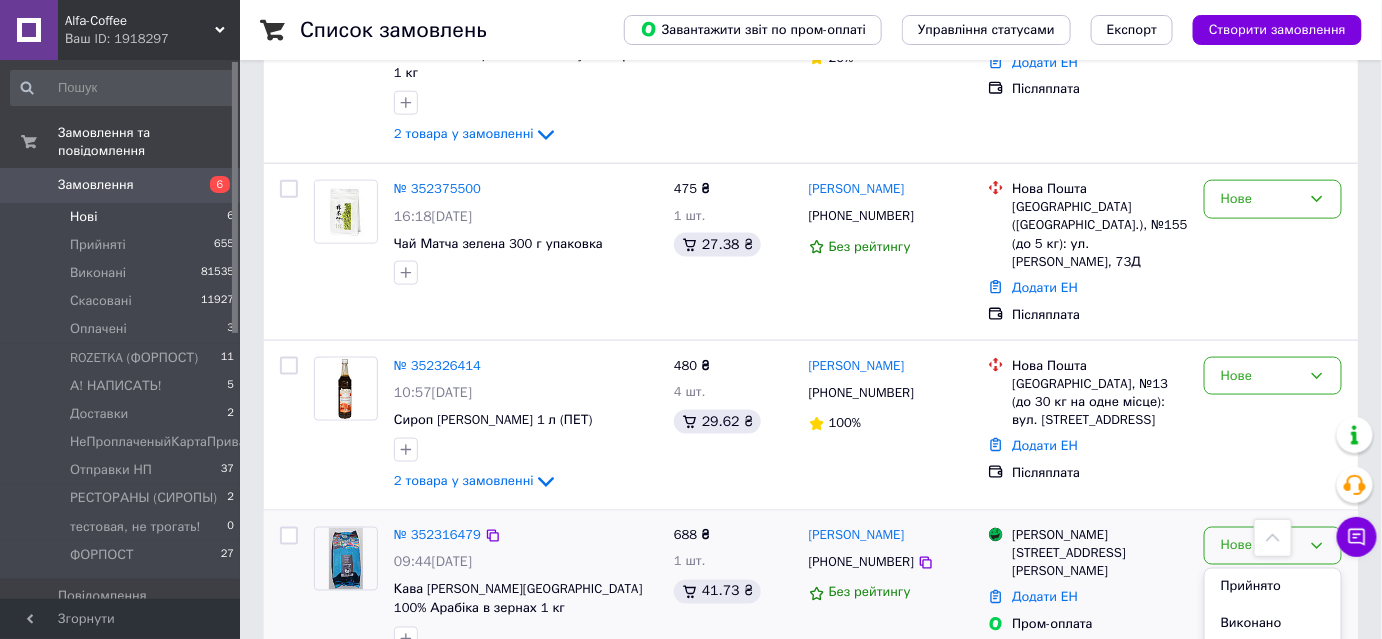 scroll, scrollTop: 752, scrollLeft: 0, axis: vertical 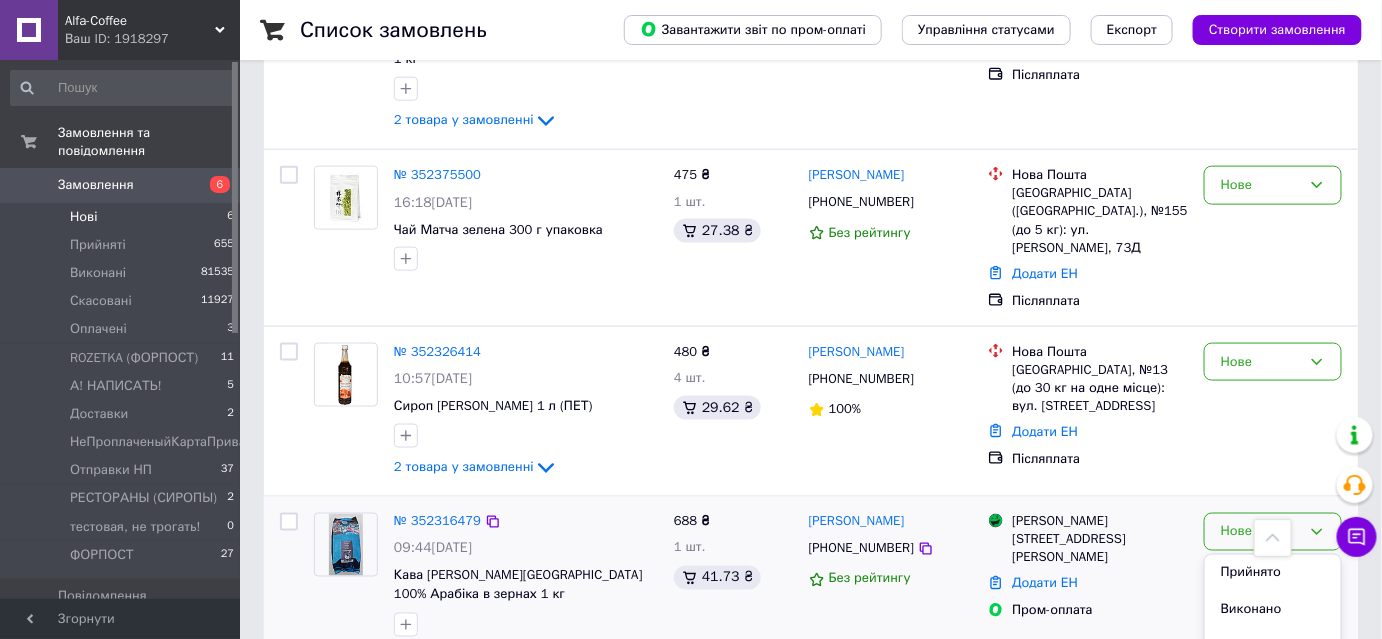 click at bounding box center (526, 625) 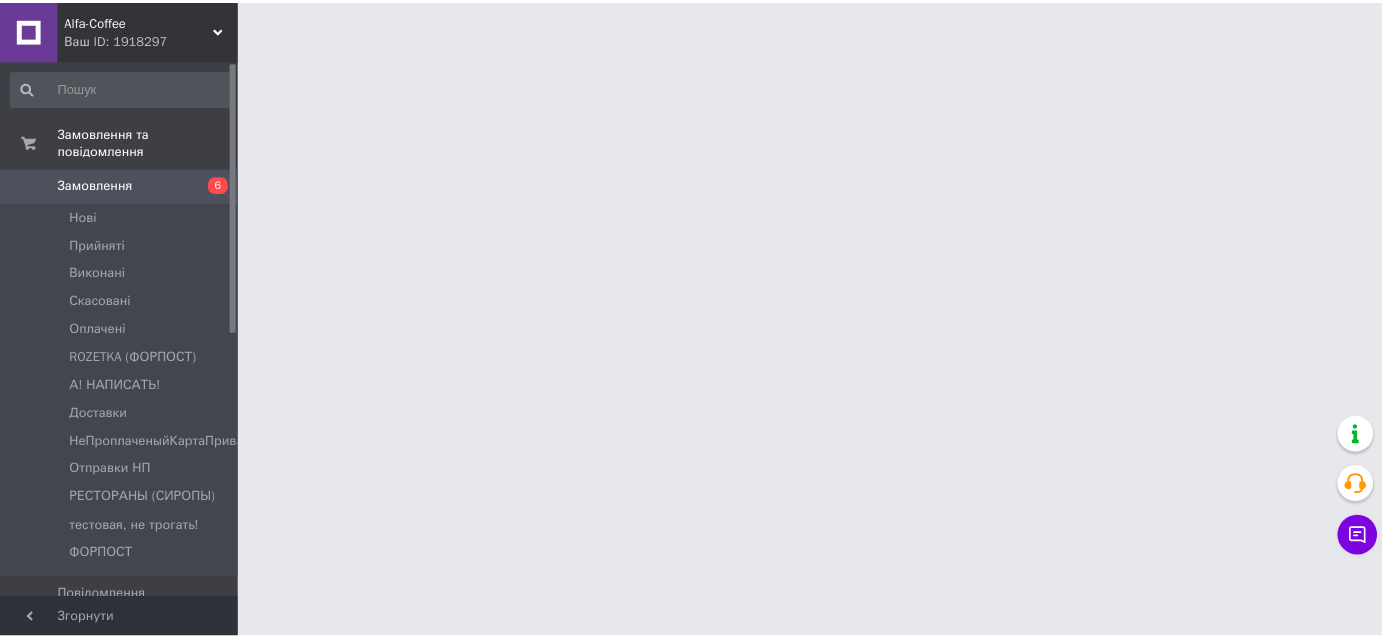 scroll, scrollTop: 0, scrollLeft: 0, axis: both 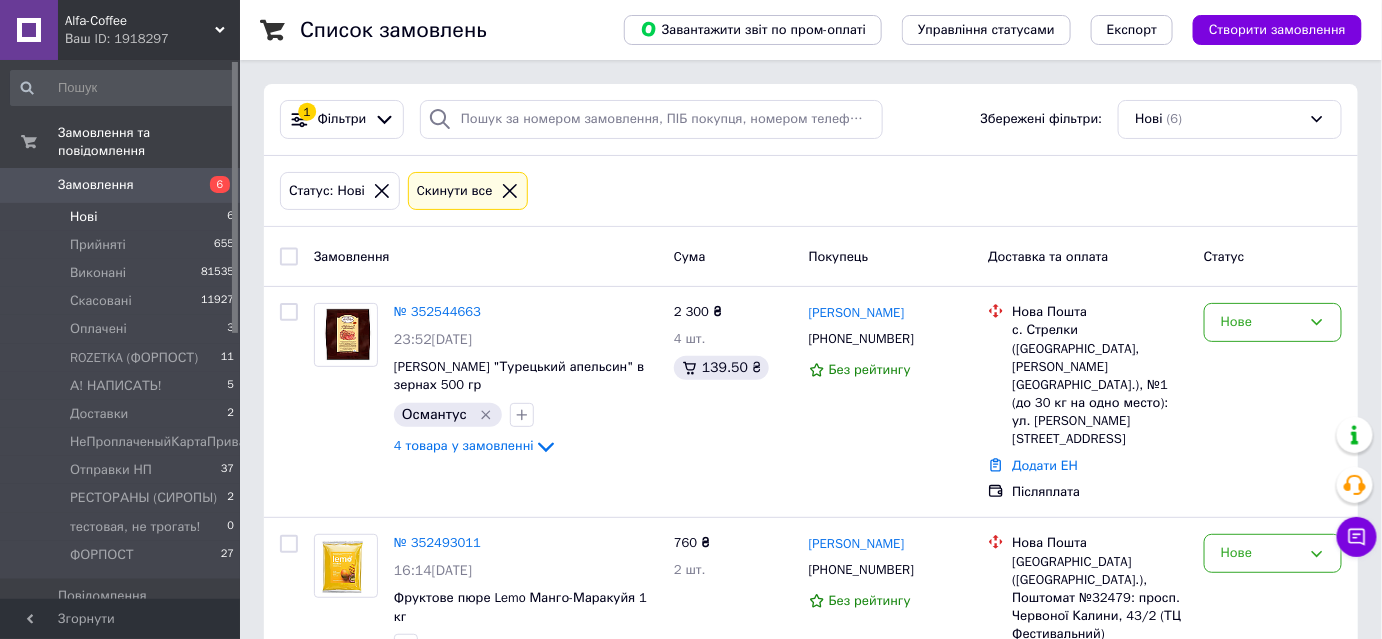 click 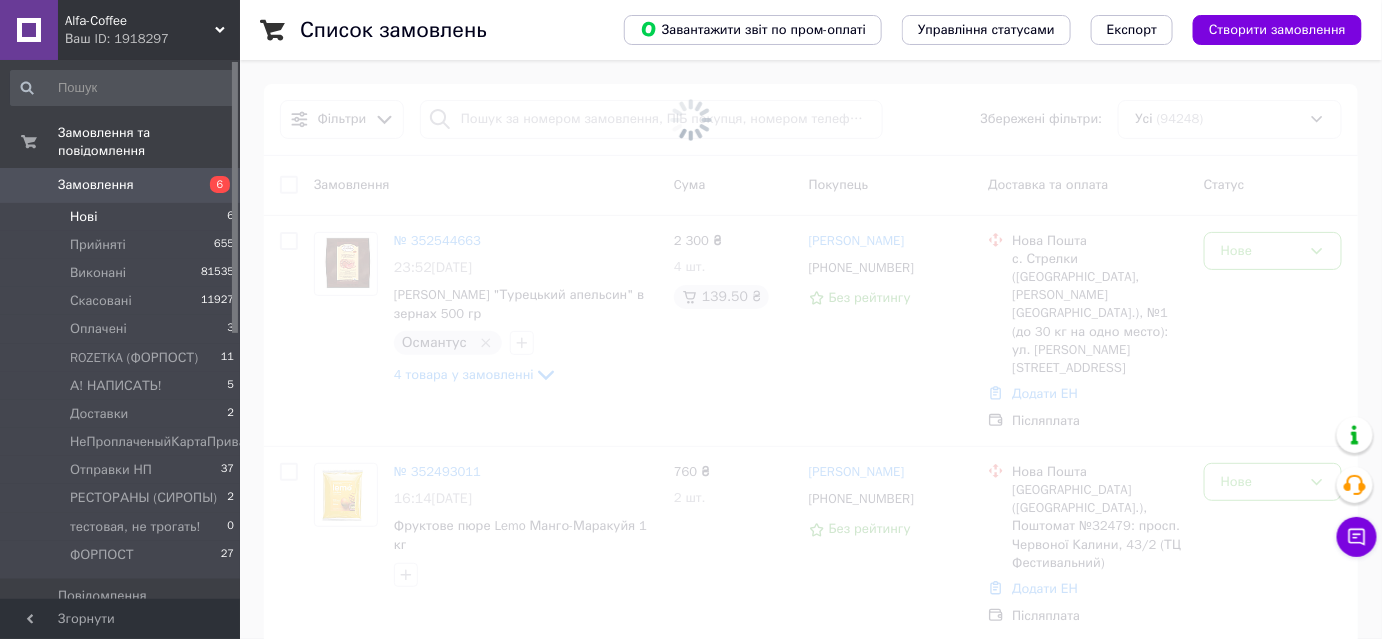 click on "Згорнути" at bounding box center (120, 619) 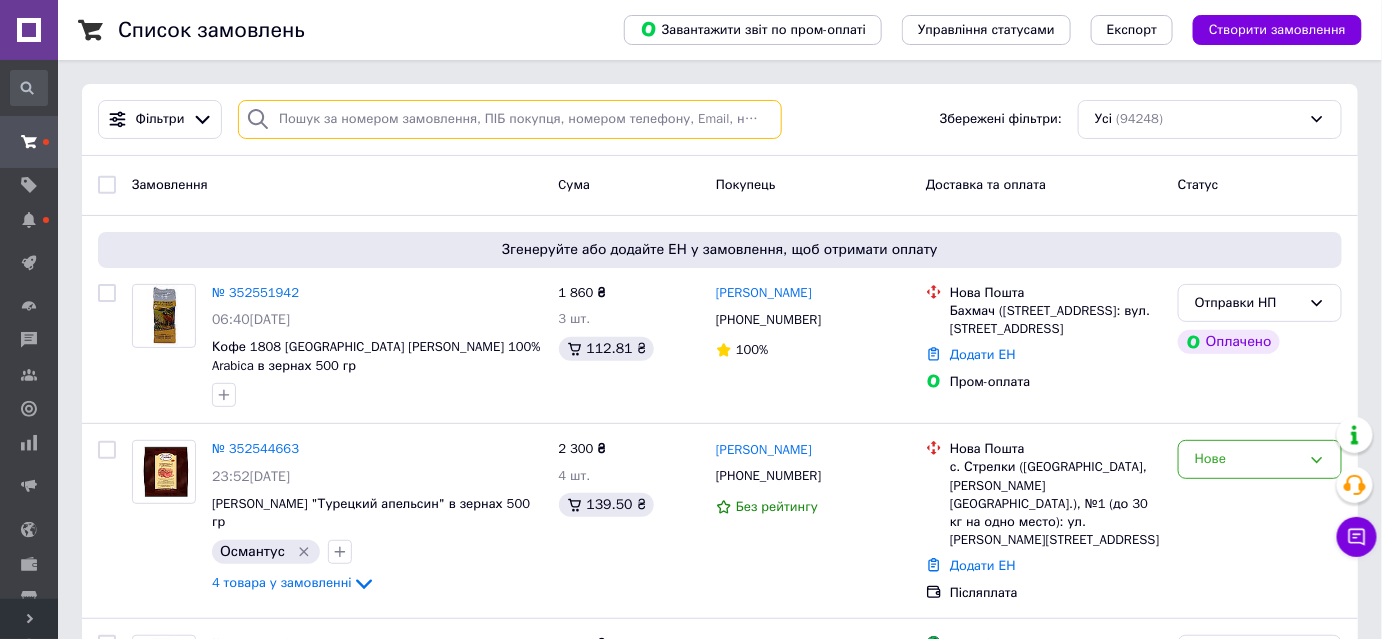 click at bounding box center [510, 119] 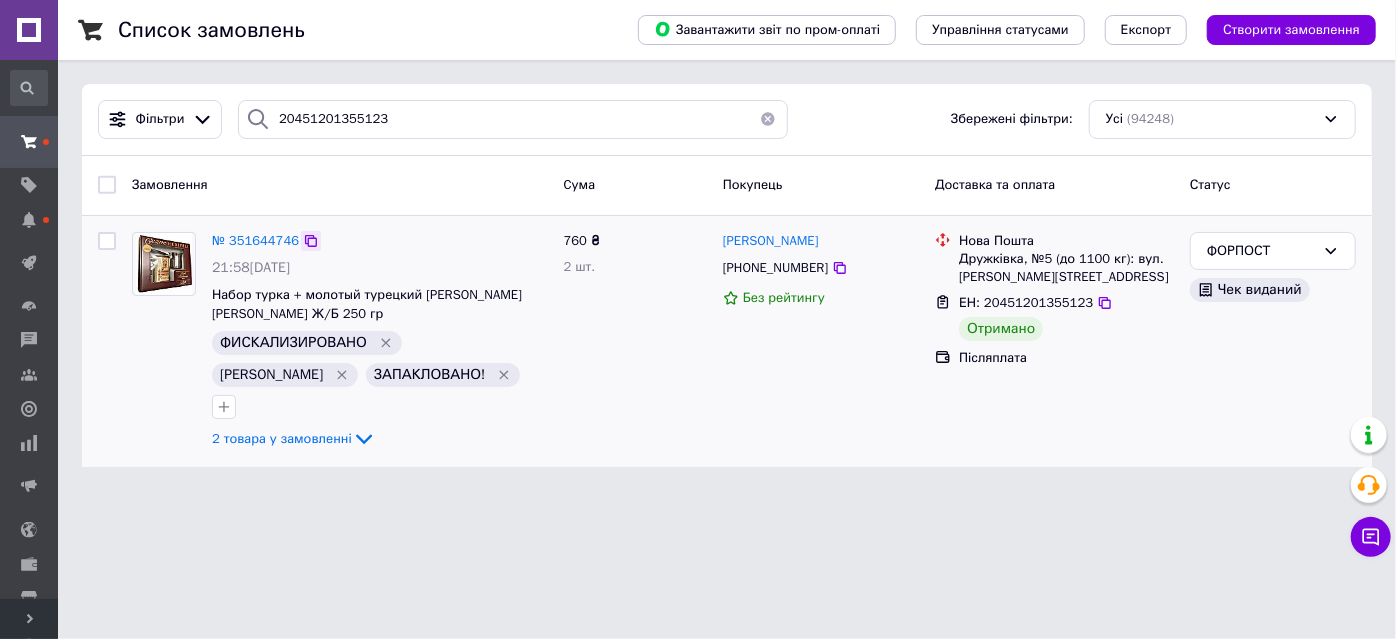 click 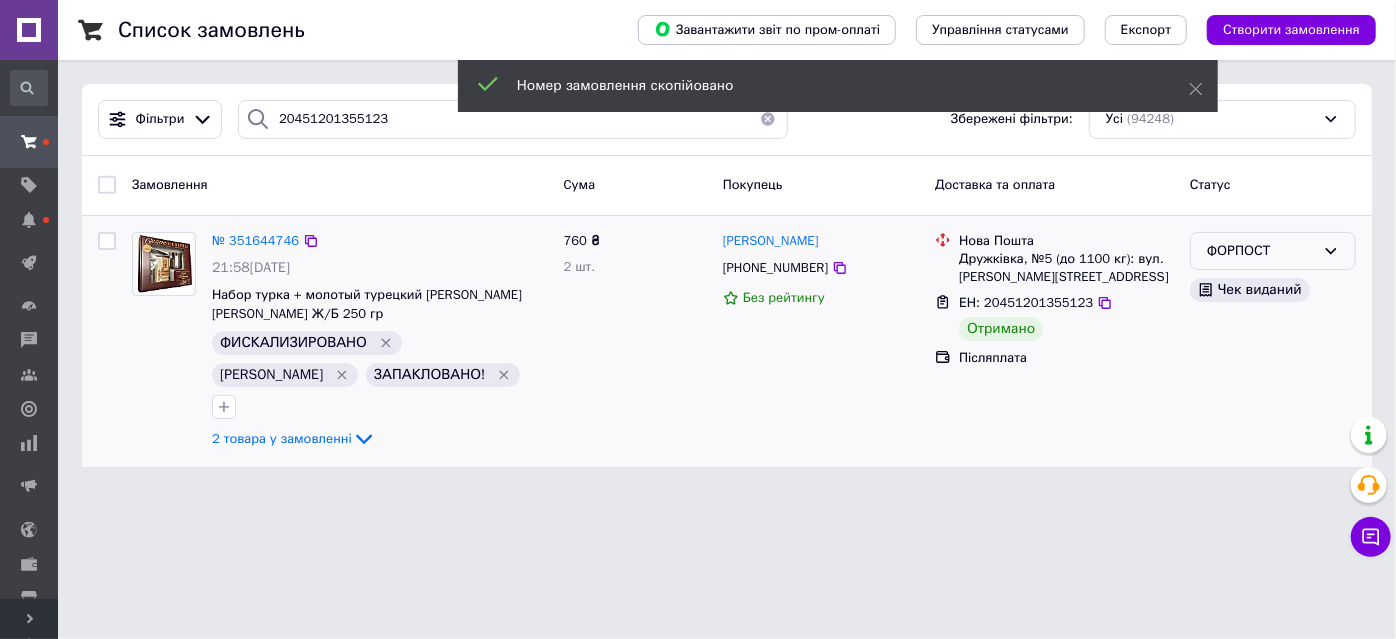 click on "ФОРПОСТ" at bounding box center [1261, 251] 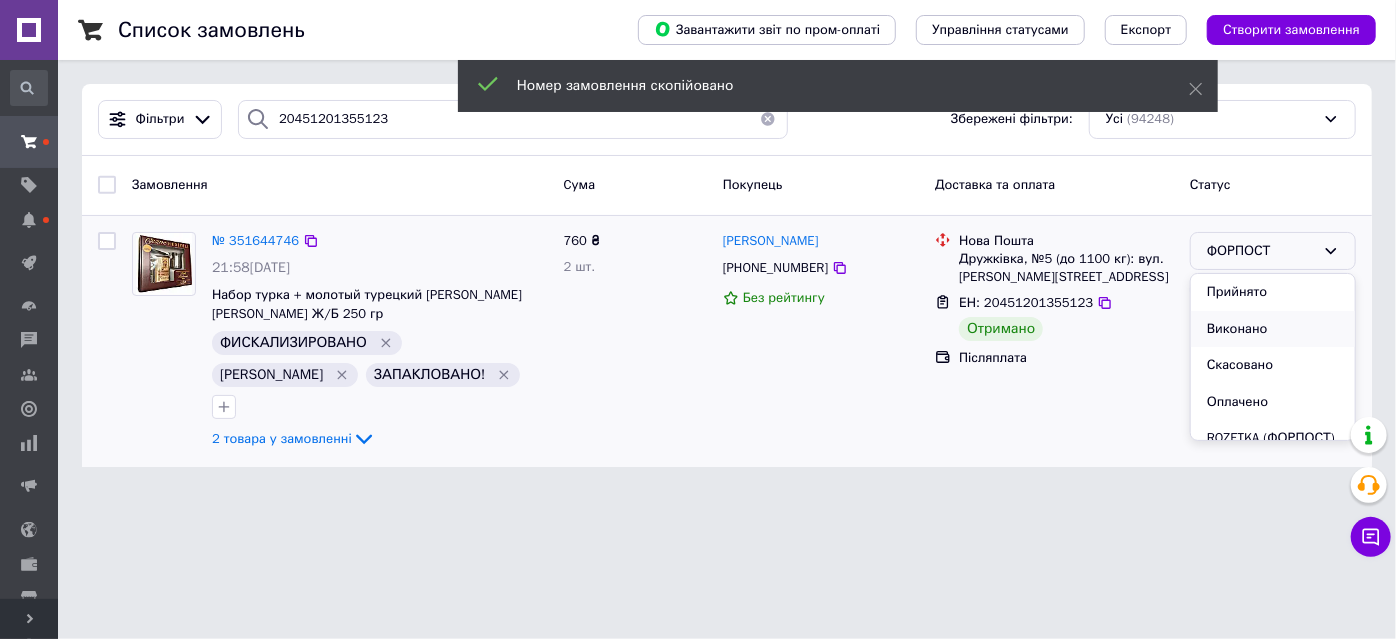 click on "Виконано" at bounding box center (1273, 329) 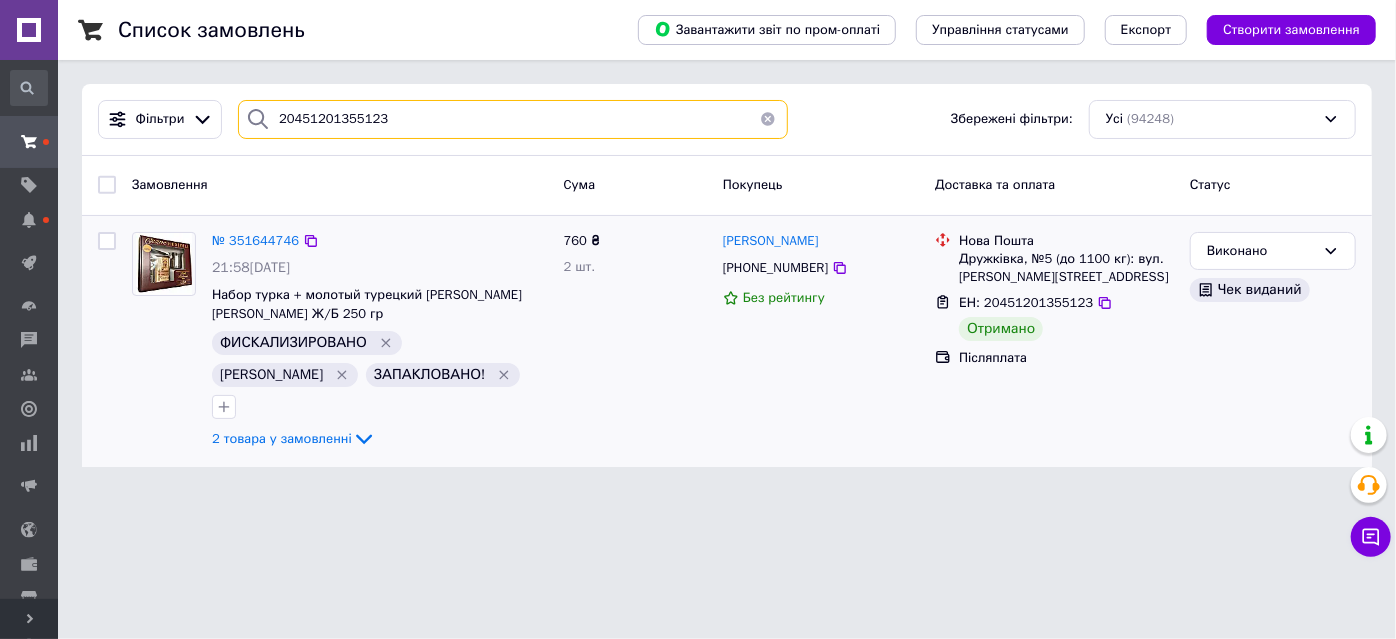 click on "20451201355123" at bounding box center [513, 119] 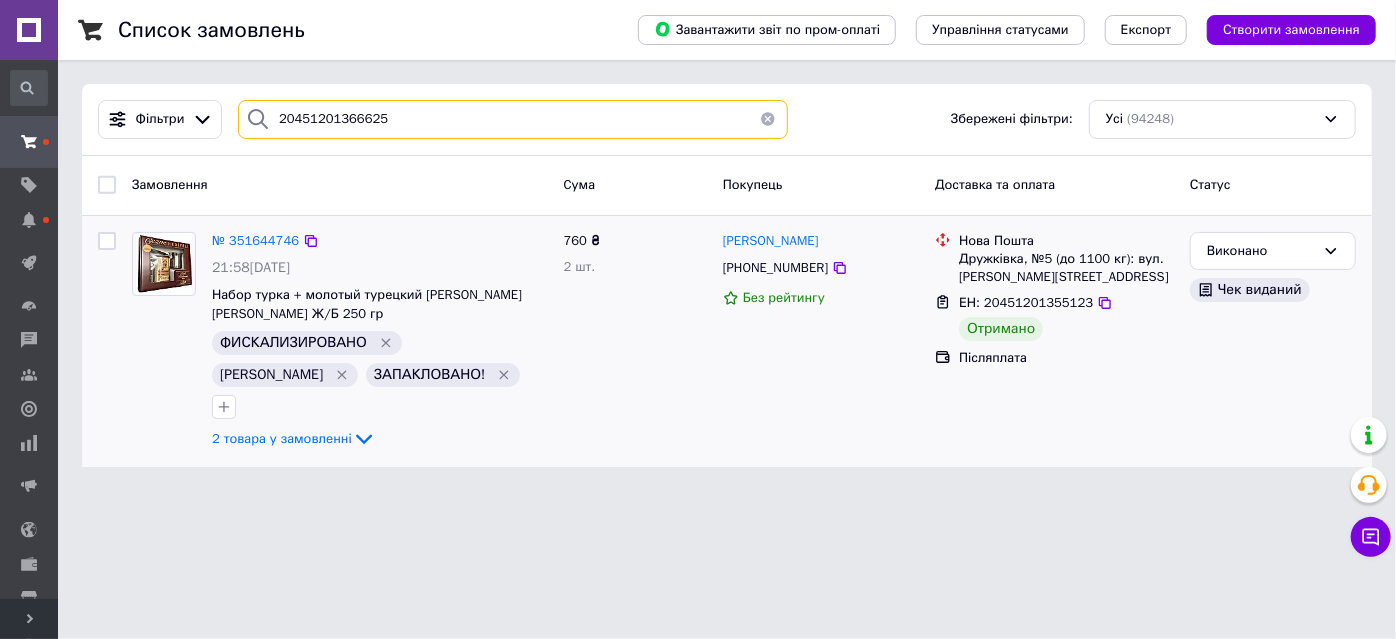 click on "20451201366625" at bounding box center [513, 119] 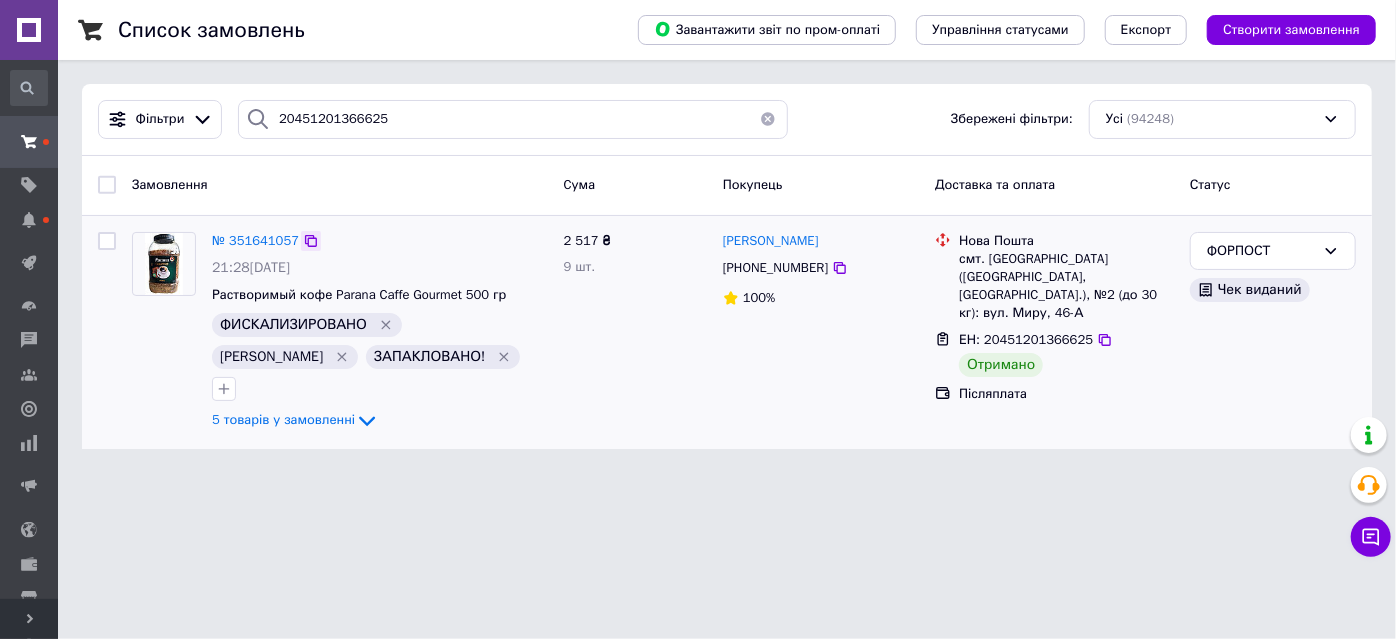 click 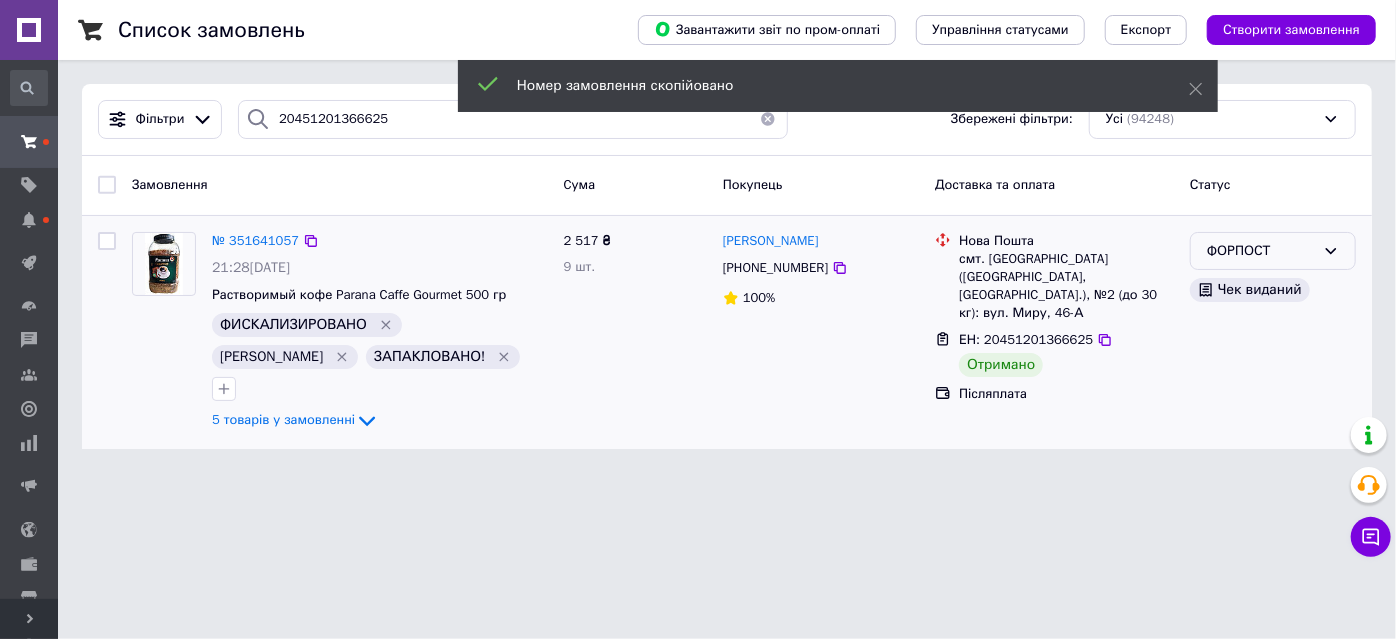 click on "ФОРПОСТ" at bounding box center [1261, 251] 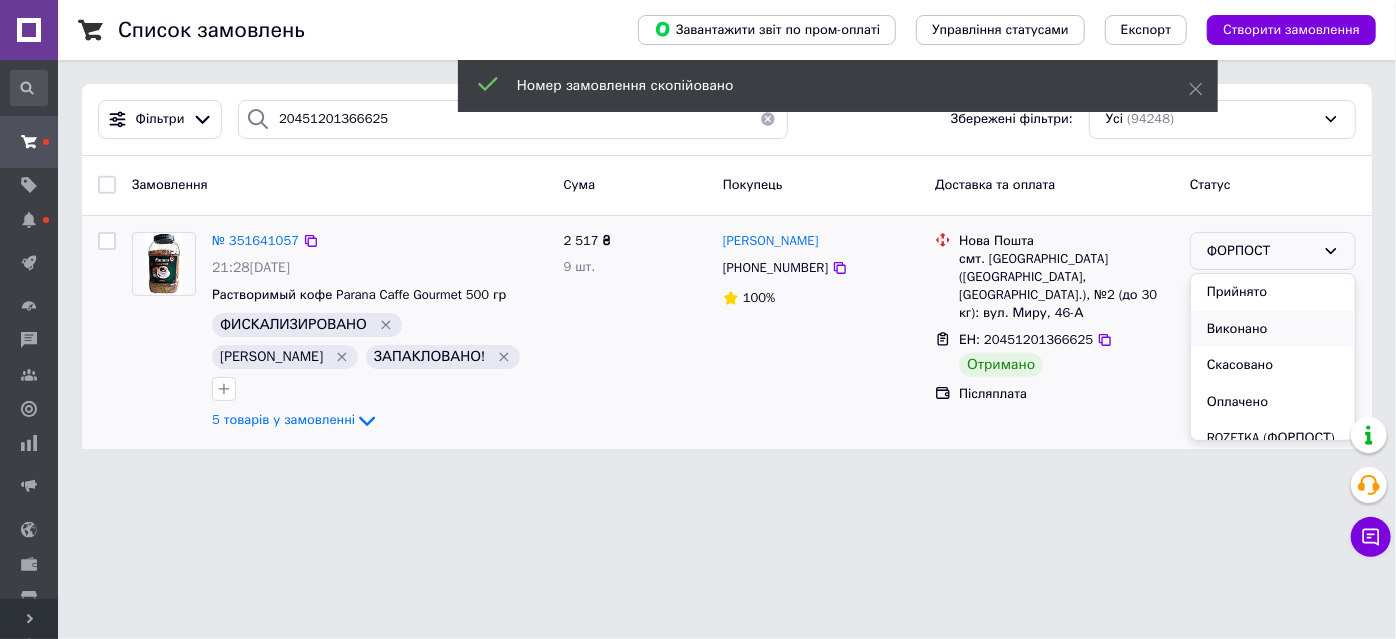 click on "Виконано" at bounding box center (1273, 329) 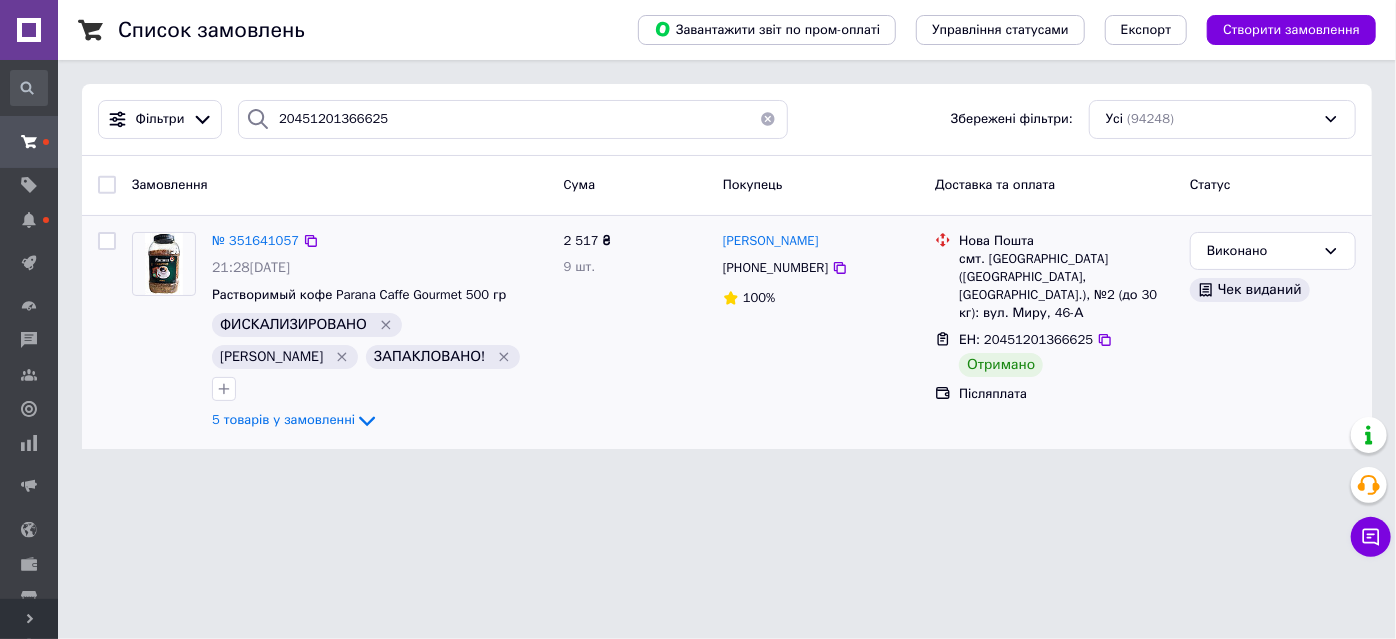 click on "Alfa-Coffee Ваш ID: 1918297 Сайт Alfa-Coffee Кабінет покупця Перевірити стан системи Сторінка на порталі Довідка Вийти Замовлення та повідомлення Замовлення та повідомлення Замовлення Нові 6 Прийняті 655 Виконані 81535 Скасовані 11927 Оплачені 3 ROZETKA (ФОРПОСТ) 11 А! НАПИСАТЬ! 5 Доставки 2 НеПроплаченыйКартаПриват 38 Отправки НП 37 РЕСТОРАНЫ (СИРОПЫ) 2 тестовая, не трогать! 0 ФОРПОСТ 27 Повідомлення Товари та послуги Товари та послуги Позиції Групи та добірки Сезонні знижки Категорії Імпорт Акції та промокоди Видалені позиції   Усі" at bounding box center [698, 236] 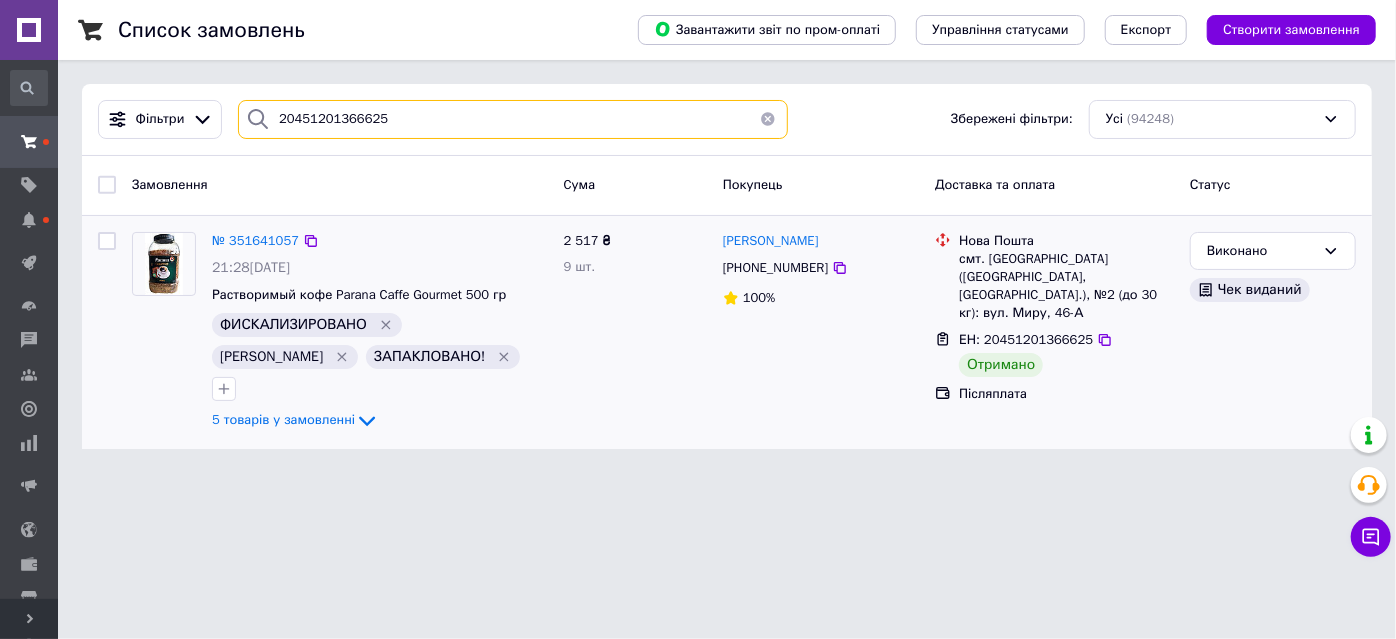 click on "20451201366625" at bounding box center [513, 119] 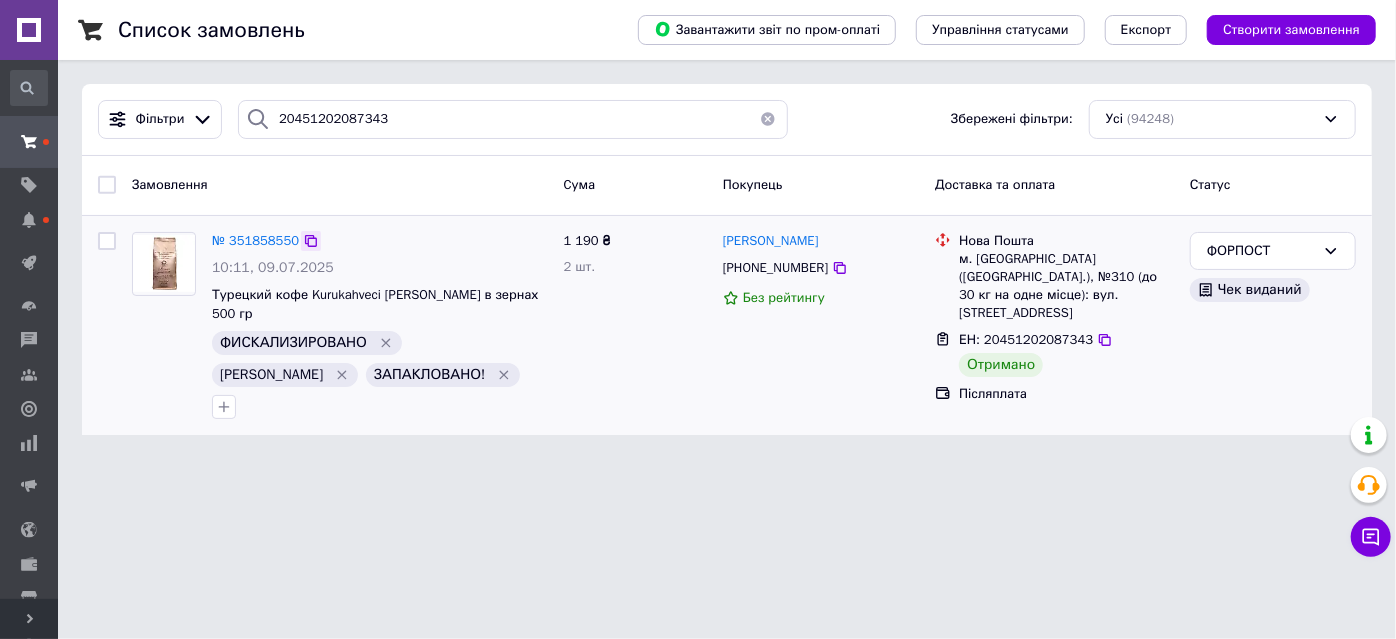 click 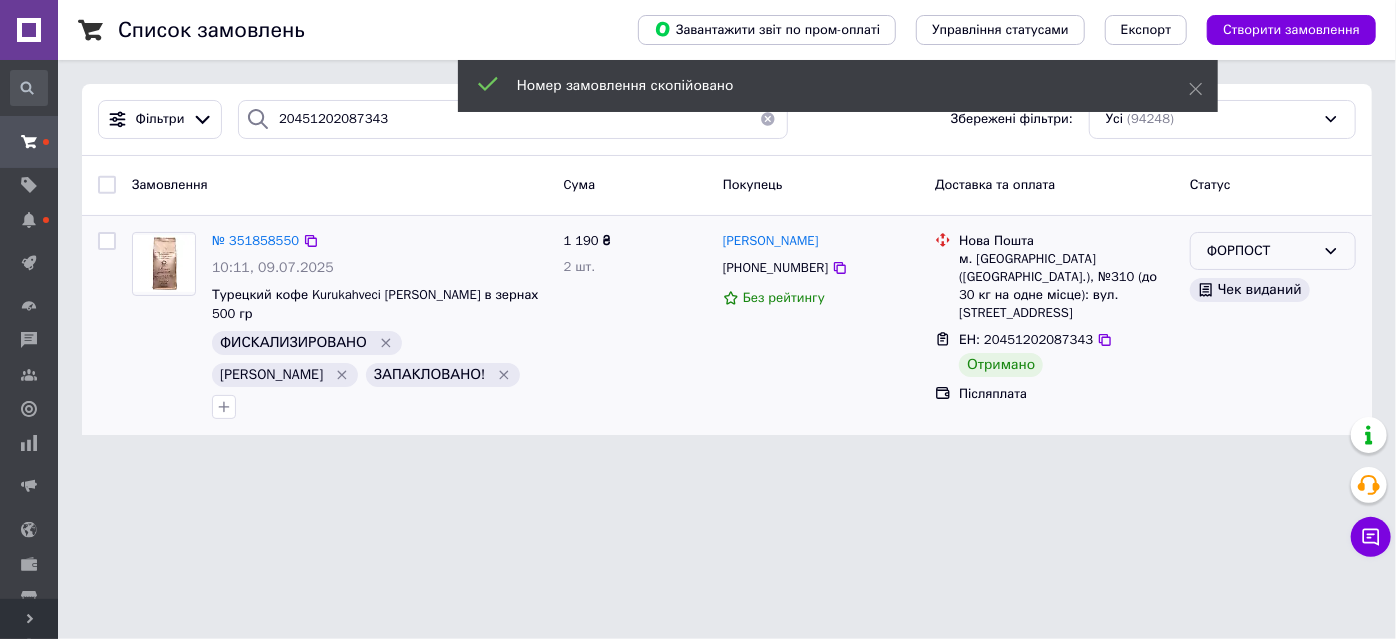click on "ФОРПОСТ" at bounding box center [1261, 251] 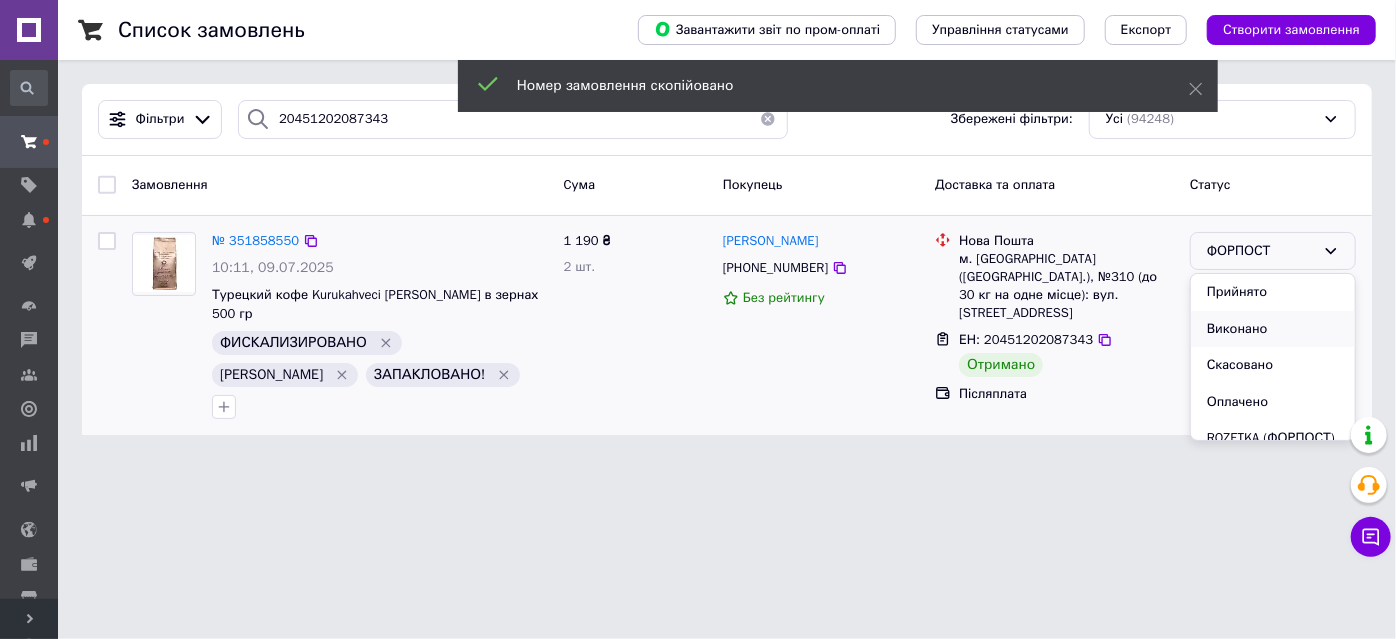 click on "Виконано" at bounding box center (1273, 329) 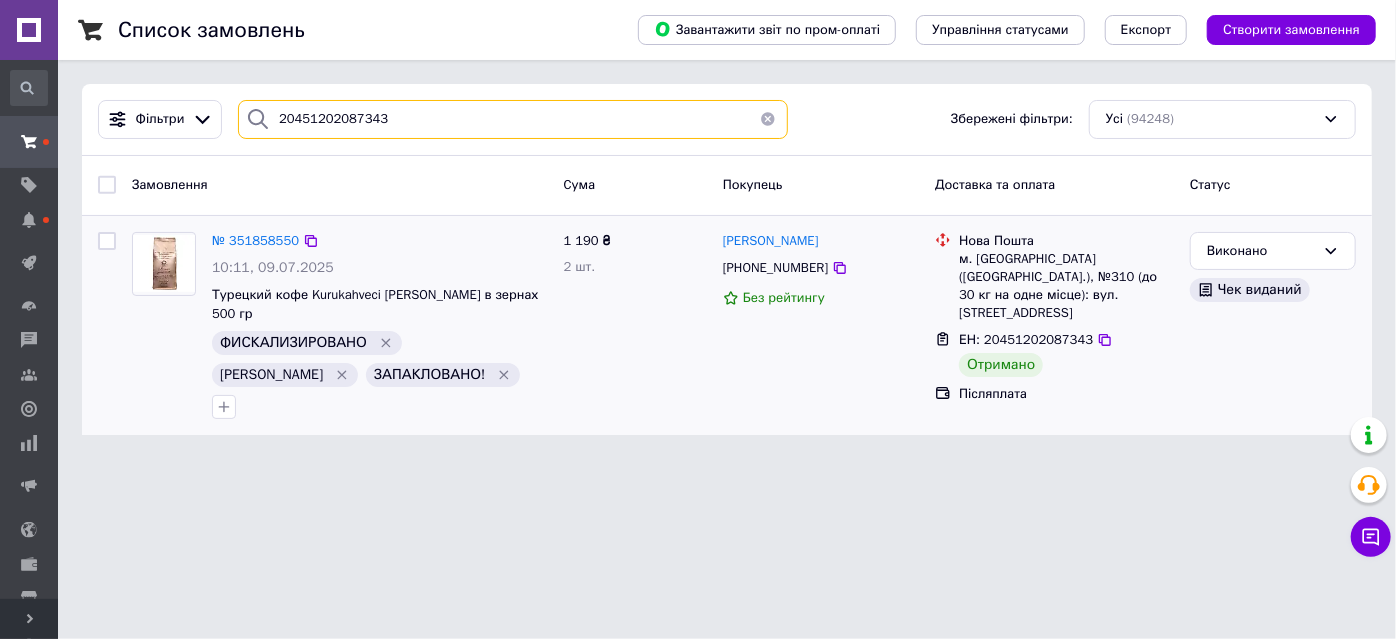 click on "20451202087343" at bounding box center [513, 119] 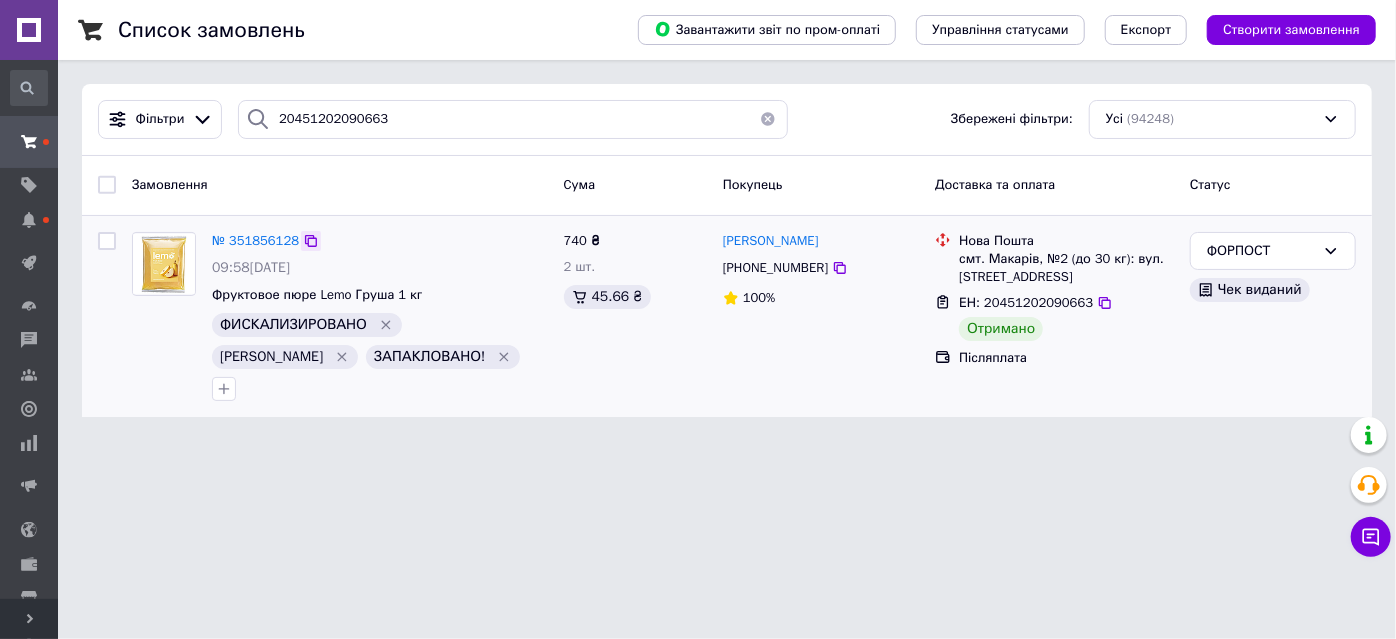 click 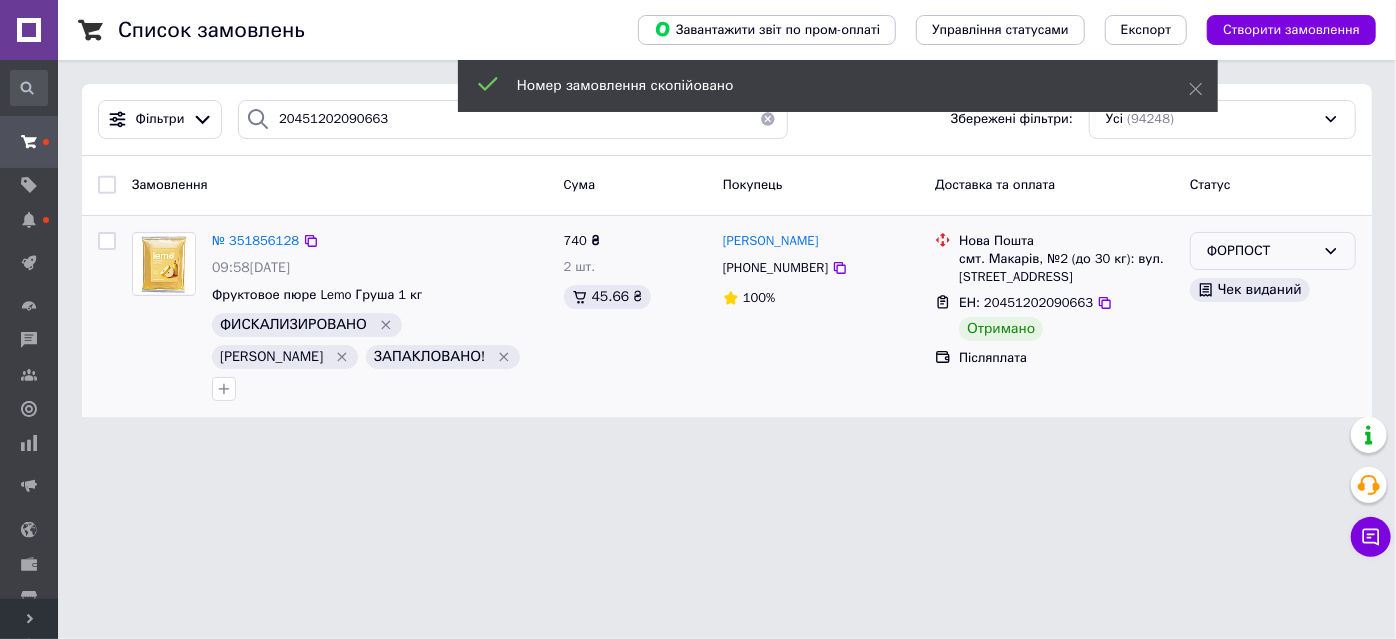 click on "ФОРПОСТ" at bounding box center (1261, 251) 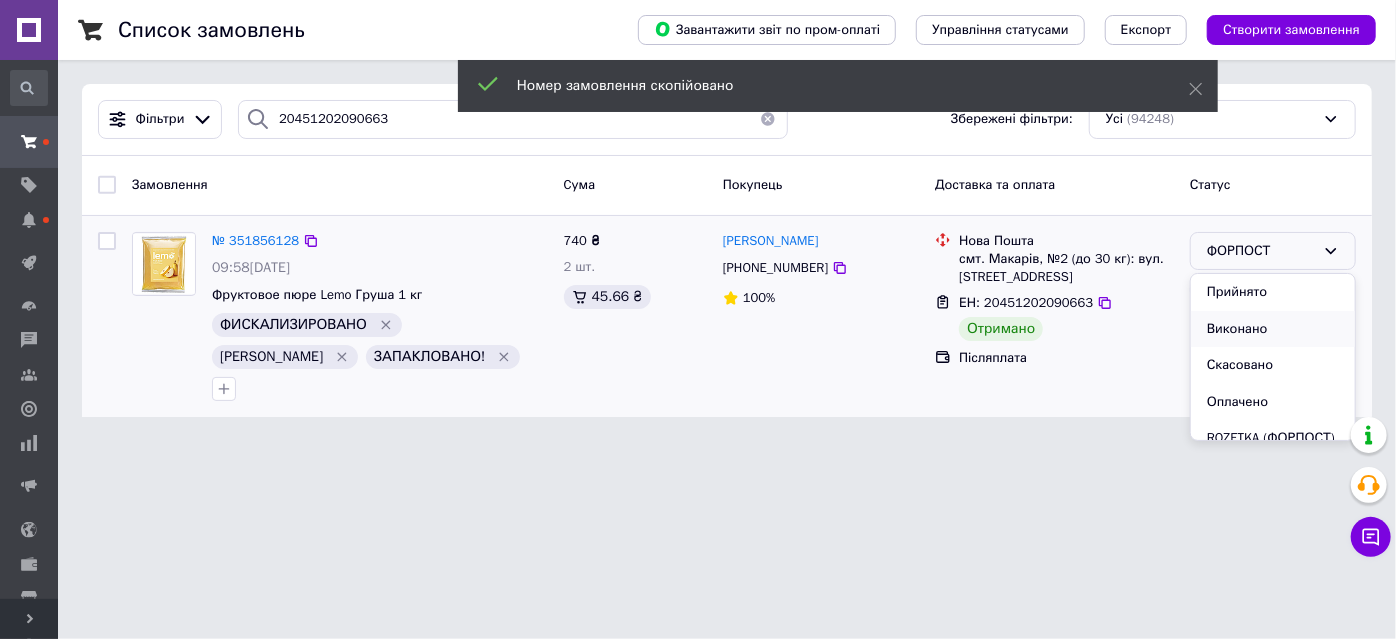 click on "Виконано" at bounding box center [1273, 329] 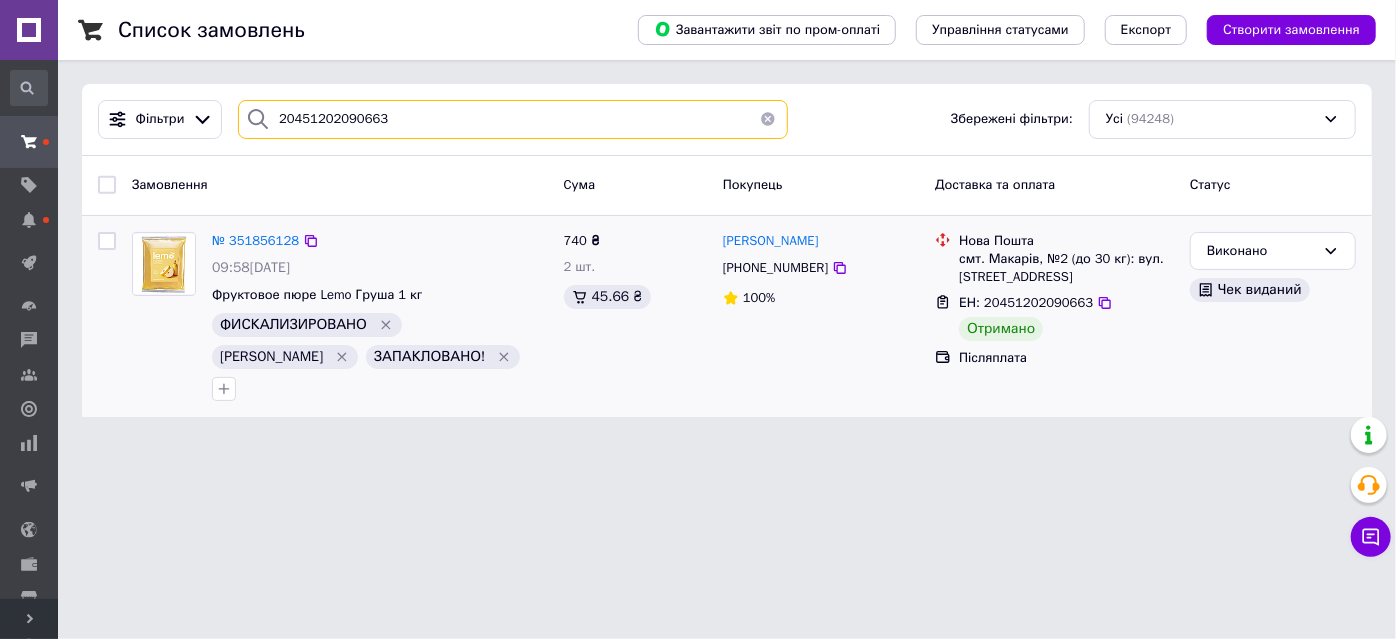 click on "20451202090663" at bounding box center [513, 119] 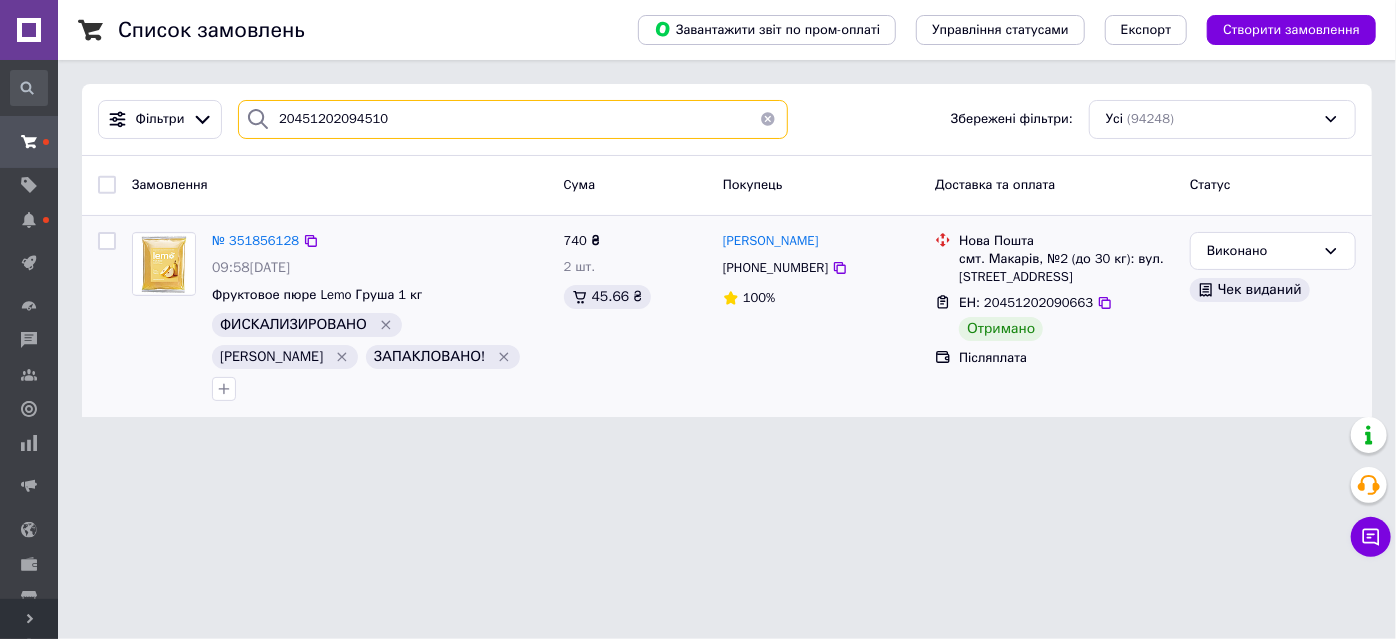 click on "20451202094510" at bounding box center [513, 119] 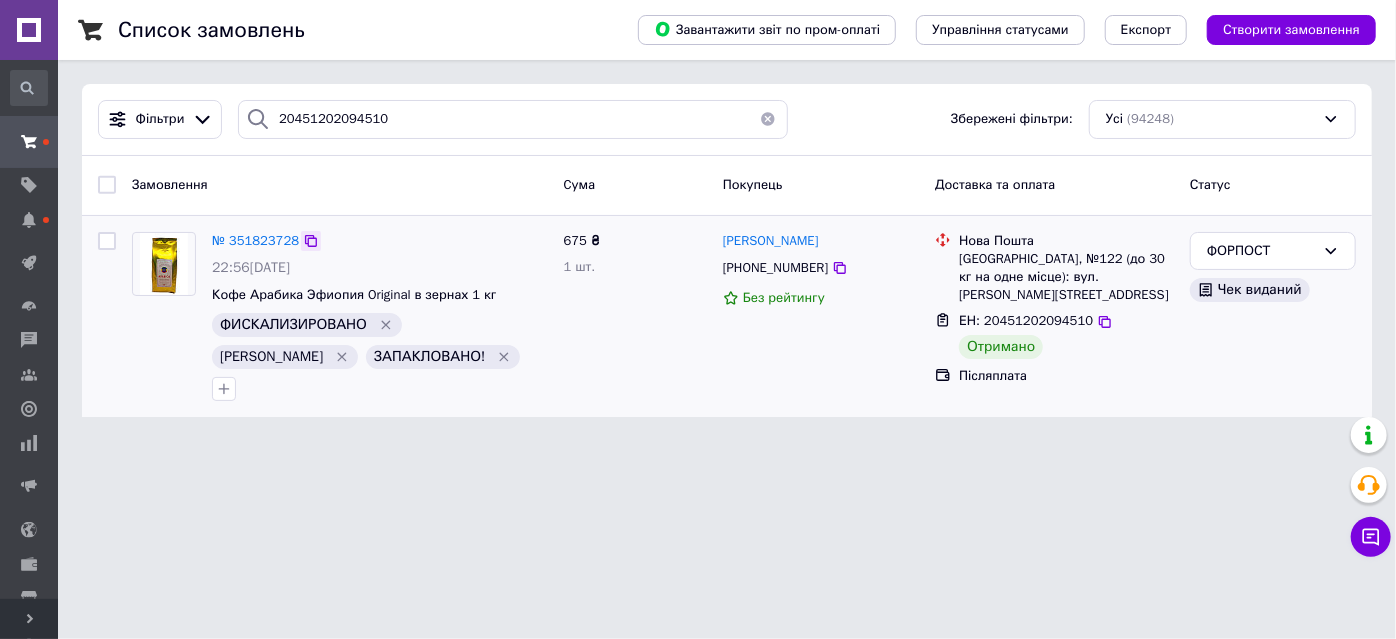 click 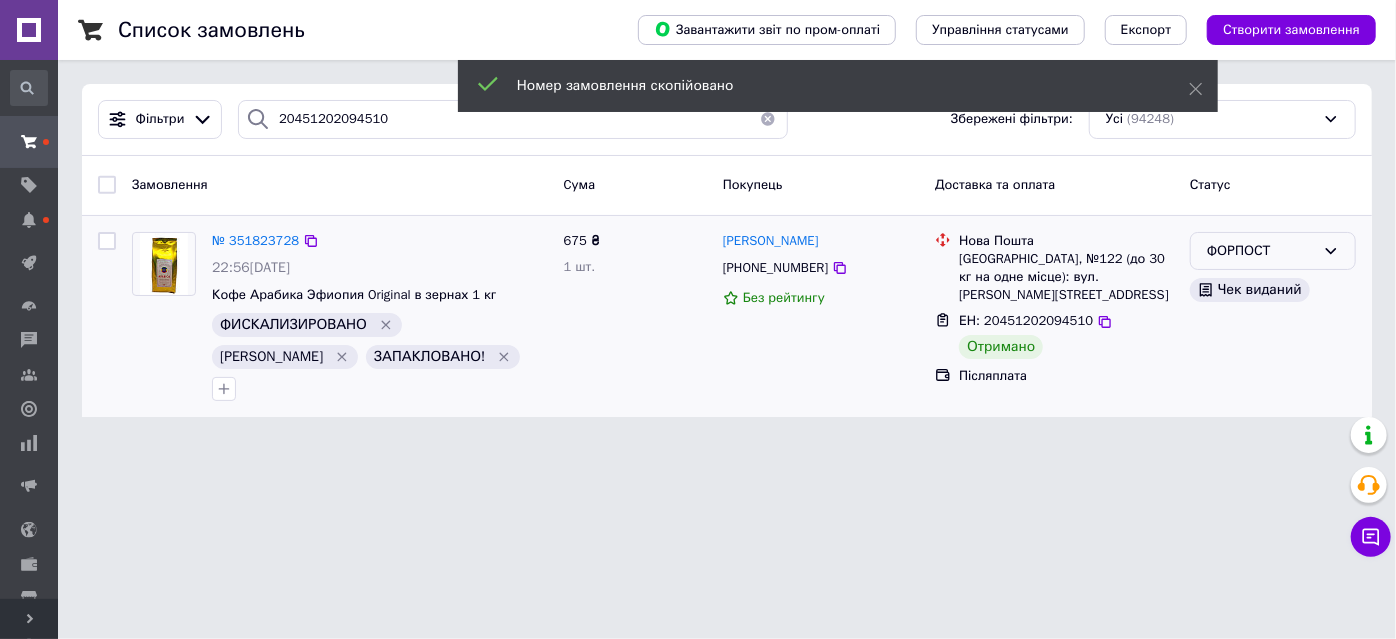 click on "ФОРПОСТ" at bounding box center (1261, 251) 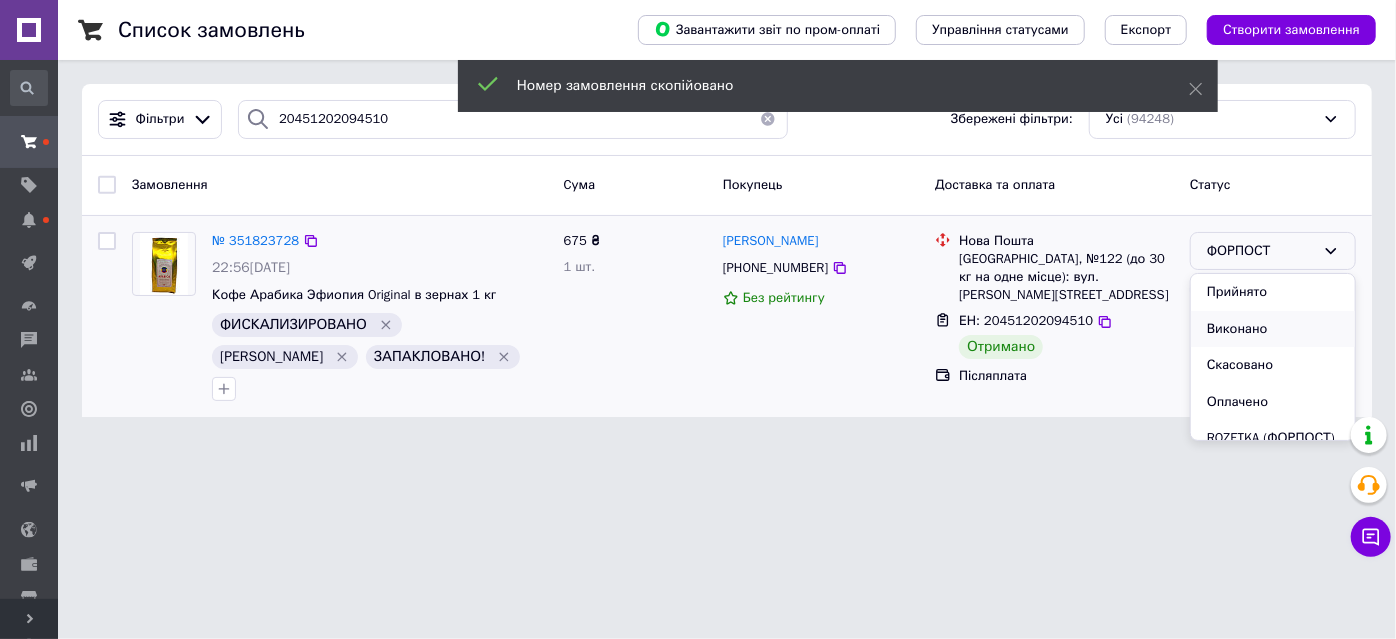 click on "Виконано" at bounding box center (1273, 329) 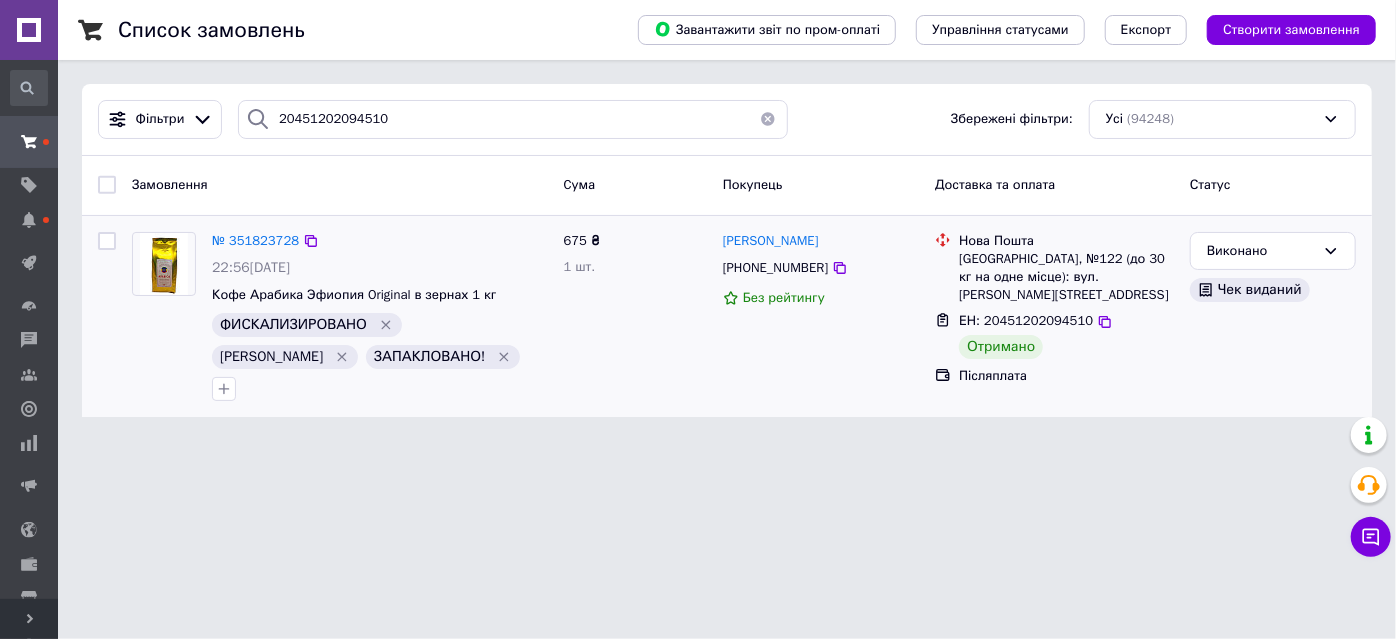 click on "Alfa-Coffee Ваш ID: 1918297 Сайт Alfa-Coffee Кабінет покупця Перевірити стан системи Сторінка на порталі Довідка Вийти Замовлення та повідомлення Замовлення та повідомлення Замовлення Нові 6 Прийняті 655 Виконані 81535 Скасовані 11927 Оплачені 3 ROZETKA (ФОРПОСТ) 11 А! НАПИСАТЬ! 5 Доставки 2 НеПроплаченыйКартаПриват 38 Отправки НП 37 РЕСТОРАНЫ (СИРОПЫ) 2 тестовая, не трогать! 0 ФОРПОСТ 27 Повідомлення Товари та послуги Товари та послуги Позиції Групи та добірки Сезонні знижки Категорії Імпорт Акції та промокоди Видалені позиції   Усі" at bounding box center (698, 220) 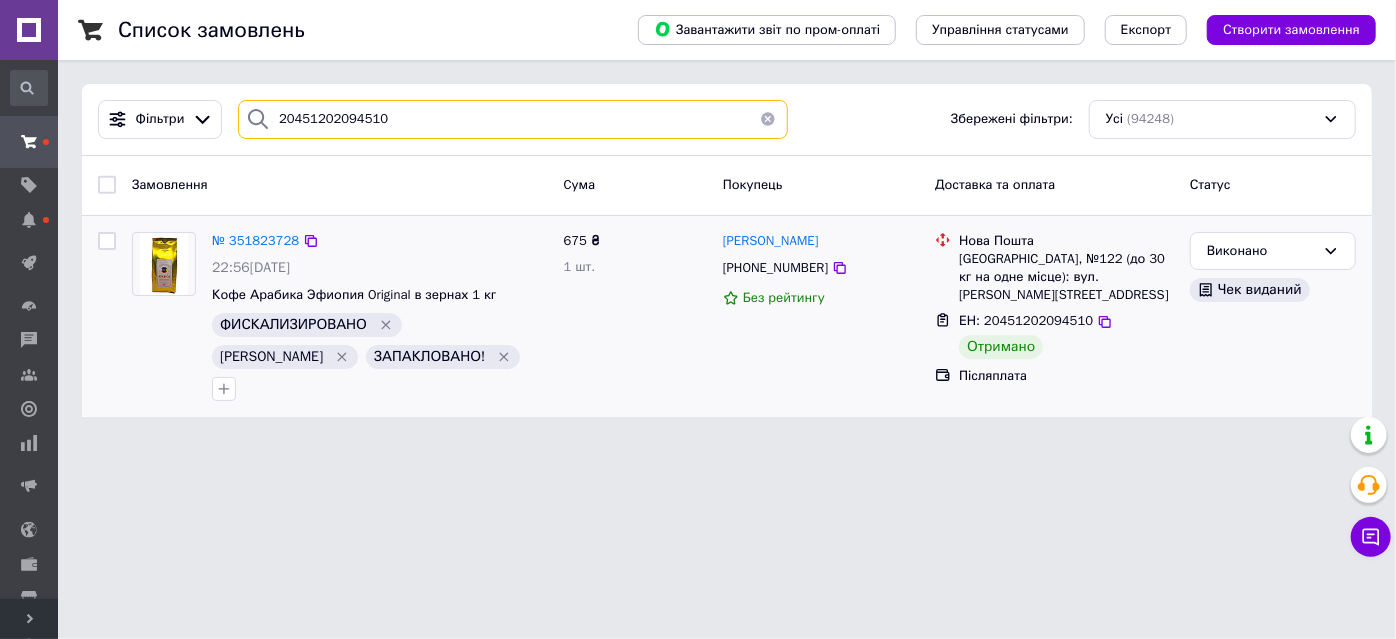 click on "20451202094510" at bounding box center [513, 119] 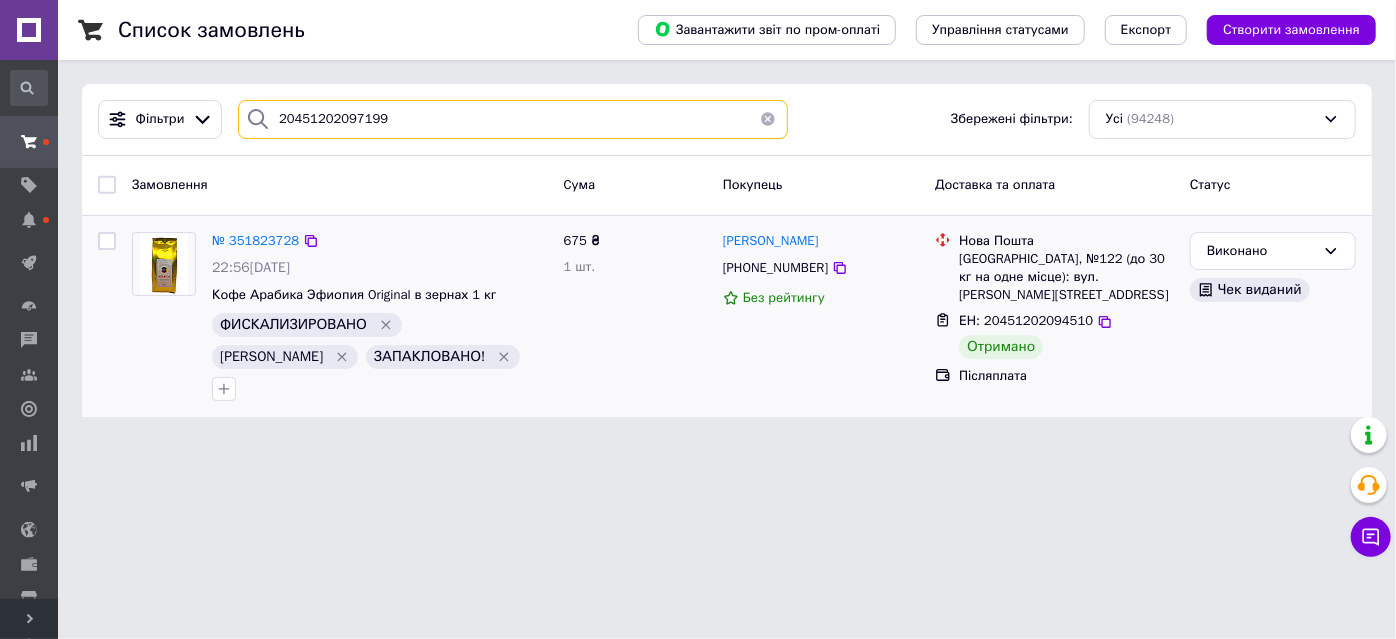 click on "20451202097199" at bounding box center [513, 119] 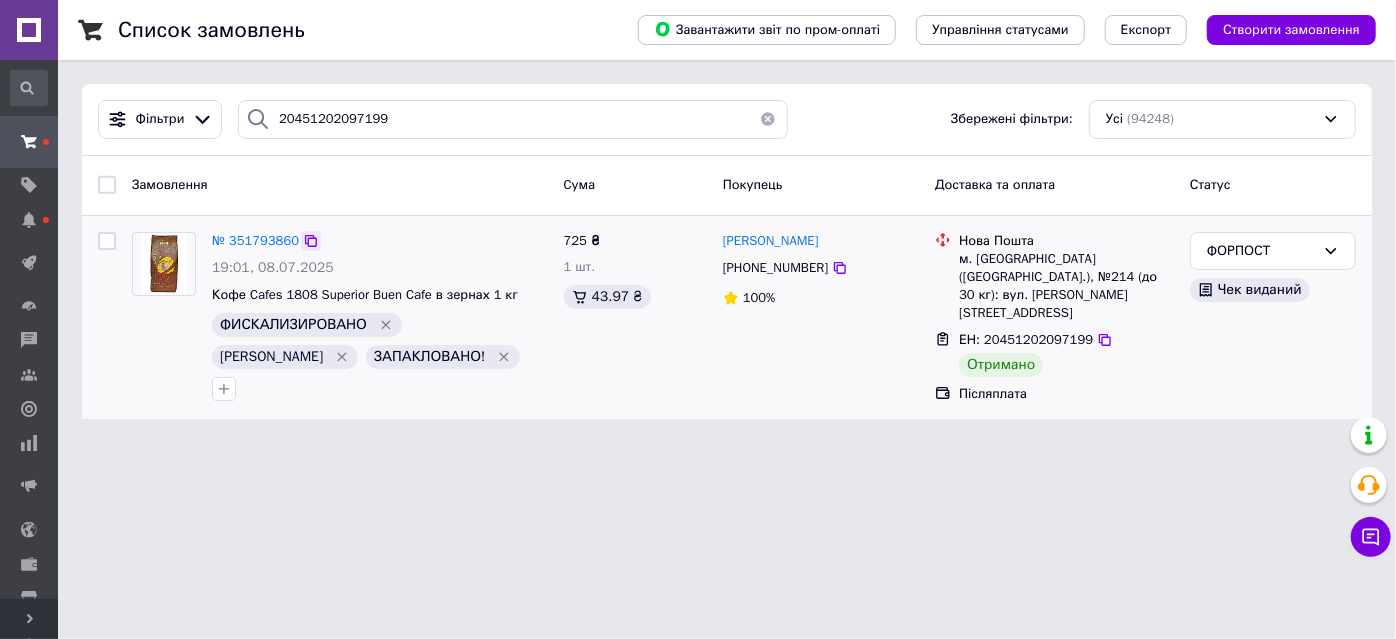 click 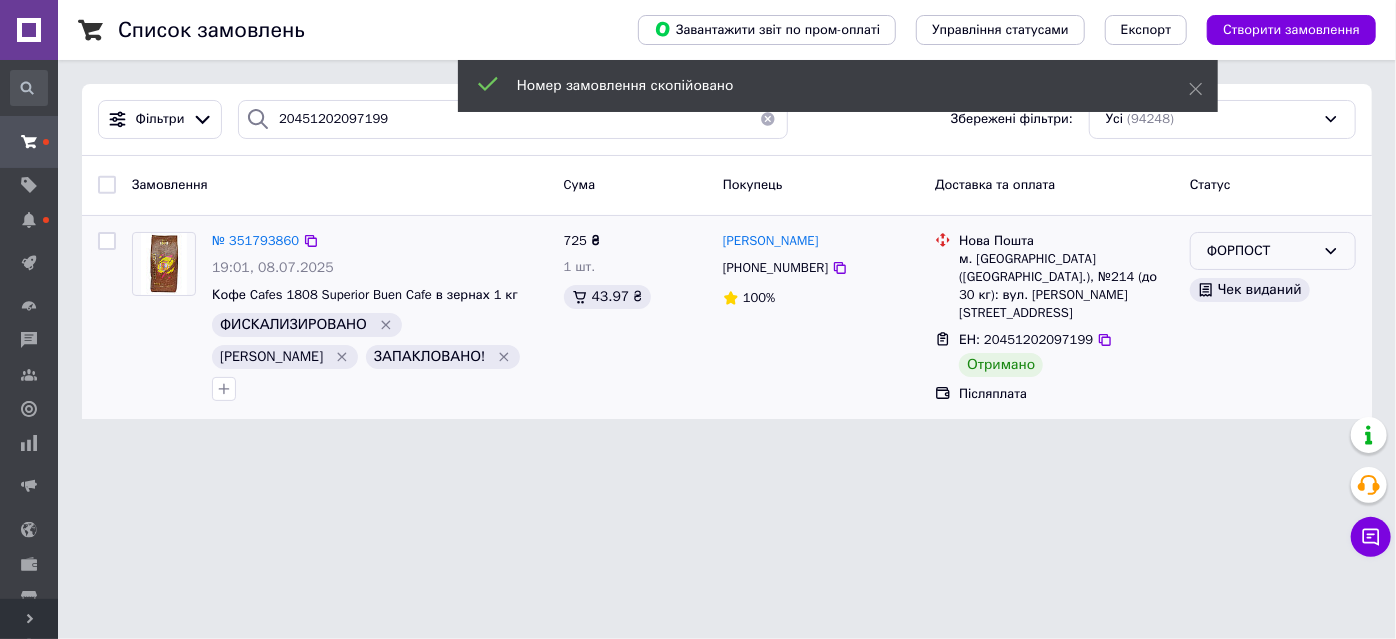 click on "ФОРПОСТ" at bounding box center [1261, 251] 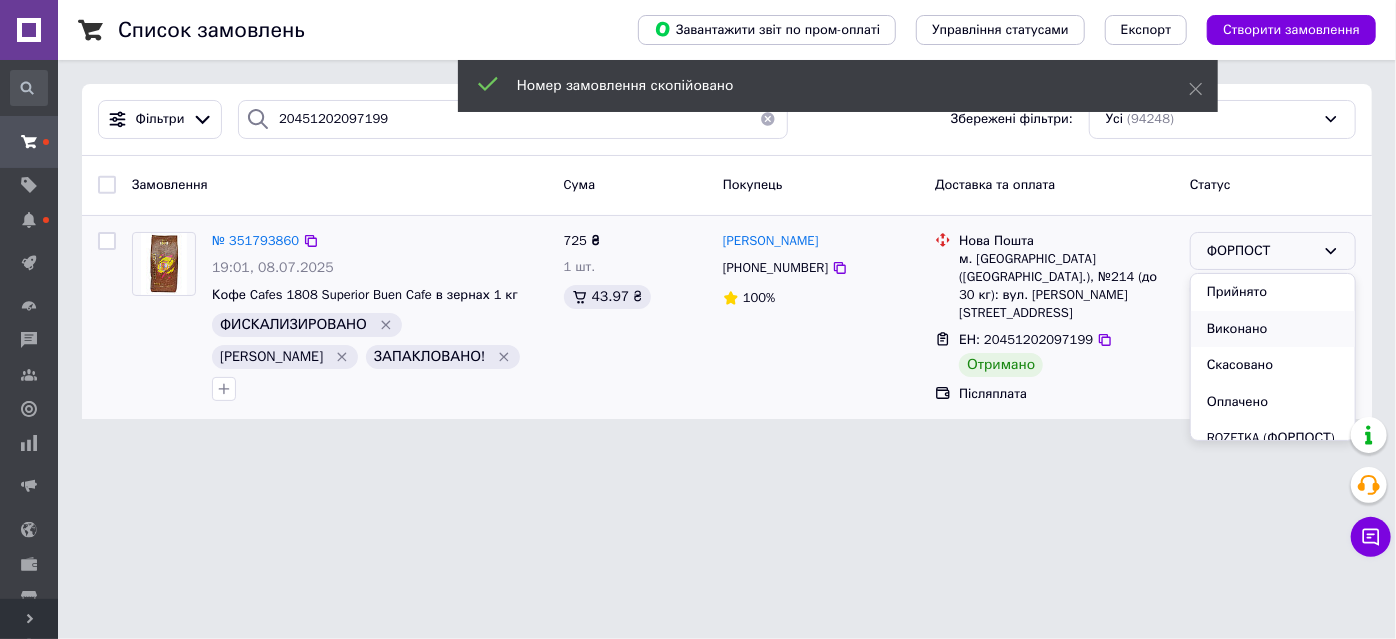 click on "Виконано" at bounding box center (1273, 329) 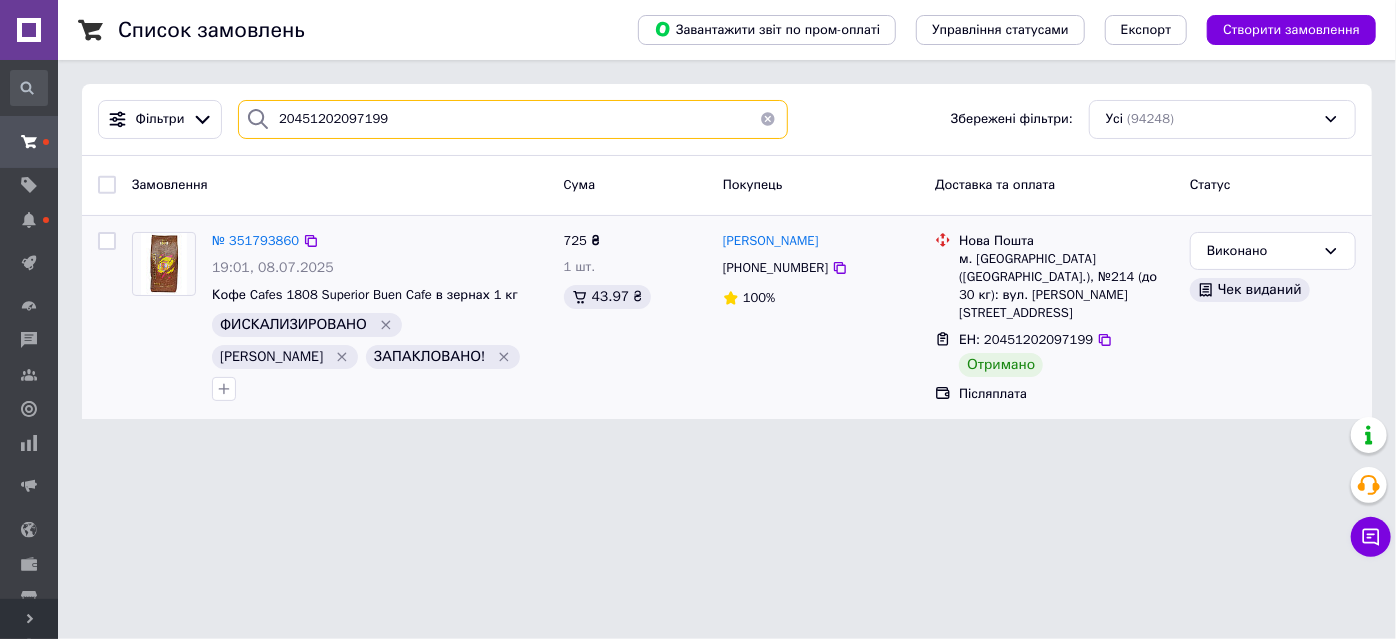 click on "20451202097199" at bounding box center [513, 119] 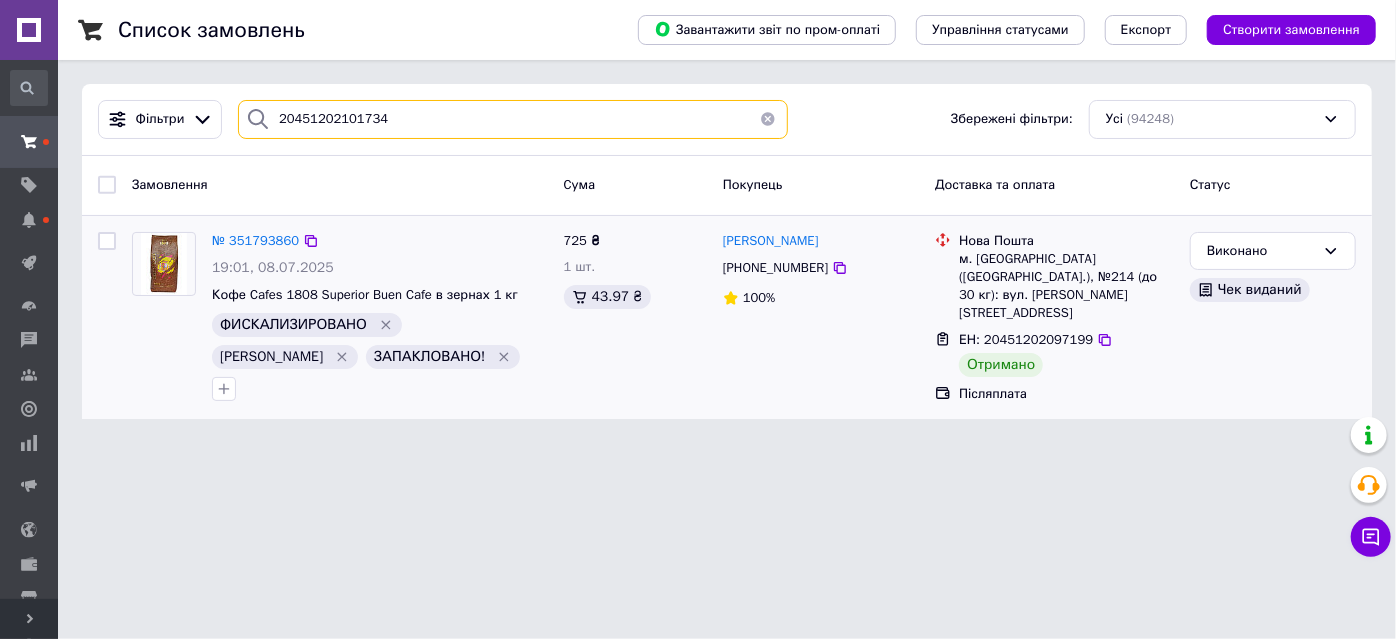 click on "20451202101734" at bounding box center (513, 119) 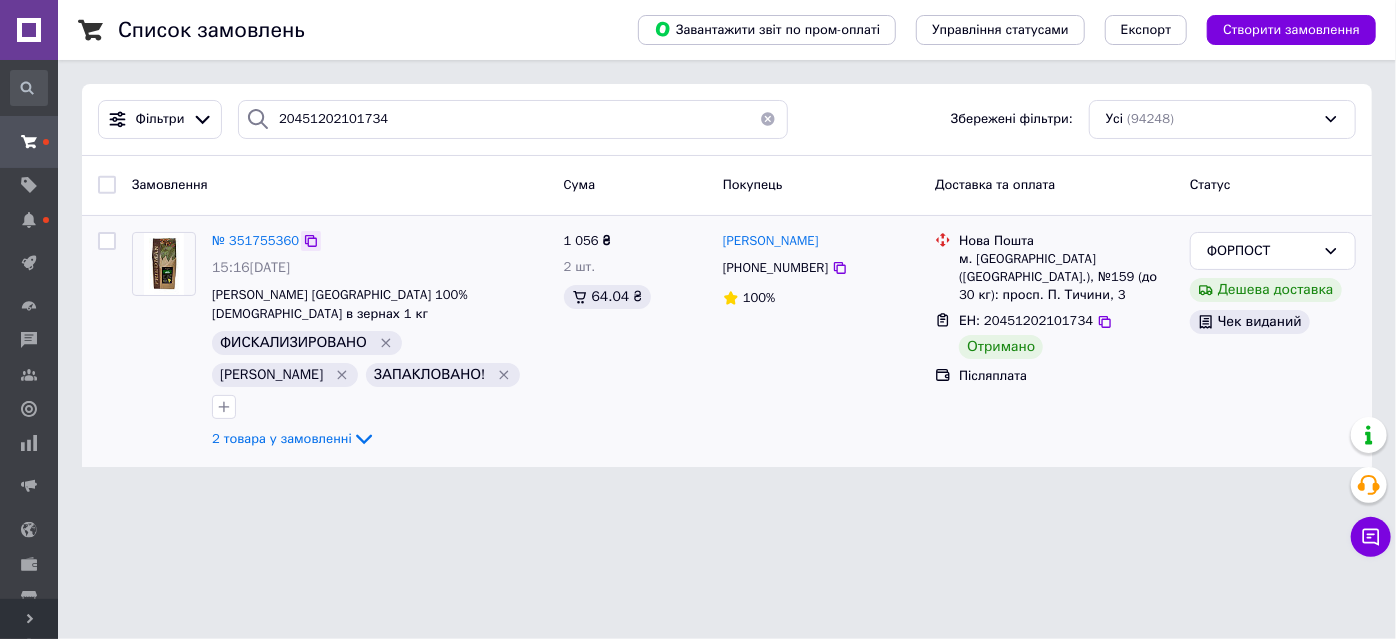 click 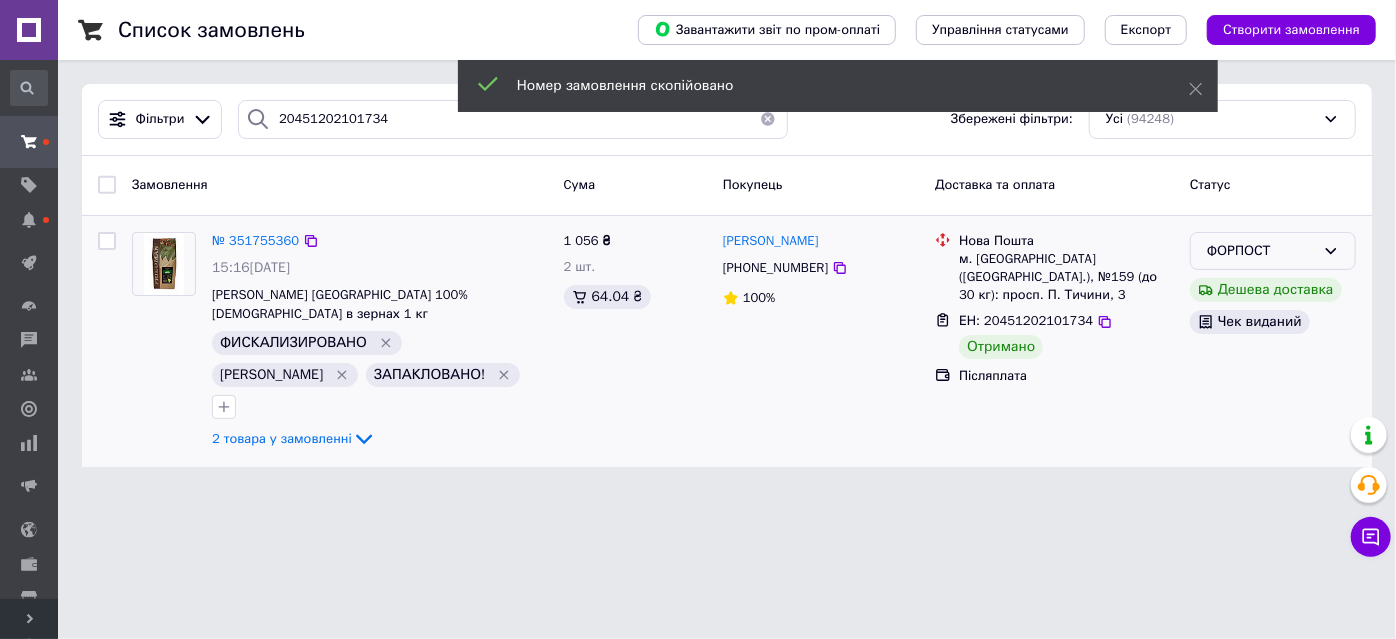 click on "ФОРПОСТ" at bounding box center [1261, 251] 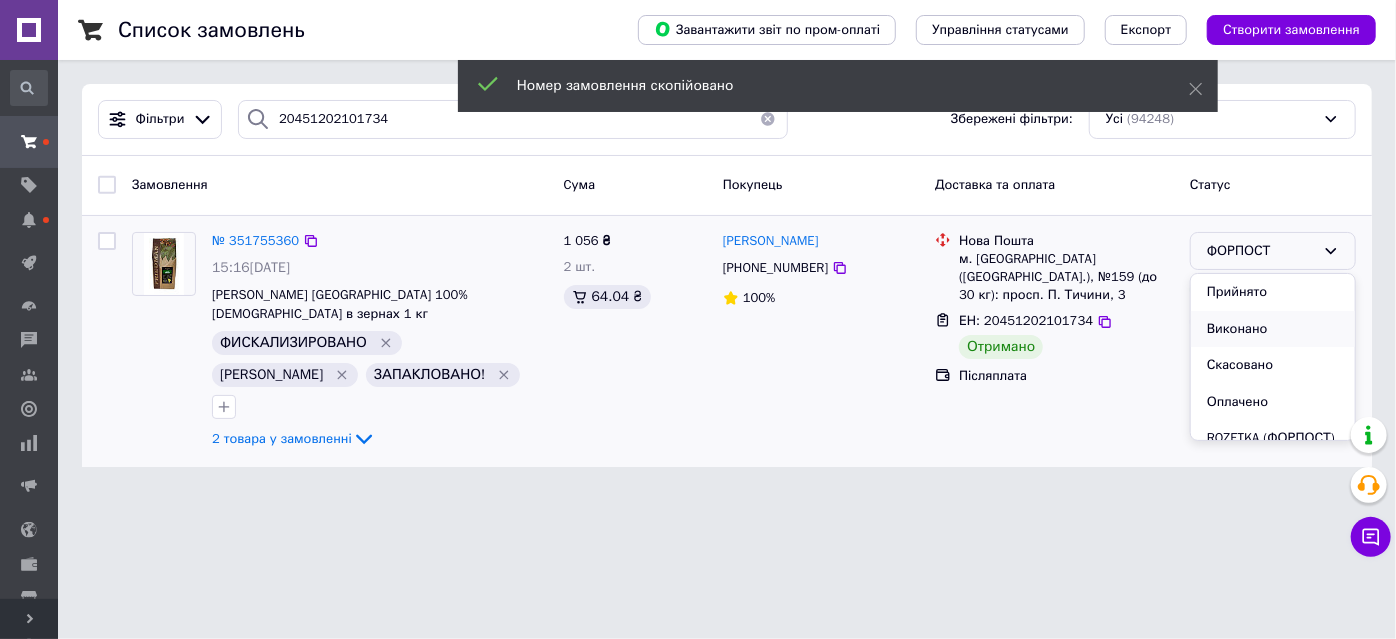 click on "Виконано" at bounding box center (1273, 329) 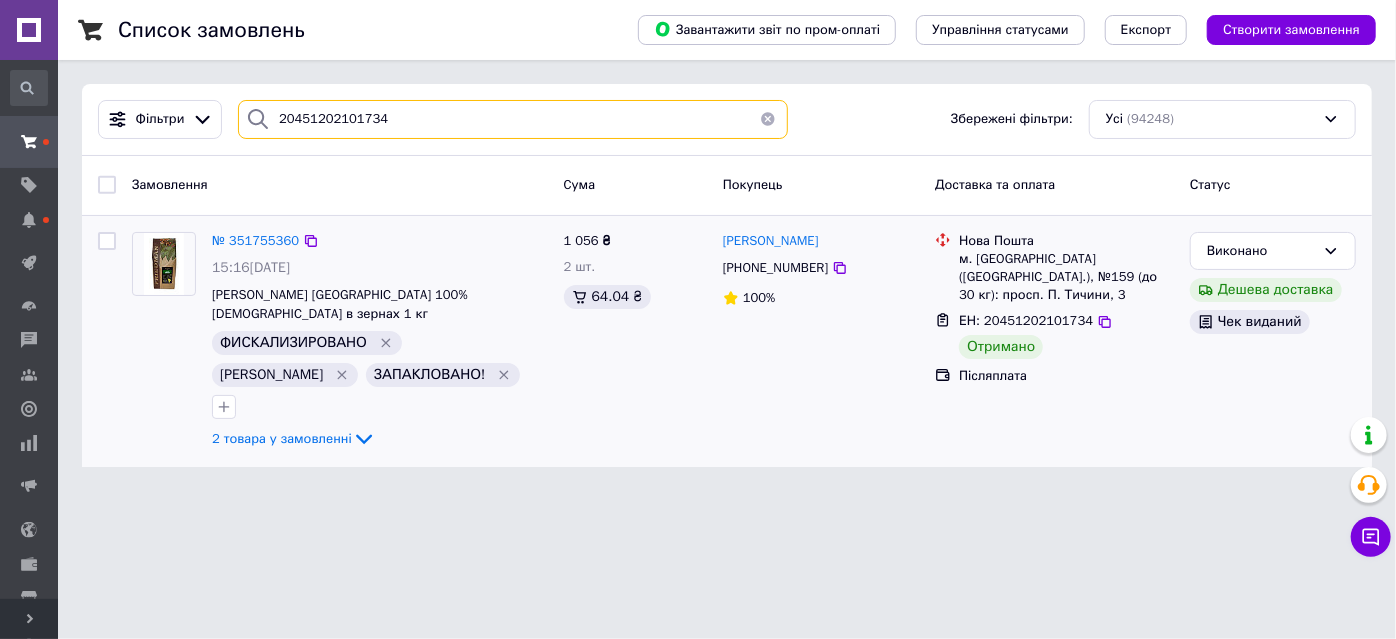 click on "20451202101734" at bounding box center (513, 119) 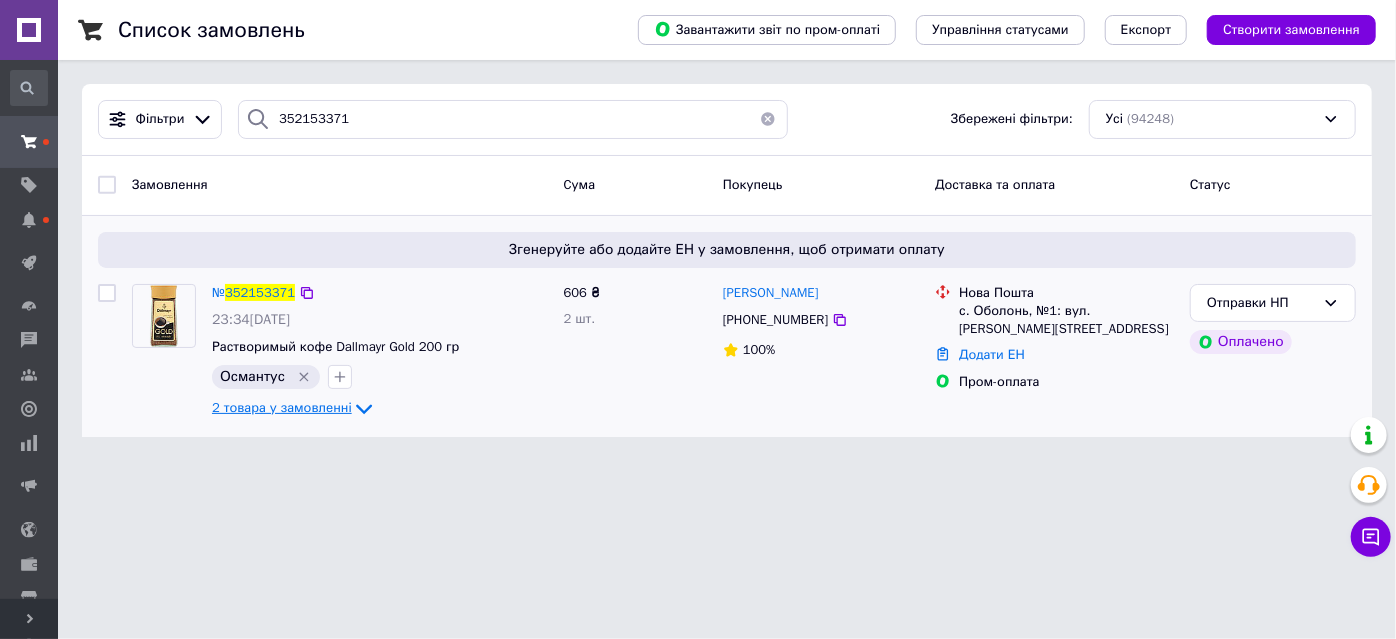 click on "2 товара у замовленні" at bounding box center [282, 407] 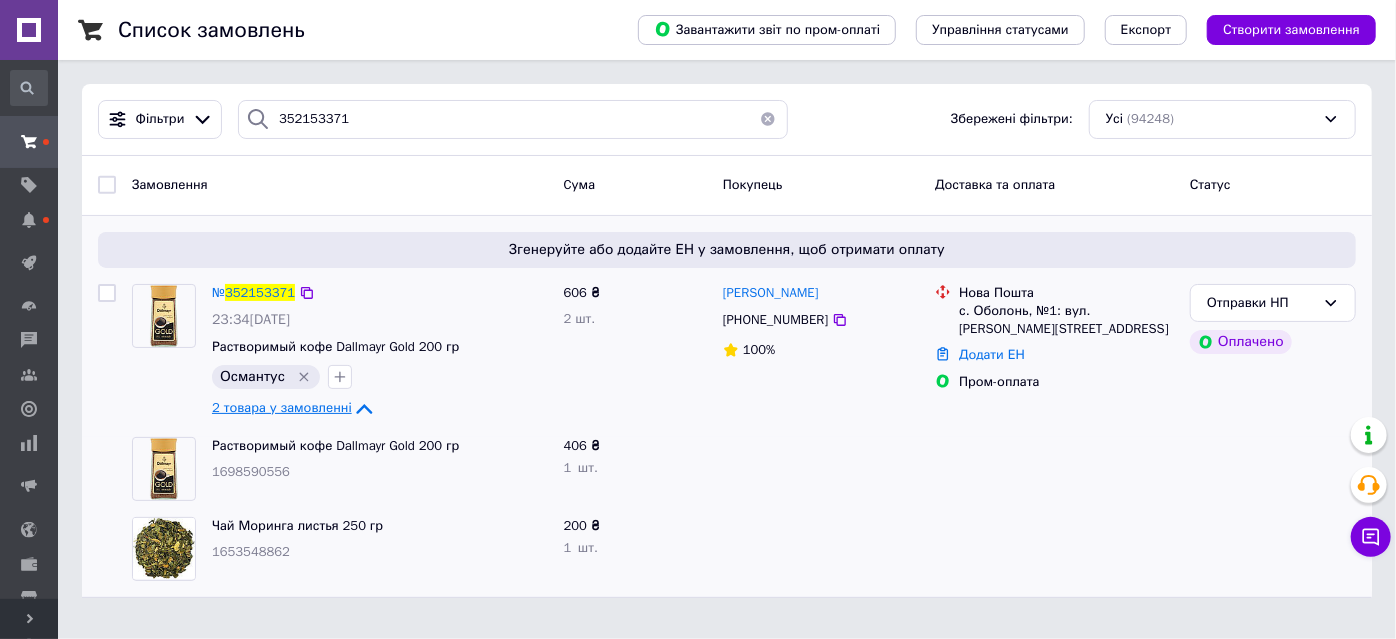 click on "2 товара у замовленні" at bounding box center (282, 407) 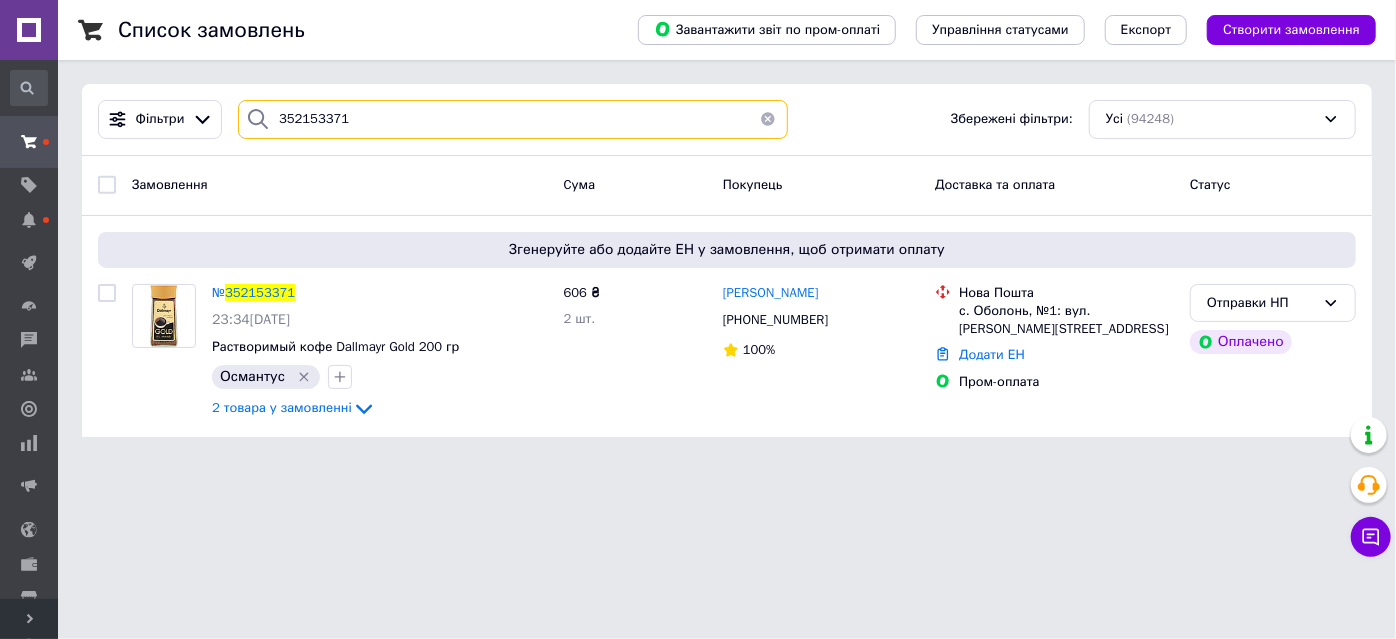 click on "352153371" at bounding box center [513, 119] 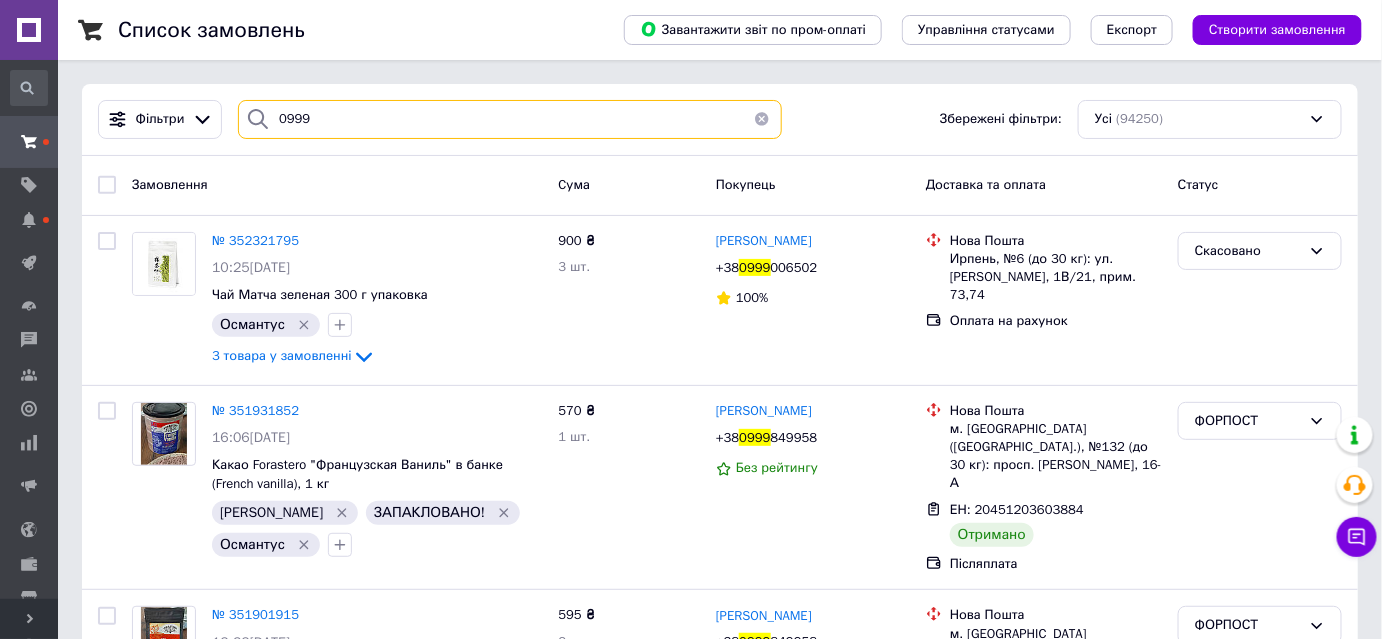 click on "0999" at bounding box center (510, 119) 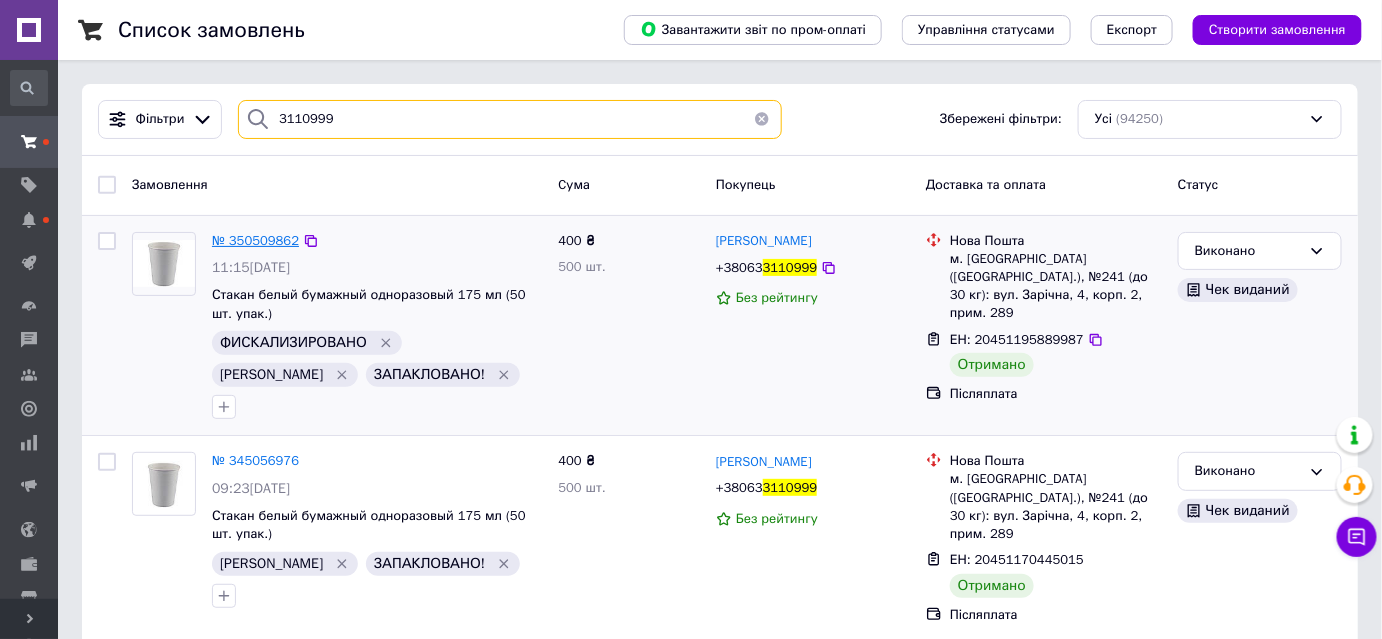 type on "3110999" 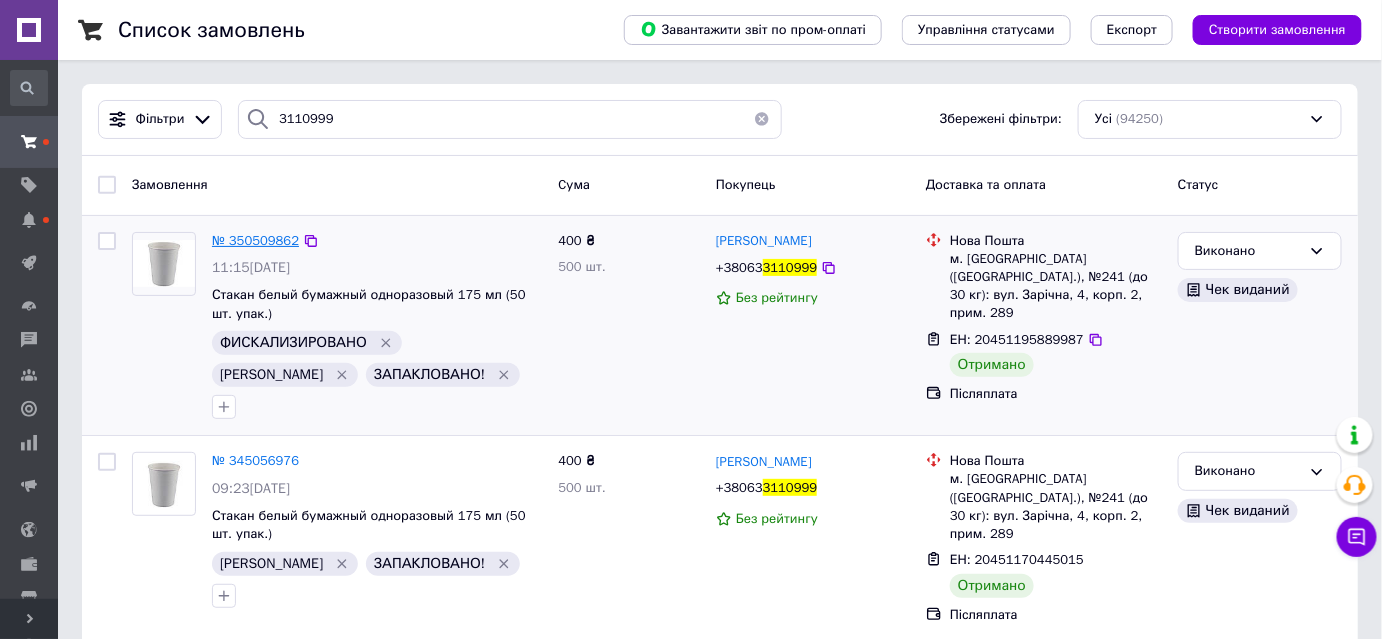 click on "№ 350509862" at bounding box center (255, 240) 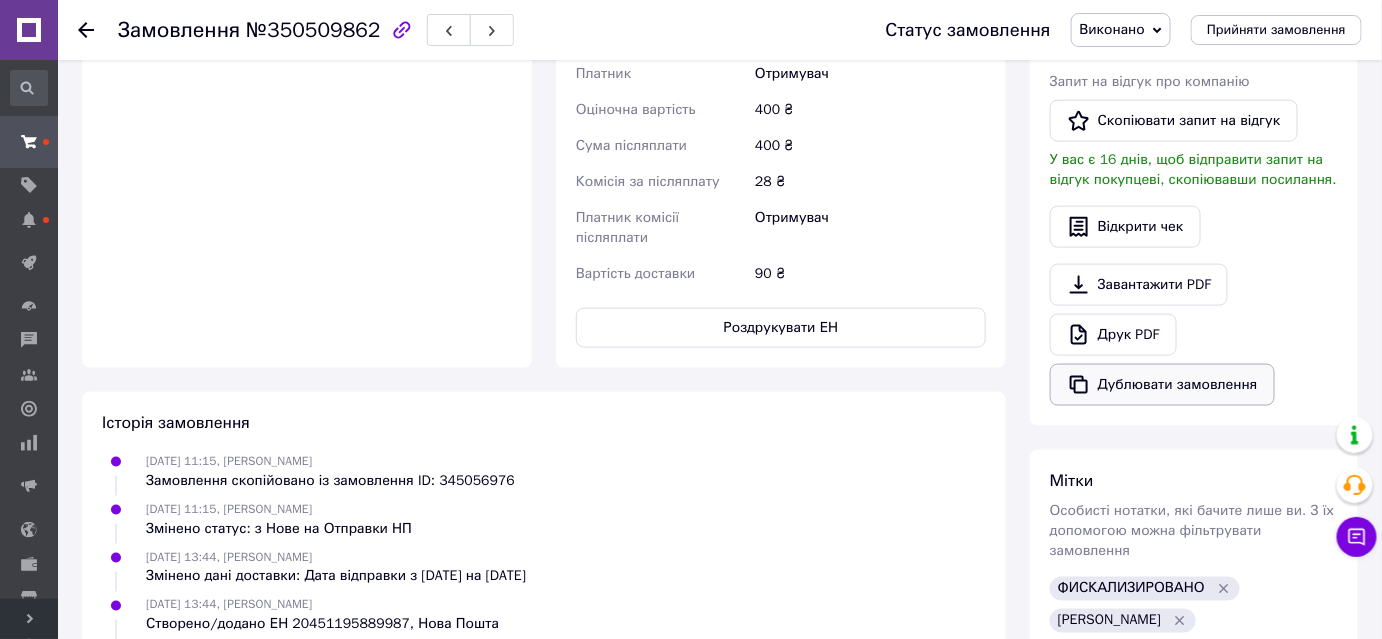 scroll, scrollTop: 727, scrollLeft: 0, axis: vertical 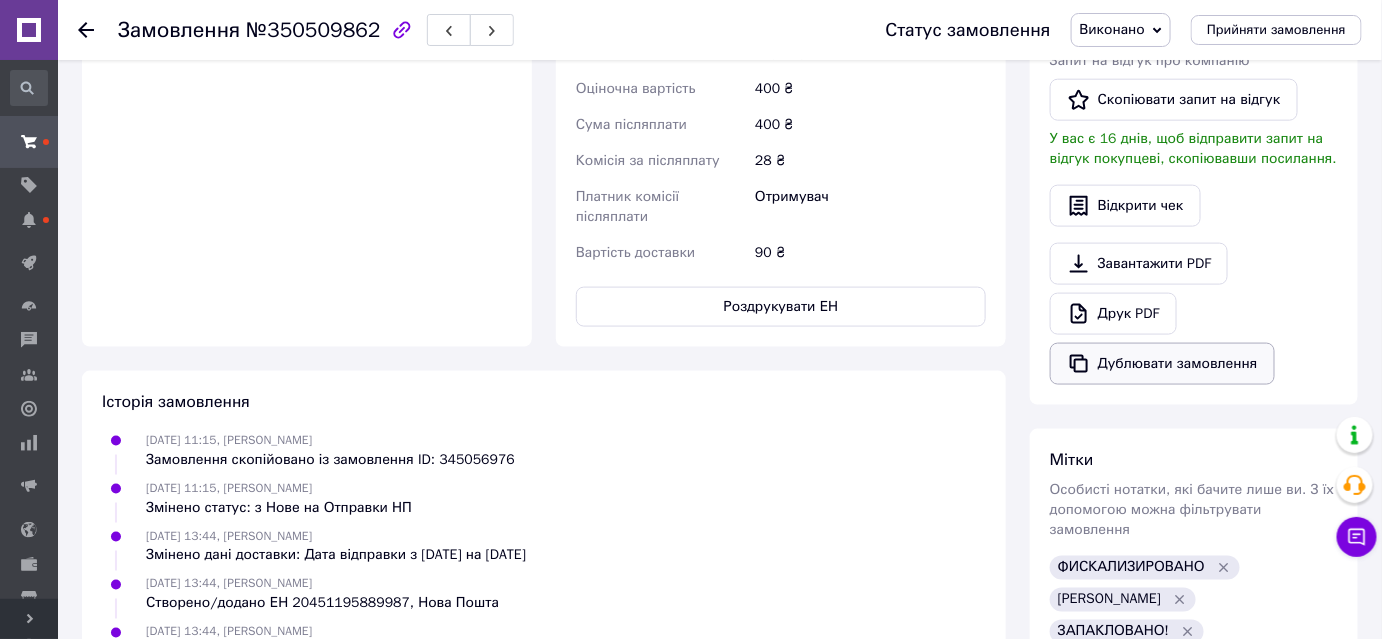 click on "Дублювати замовлення" at bounding box center (1162, 364) 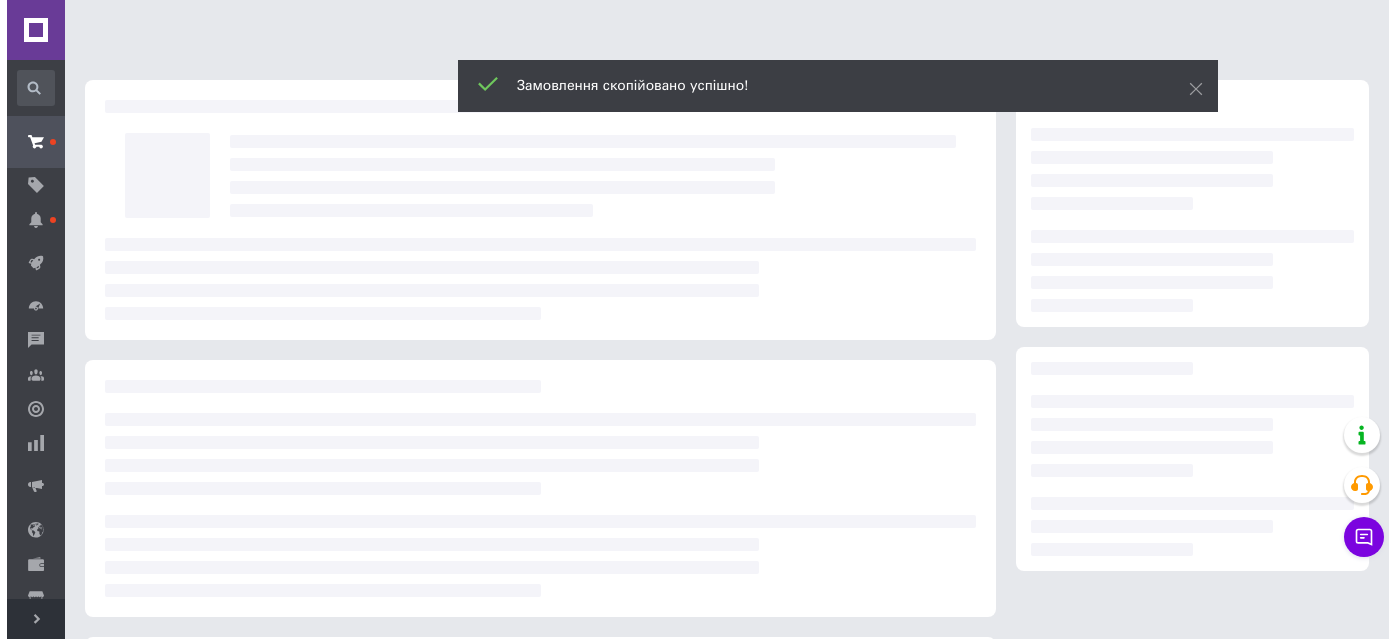 scroll, scrollTop: 0, scrollLeft: 0, axis: both 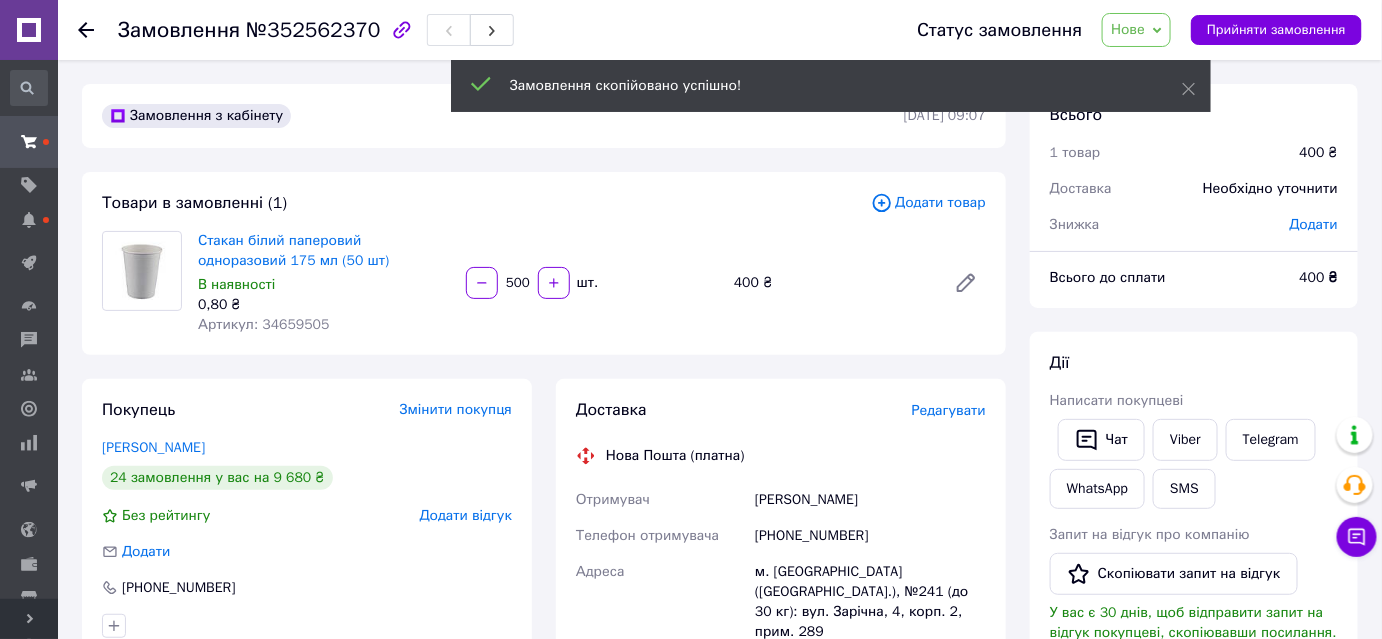 click on "Редагувати" at bounding box center (949, 410) 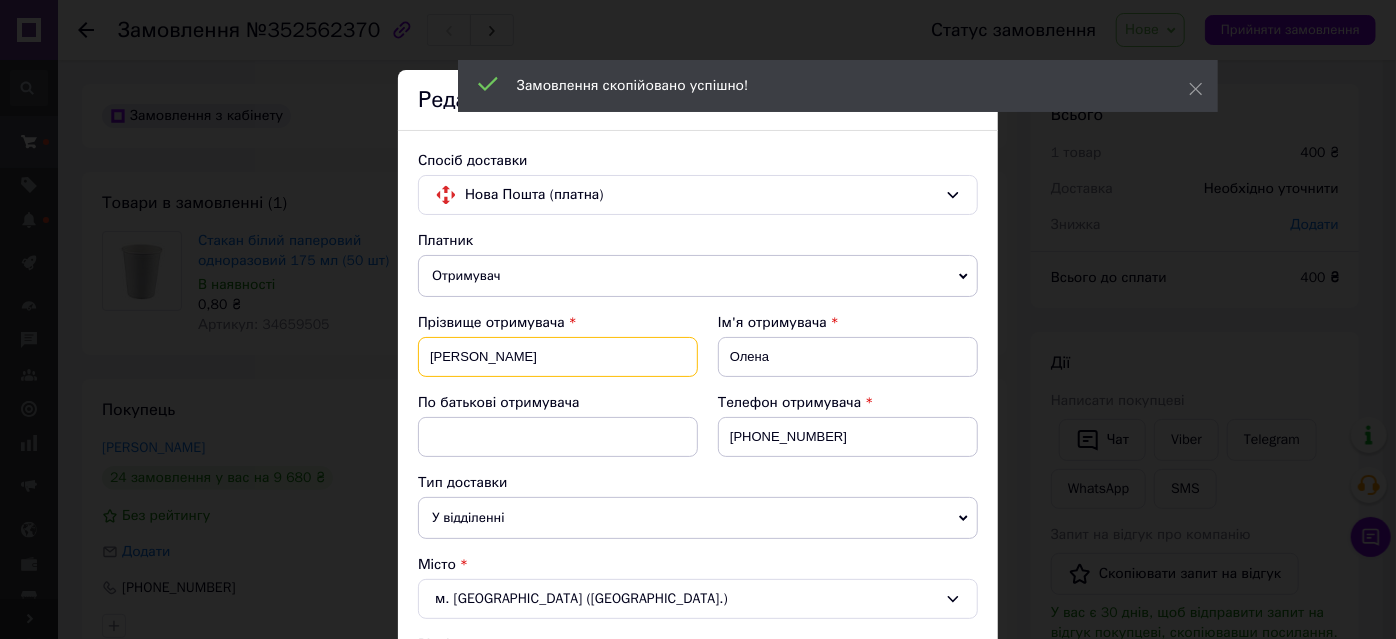 click on "[PERSON_NAME]" at bounding box center (558, 357) 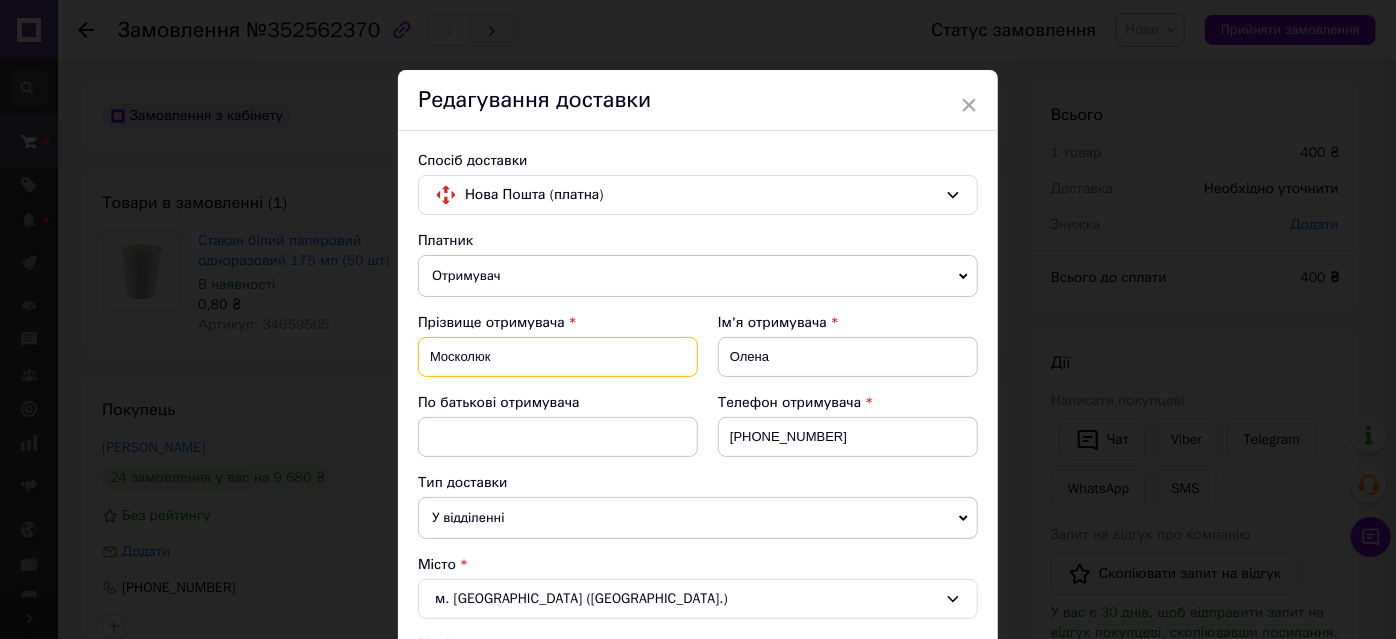 type on "Москолюк" 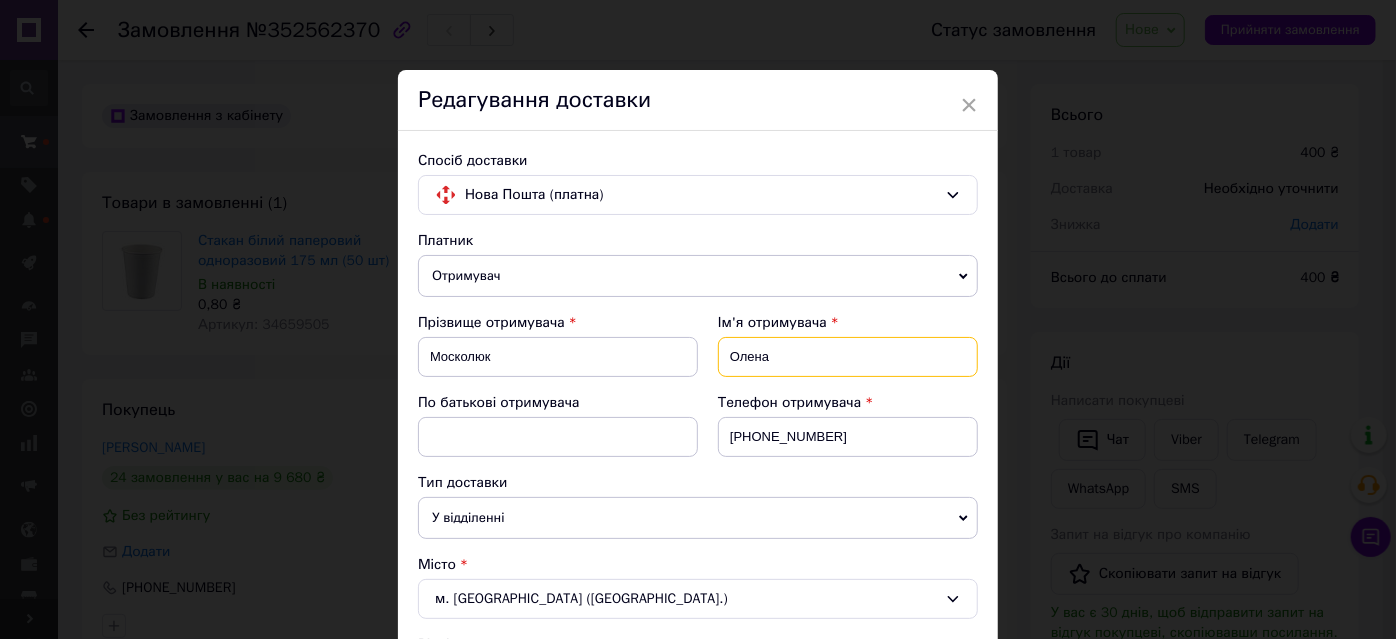 click on "Олена" at bounding box center [848, 357] 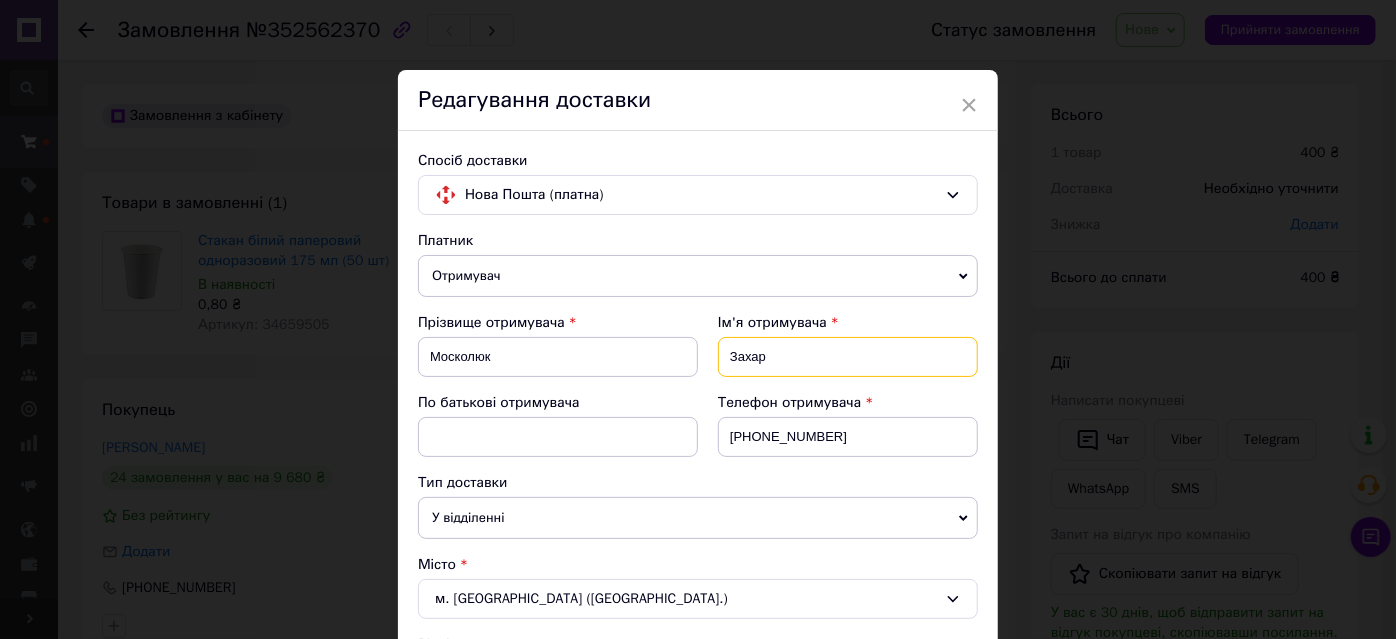 type on "Захар" 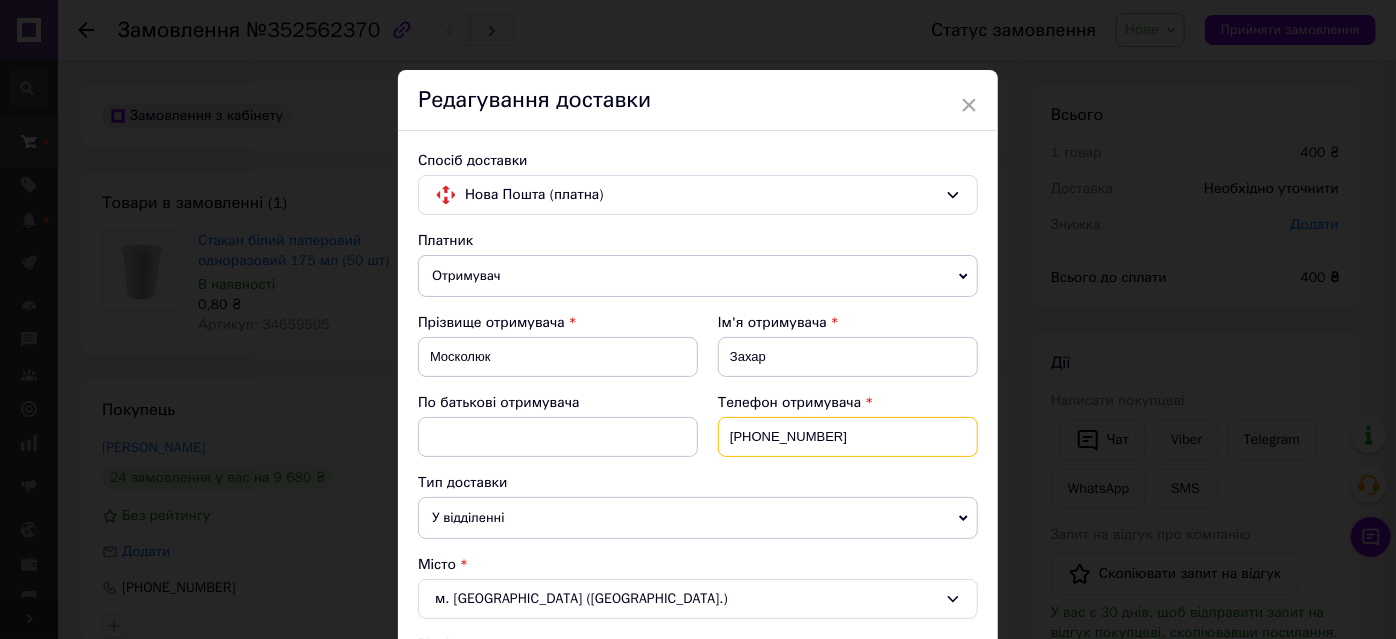 drag, startPoint x: 824, startPoint y: 429, endPoint x: 749, endPoint y: 434, distance: 75.16648 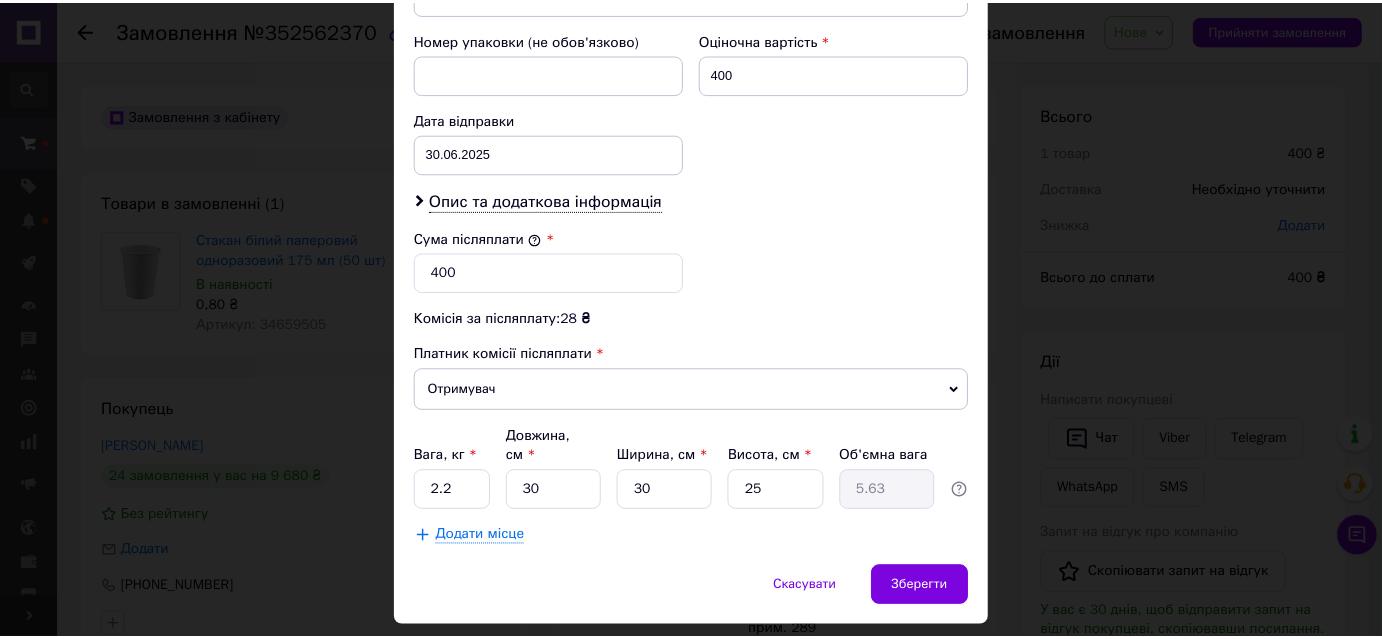 scroll, scrollTop: 898, scrollLeft: 0, axis: vertical 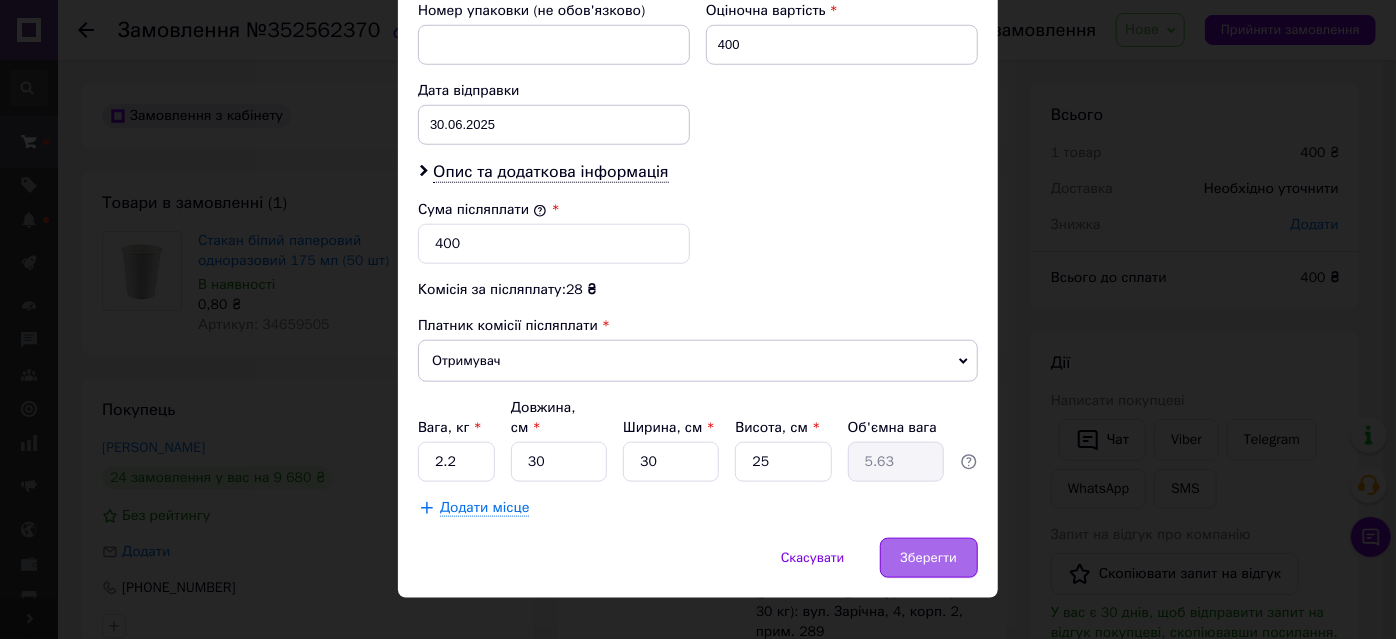 type on "+380979351033" 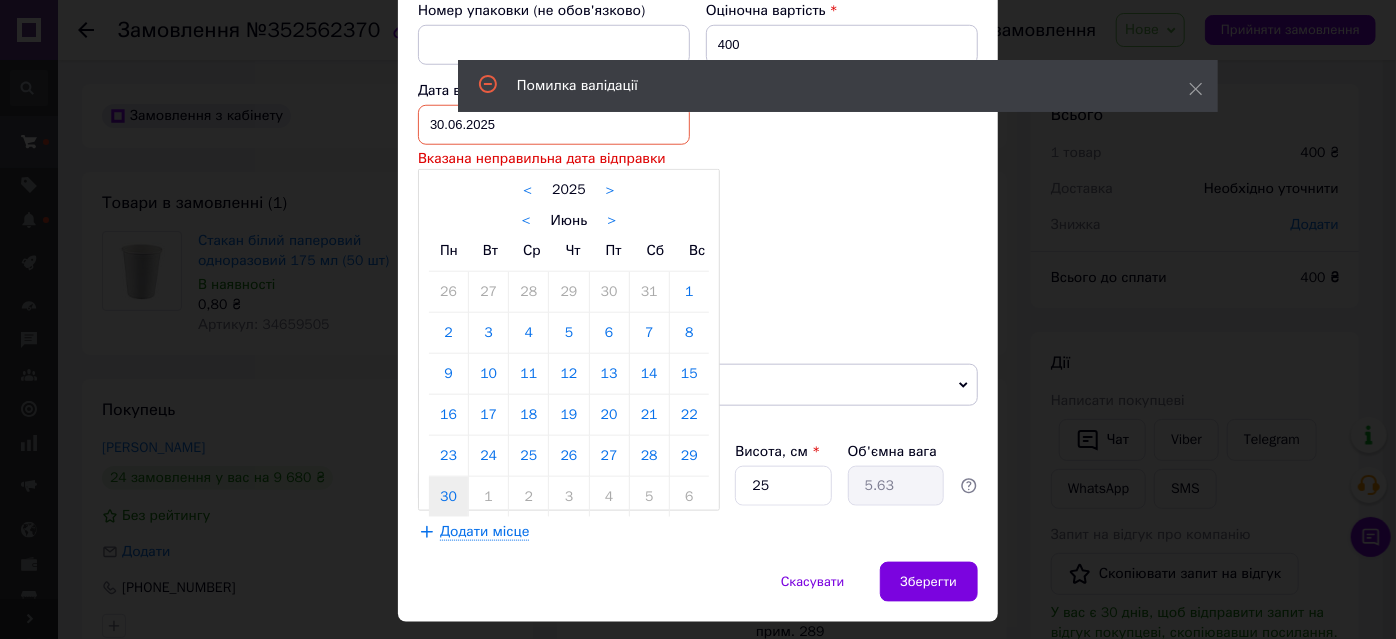 click on "30.06.2025 < 2025 > < Июнь > Пн Вт Ср Чт Пт Сб Вс 26 27 28 29 30 31 1 2 3 4 5 6 7 8 9 10 11 12 13 14 15 16 17 18 19 20 21 22 23 24 25 26 27 28 29 30 1 2 3 4 5 6" at bounding box center [554, 125] 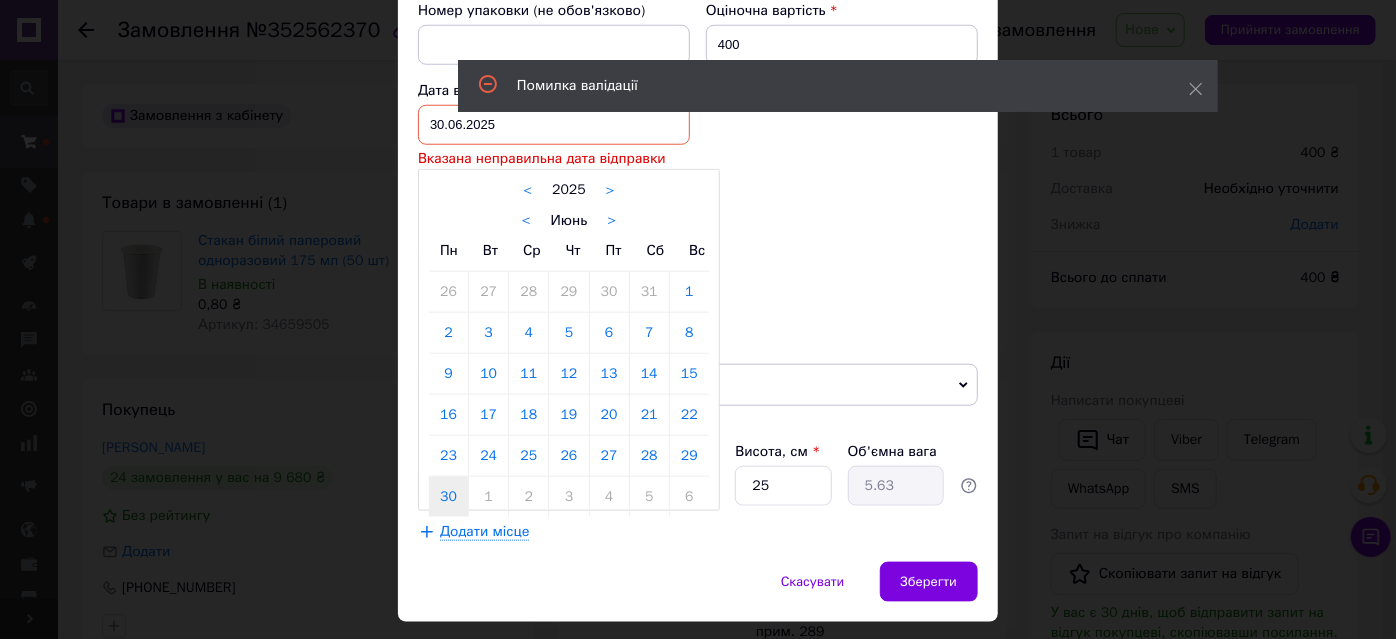 click on ">" at bounding box center (611, 221) 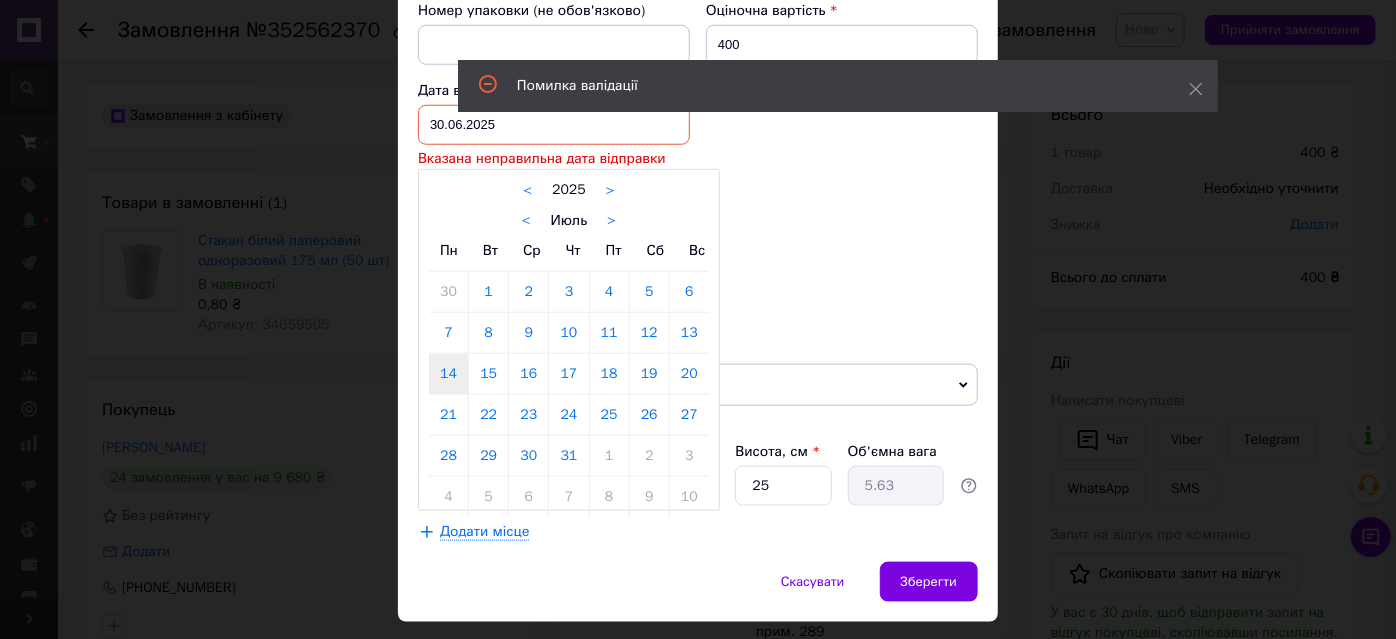 click on "14" at bounding box center [448, 374] 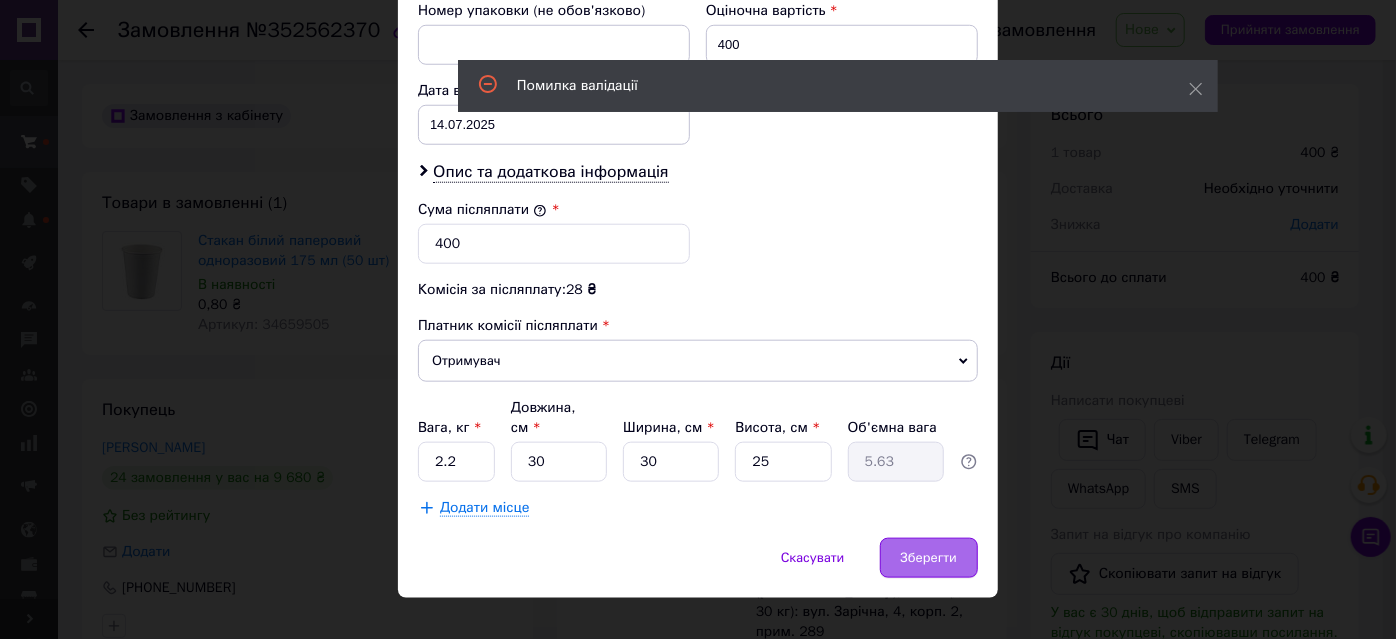 click on "Зберегти" at bounding box center [929, 558] 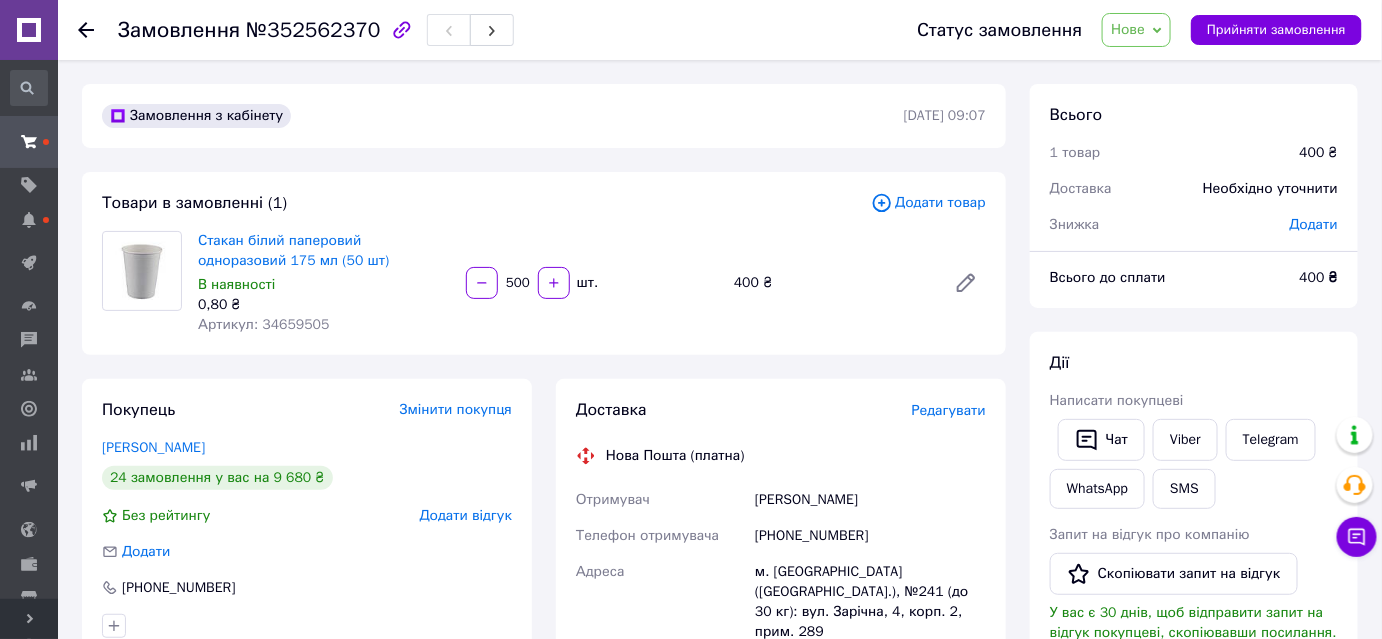 click on "Нове" at bounding box center (1136, 30) 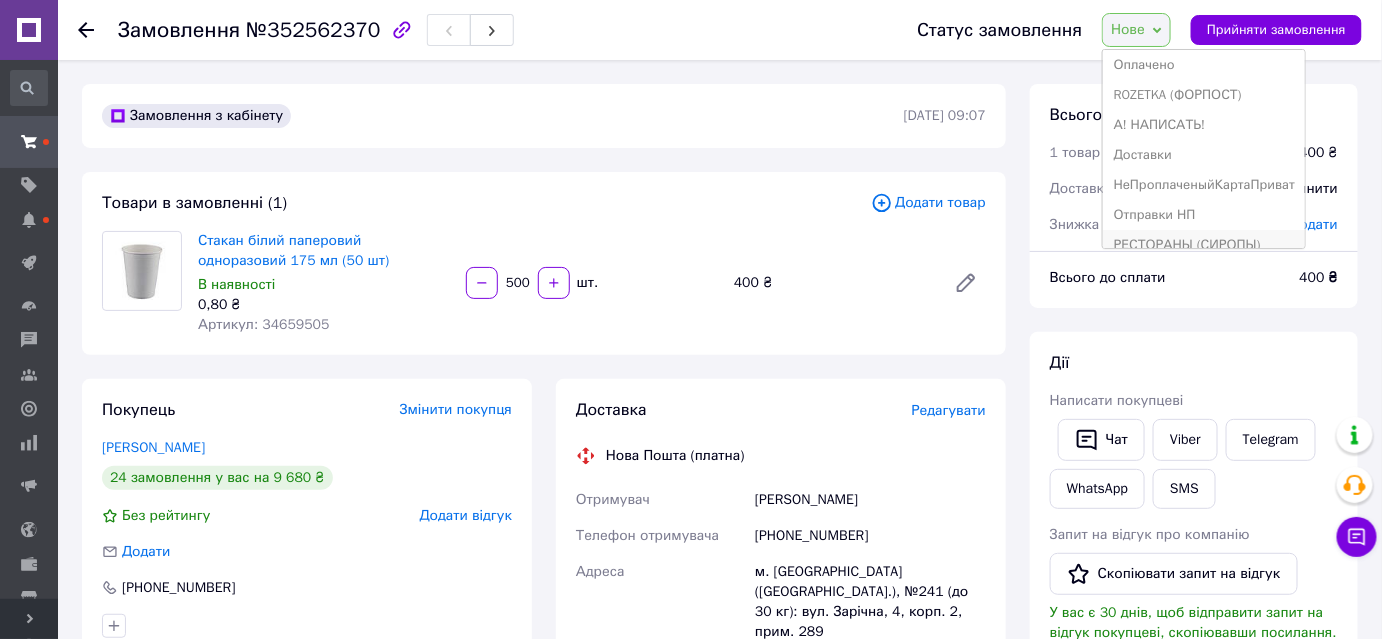 scroll, scrollTop: 171, scrollLeft: 0, axis: vertical 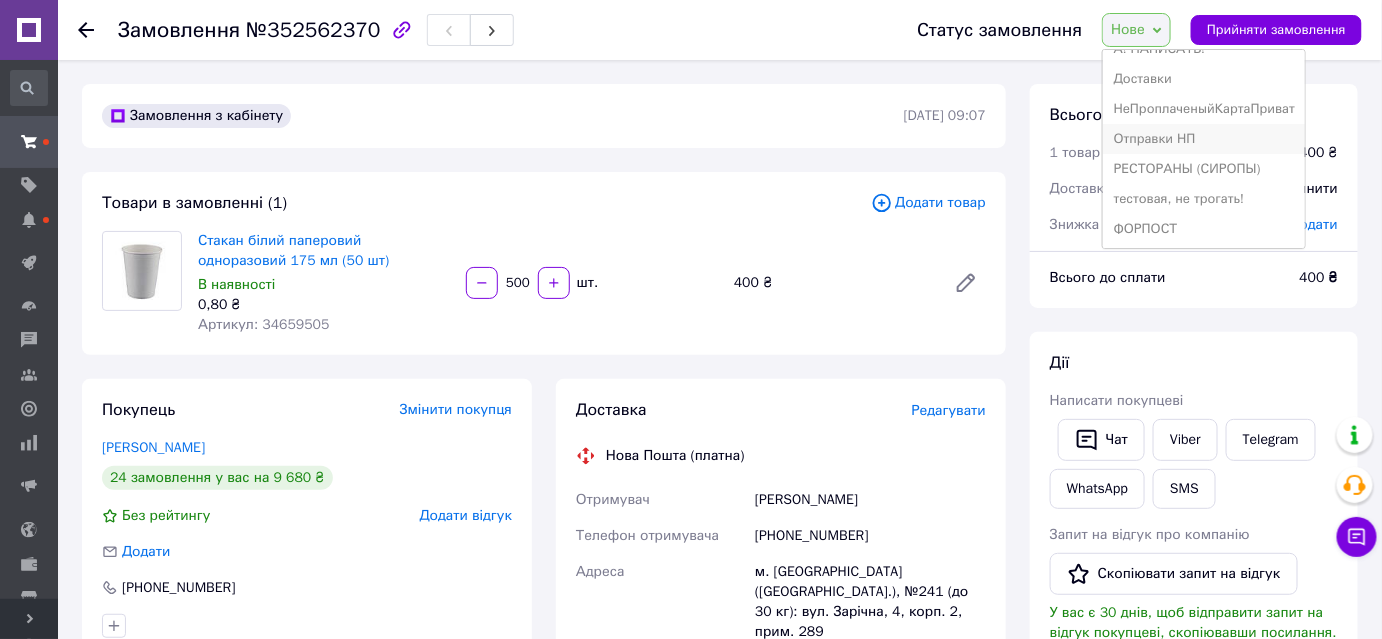 click on "Отправки НП" at bounding box center (1203, 139) 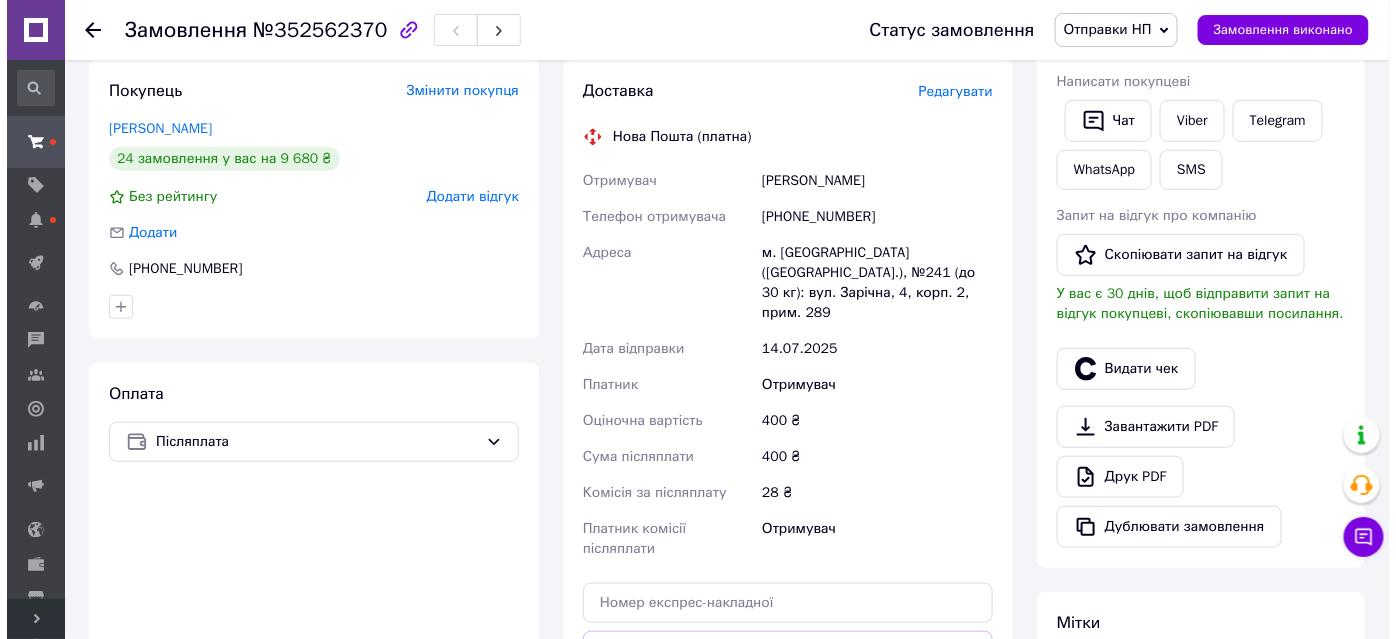 scroll, scrollTop: 0, scrollLeft: 0, axis: both 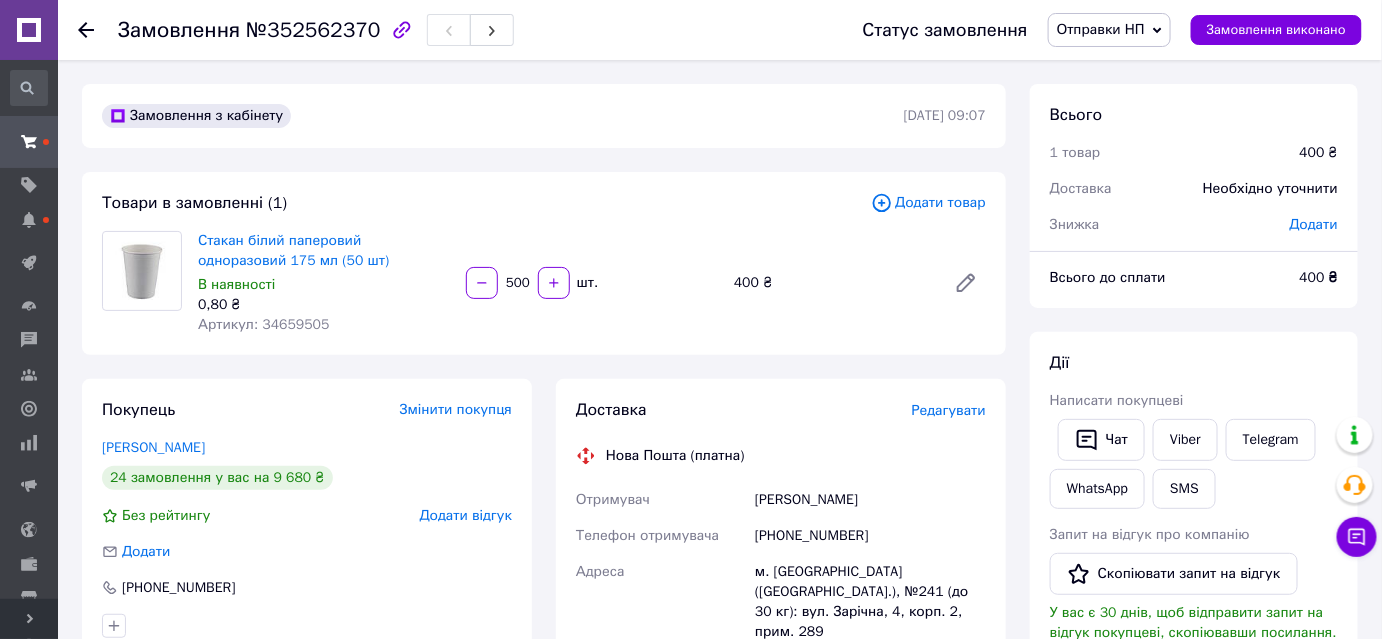click on "Розгорнути" at bounding box center (29, 619) 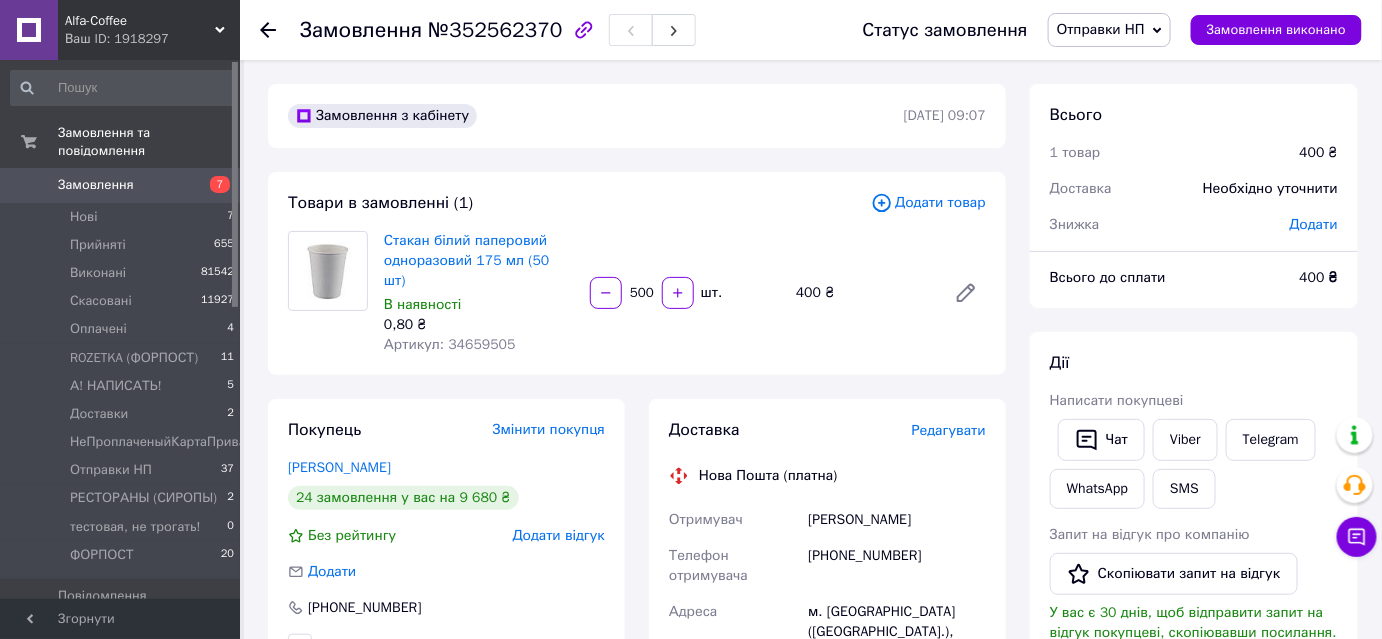 click on "Замовлення" at bounding box center [96, 185] 